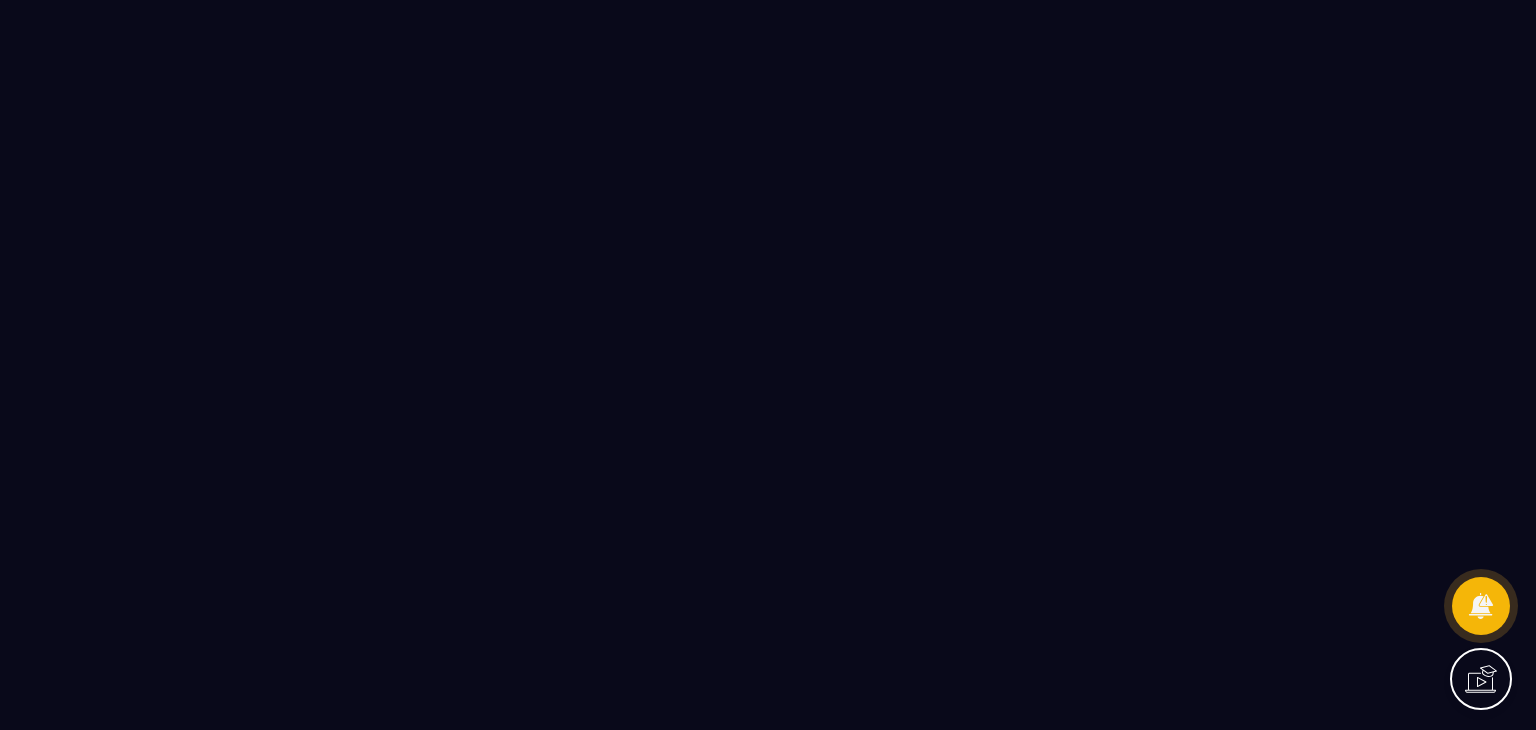 scroll, scrollTop: 0, scrollLeft: 0, axis: both 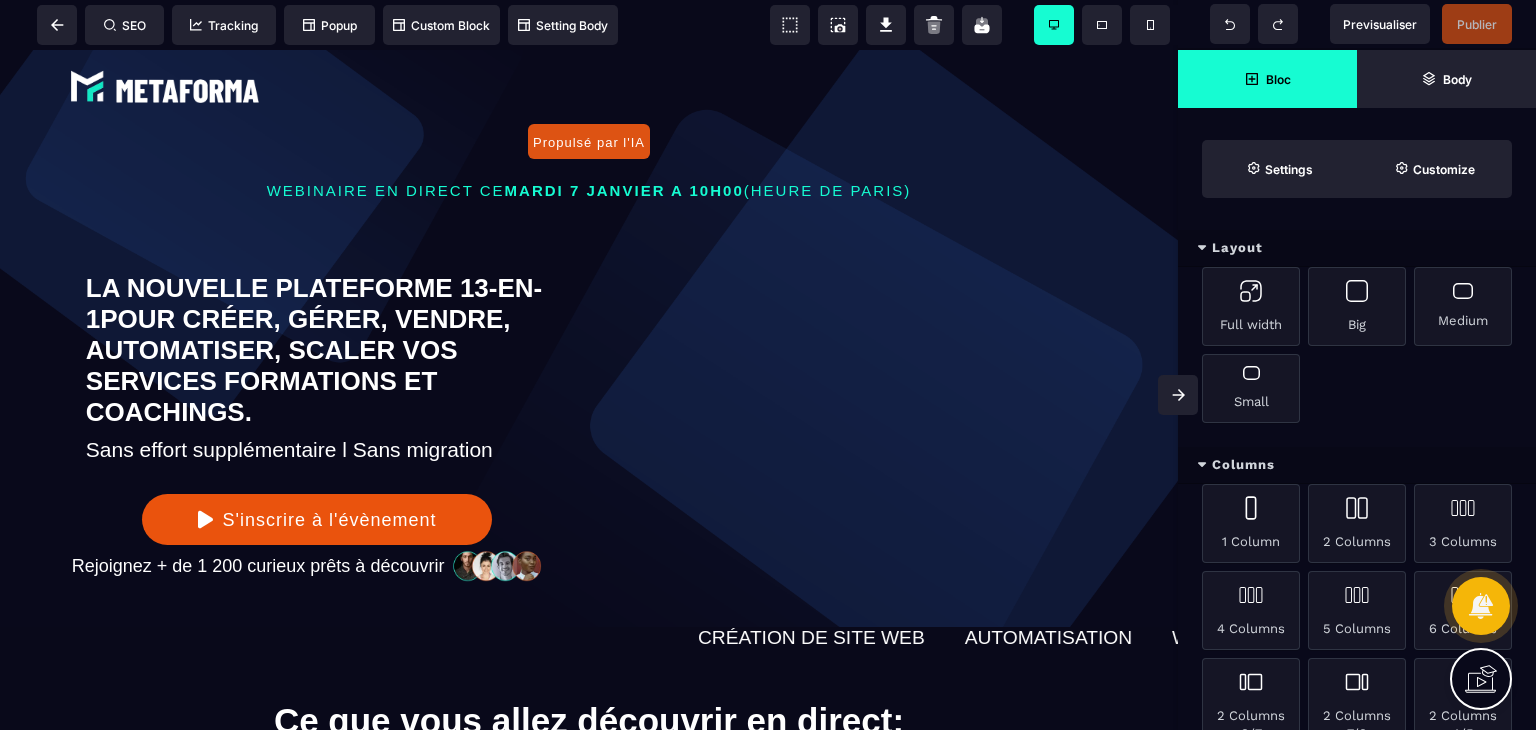 click at bounding box center [1178, 395] 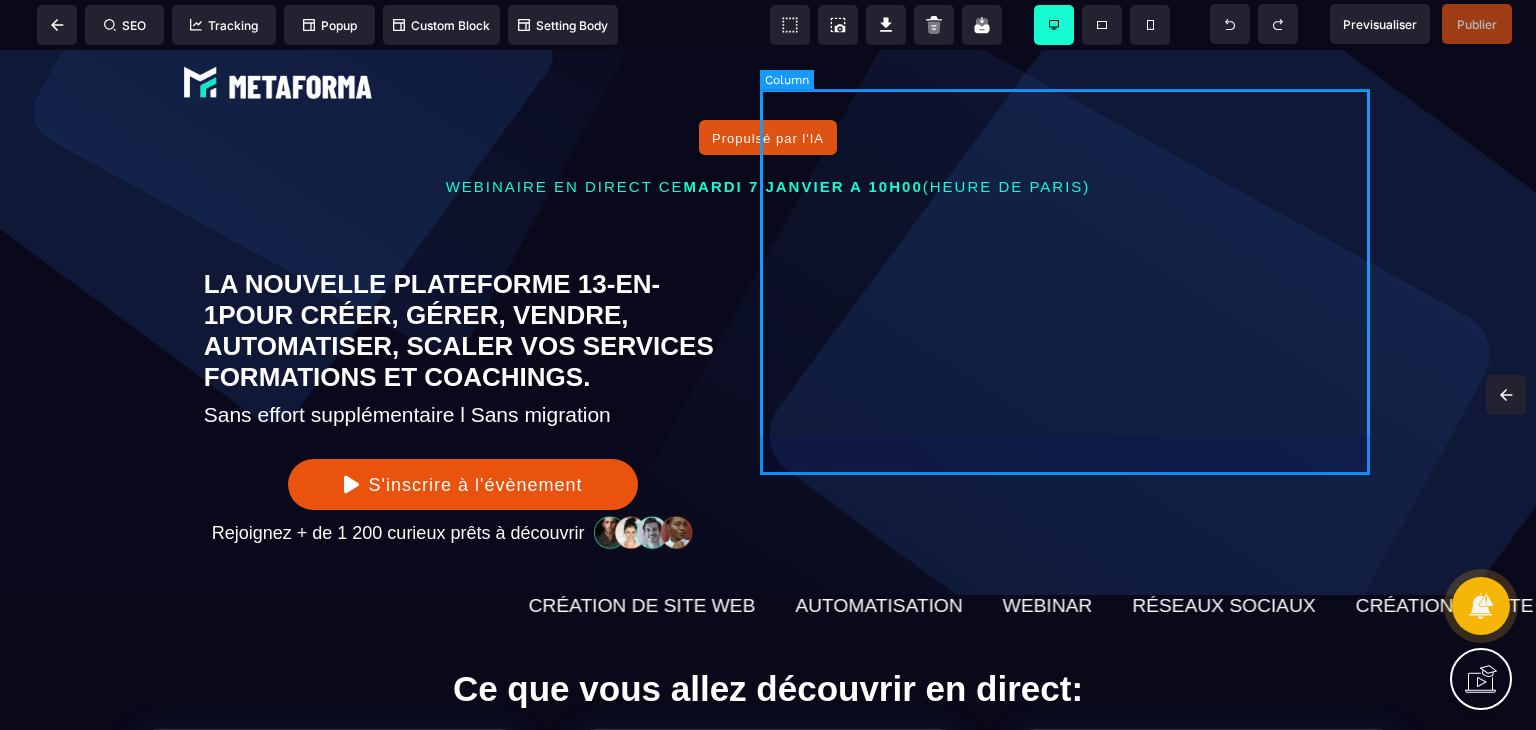 scroll, scrollTop: 0, scrollLeft: 0, axis: both 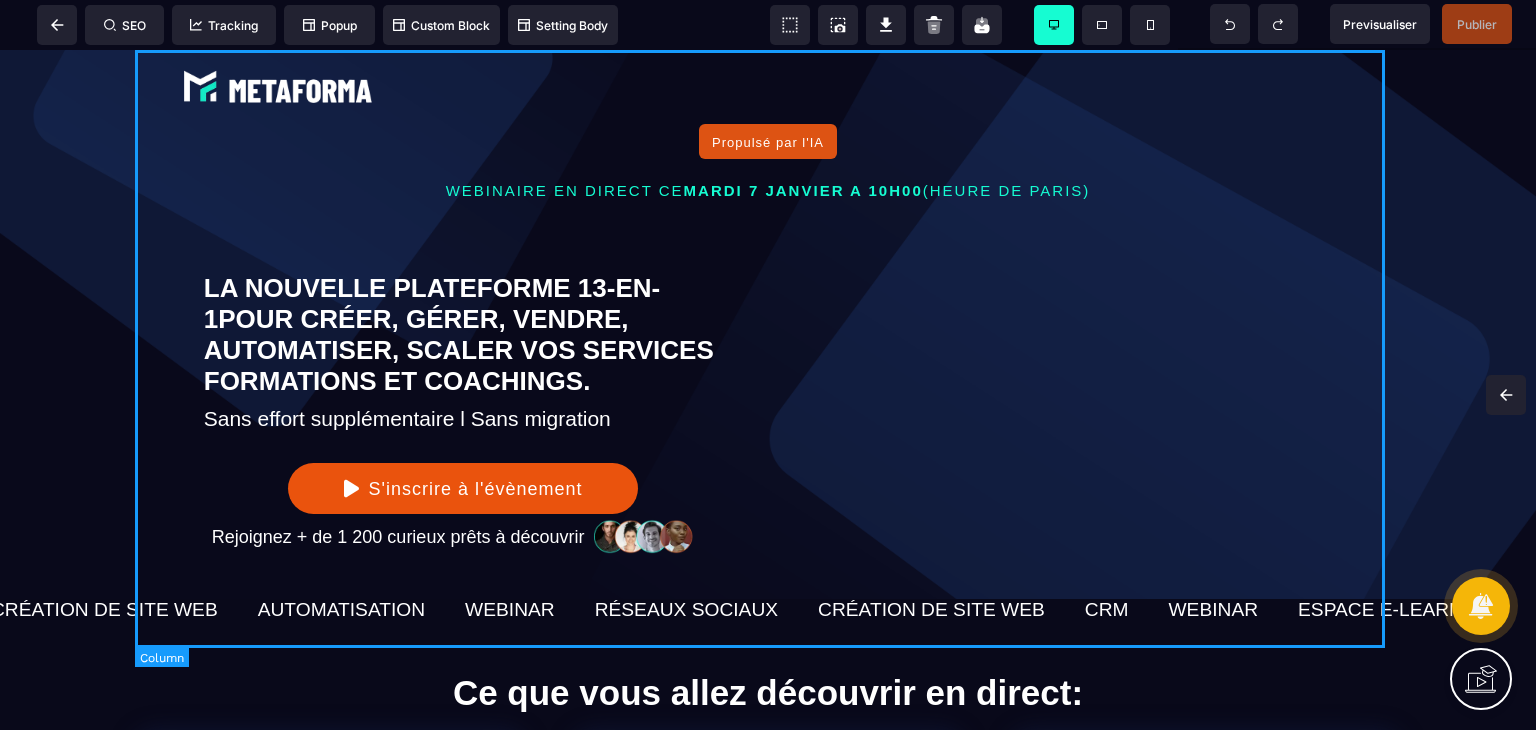 click on "Propulsé par l'IA WEBINAIRE EN DIRECT CE MARDI [NUMBER] [MONTH] À [TIME] (HEURE DE [LOCATION]) LA NOUVELLE PLATEFORME 13-EN-1 POUR CRÉER, GÉRER, VENDRE, AUTOMATISER, SCALER VOS SERVICES FORMATIONS ET COACHINGS. Sans effort supplémentaire l Sans migration S'inscrire à l'évènement Rejoignez + de 1 200 curieux prêts à découvrir" at bounding box center (768, 324) 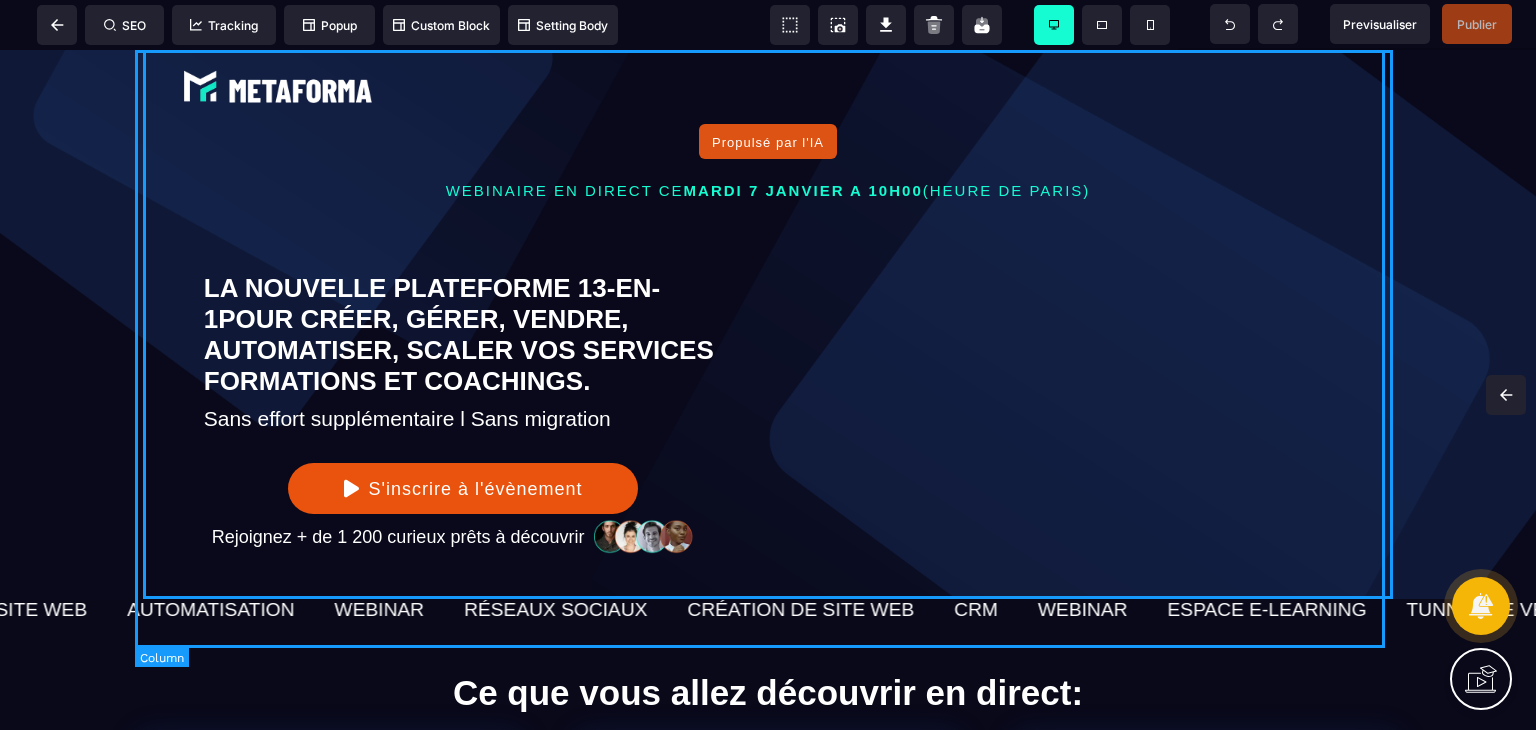 select 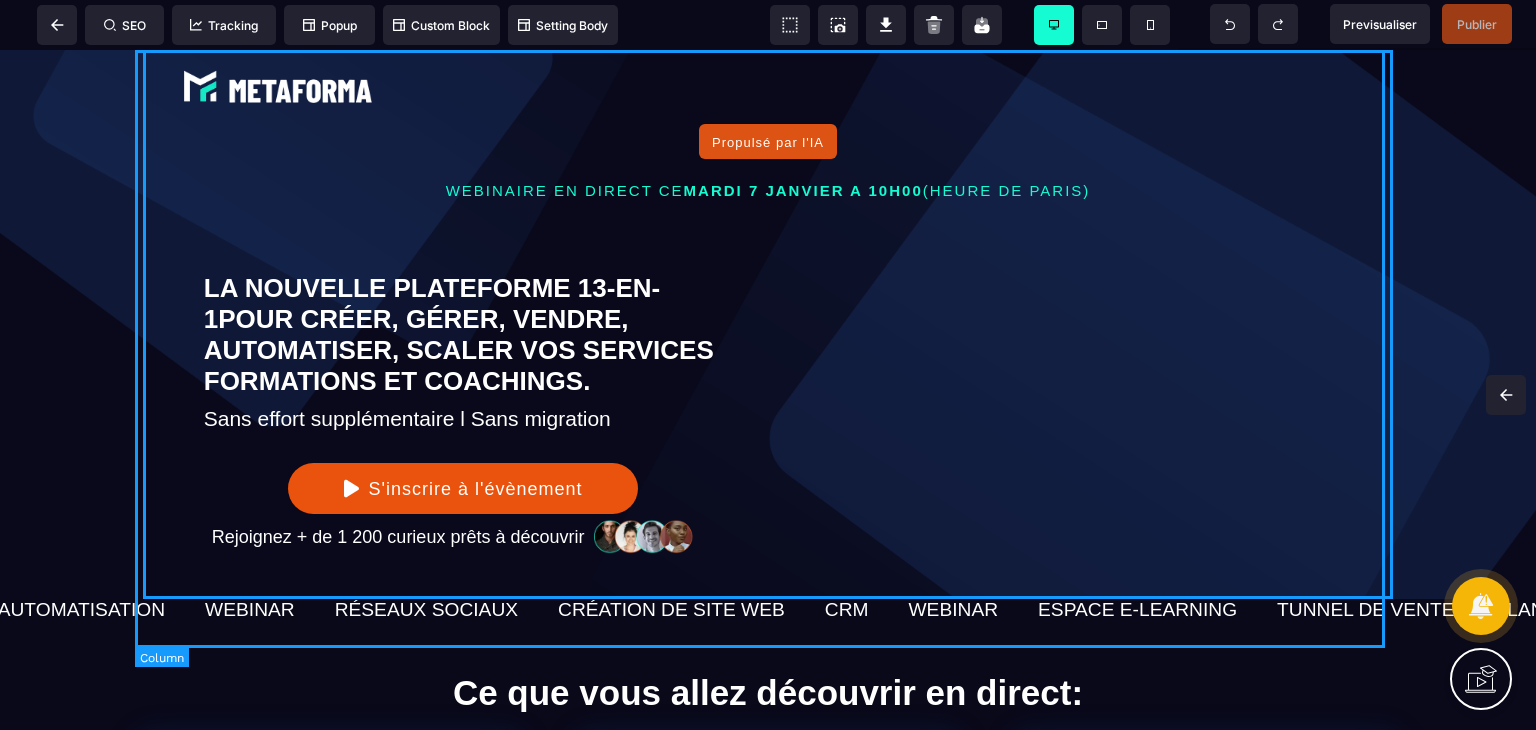 select on "**" 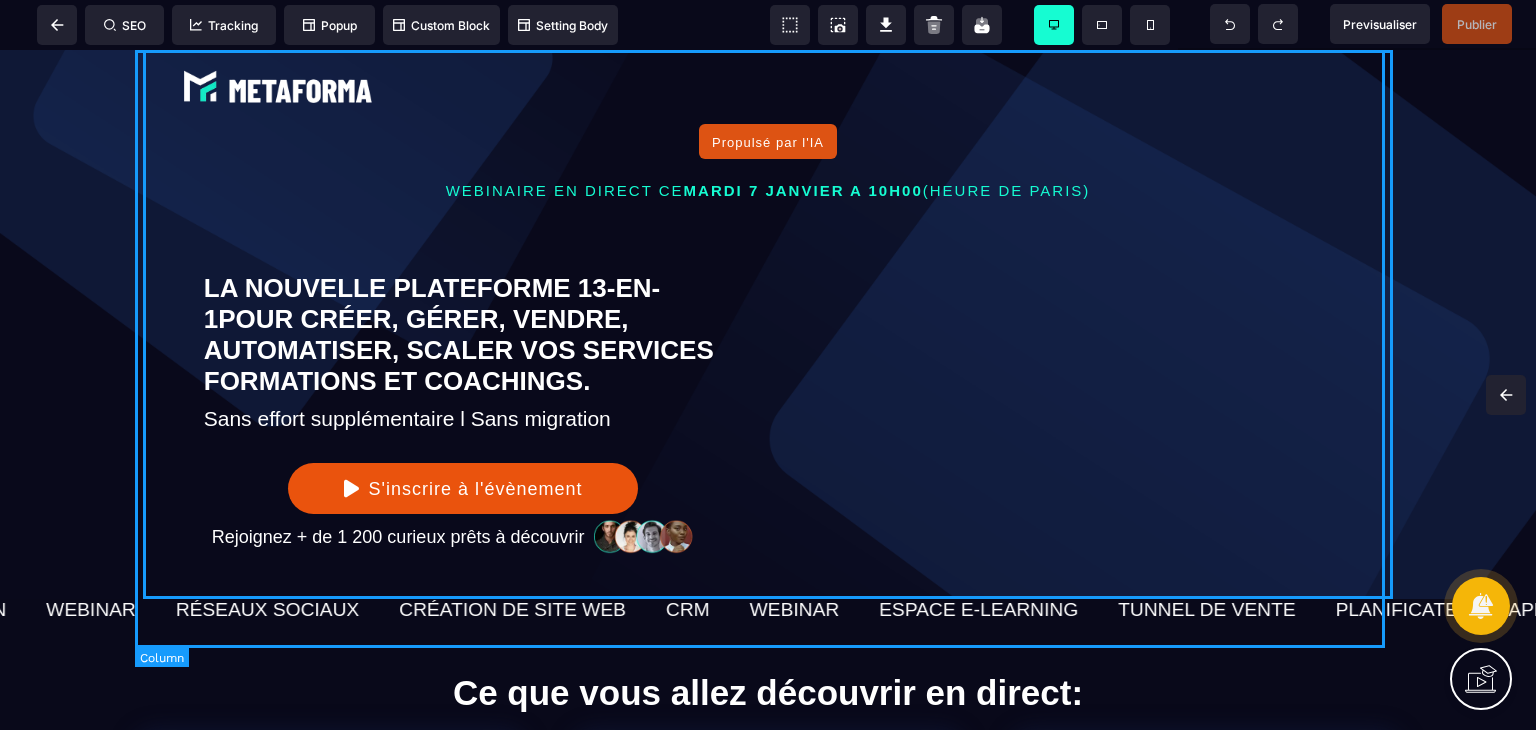 select on "*" 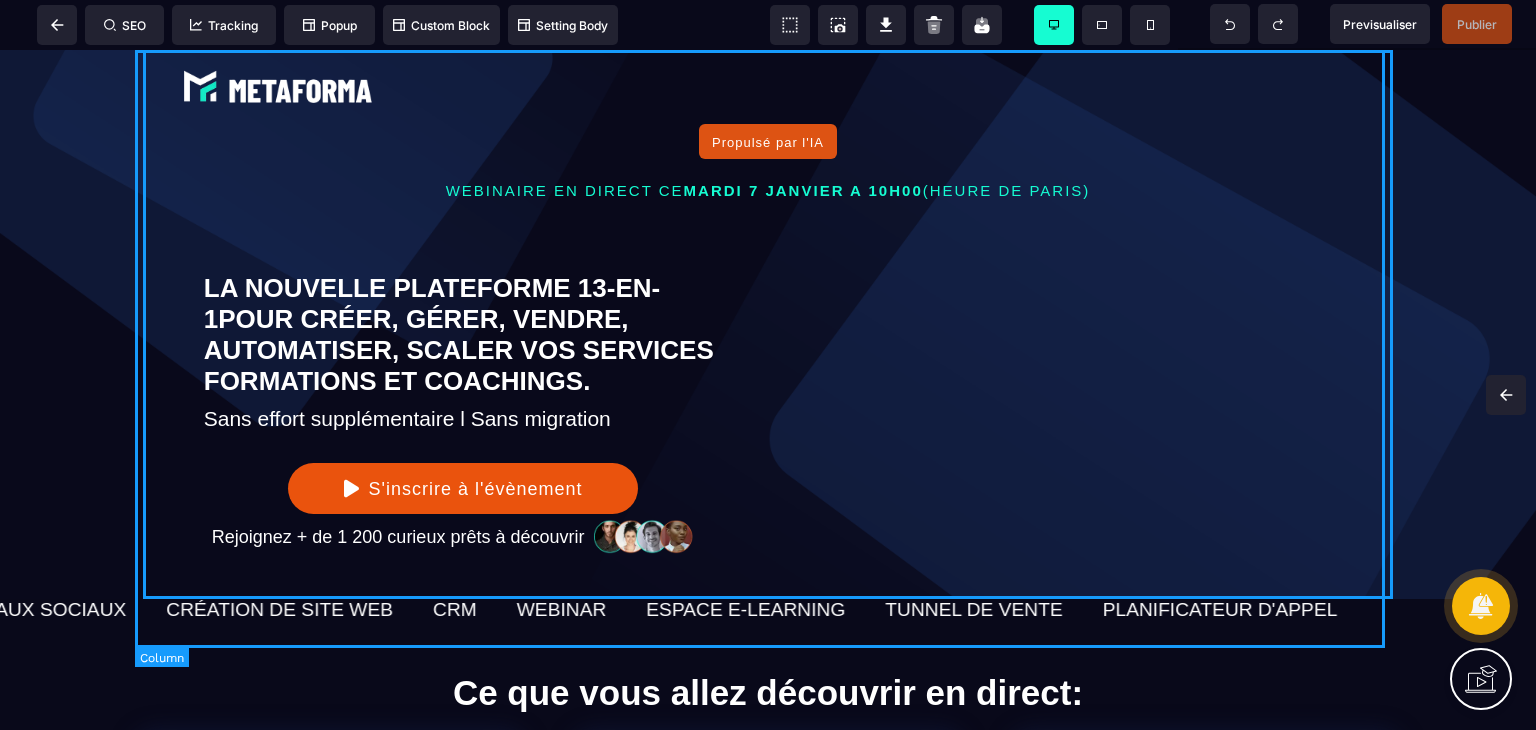 select on "**" 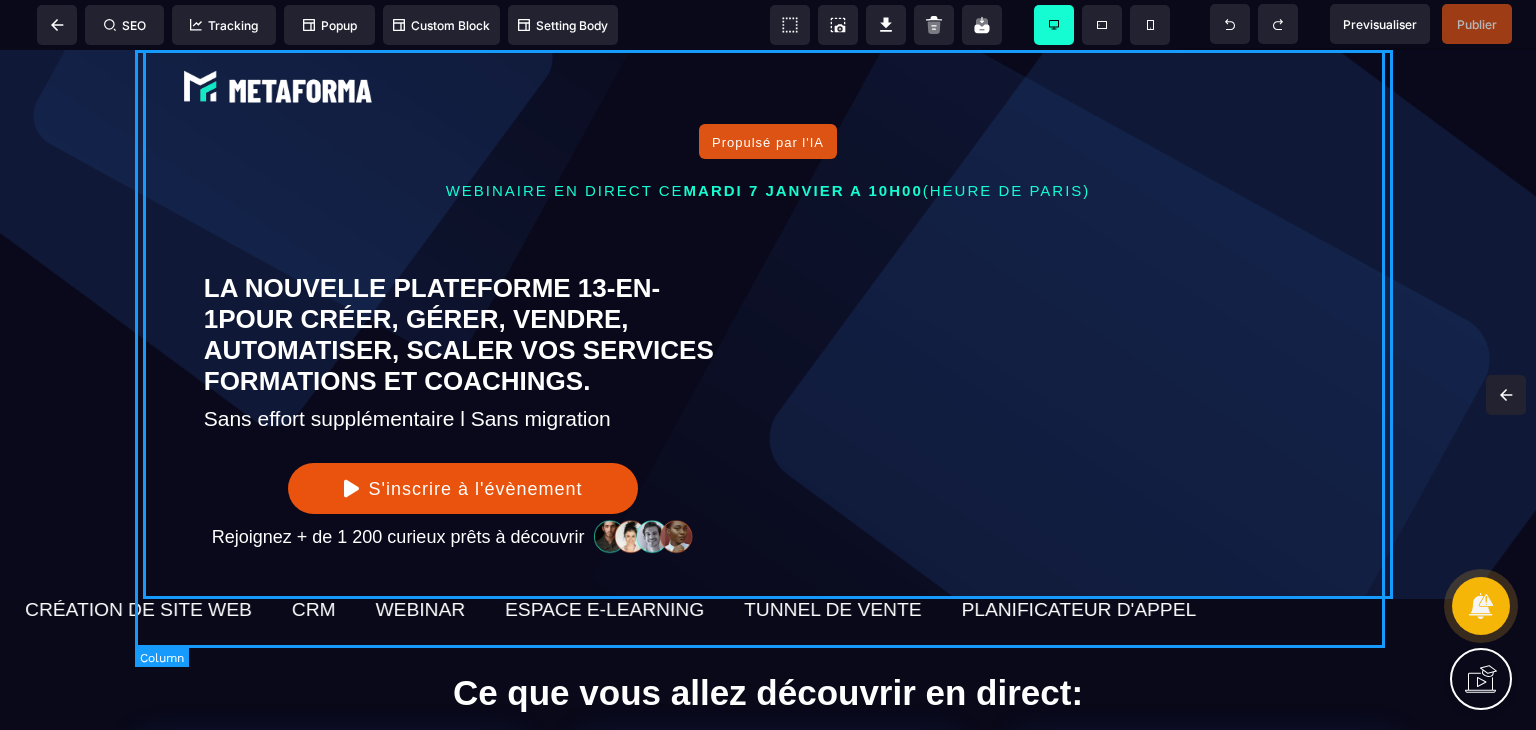 select on "**" 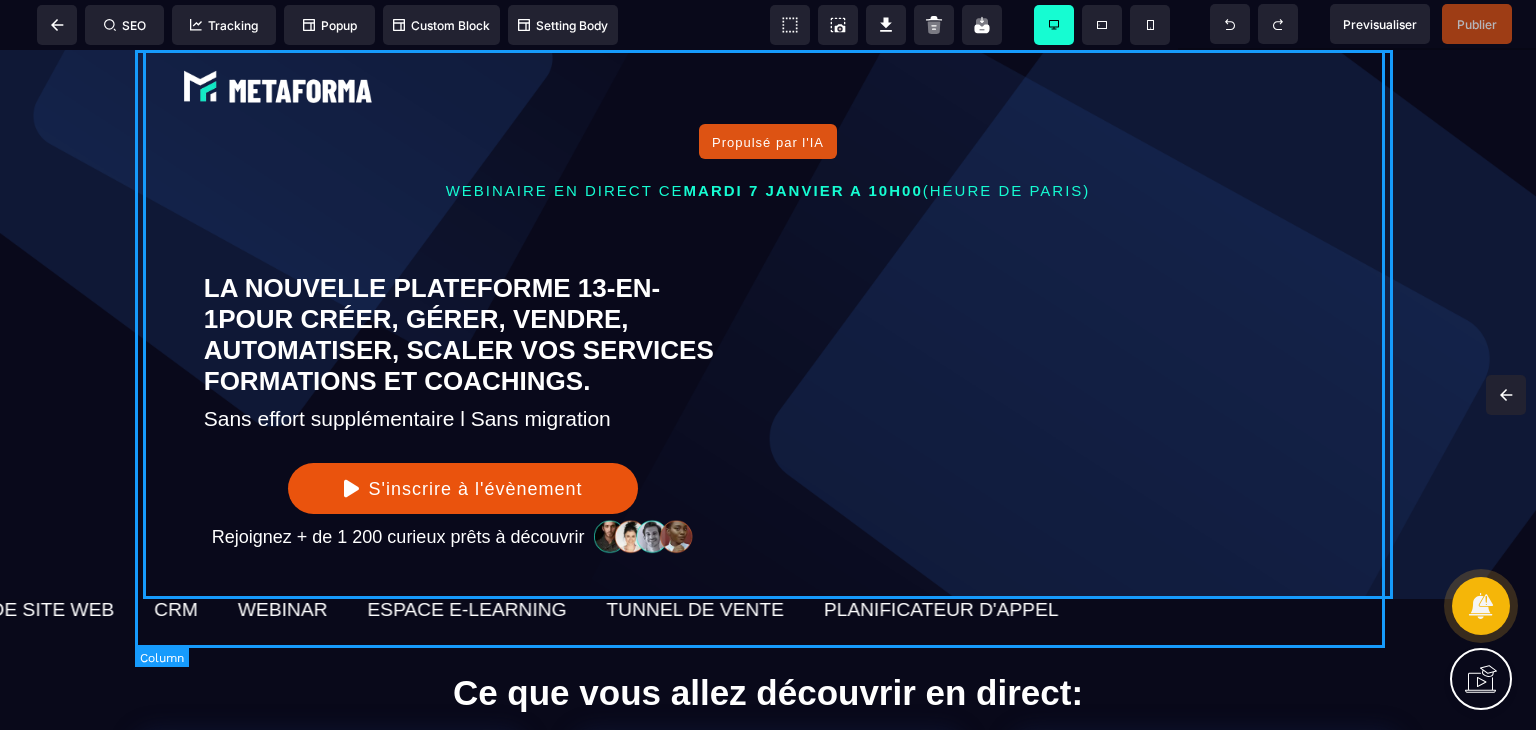 select on "**" 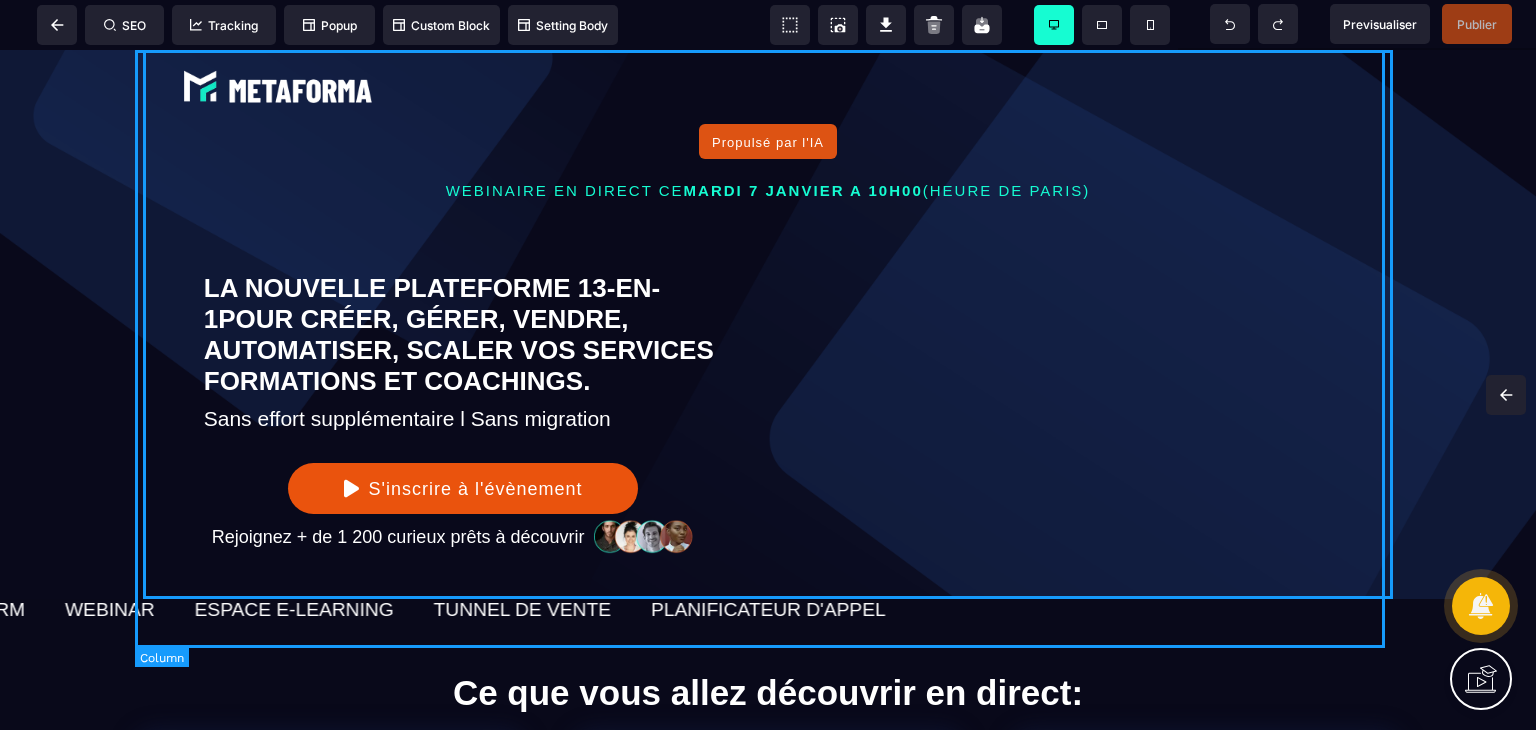 select on "**" 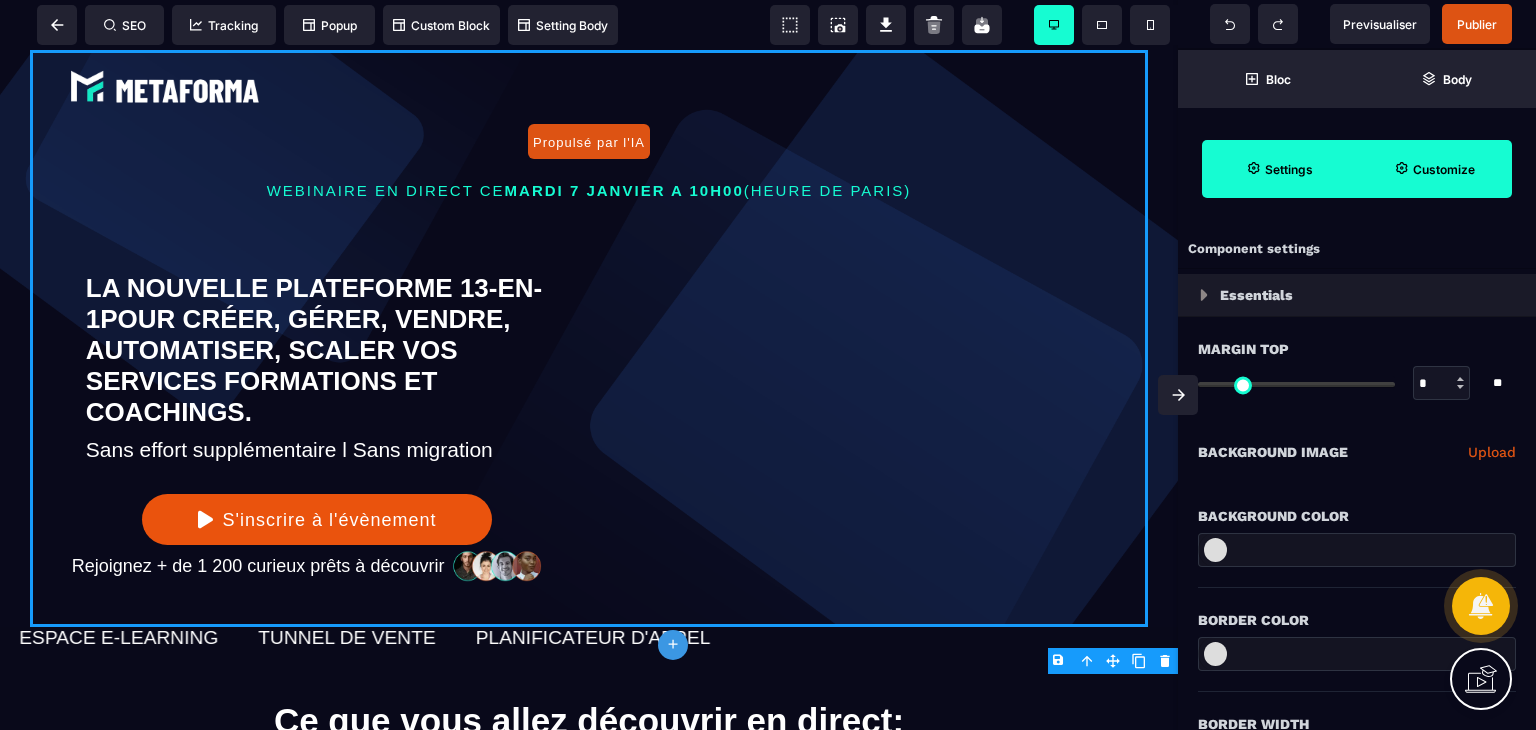 type on "****" 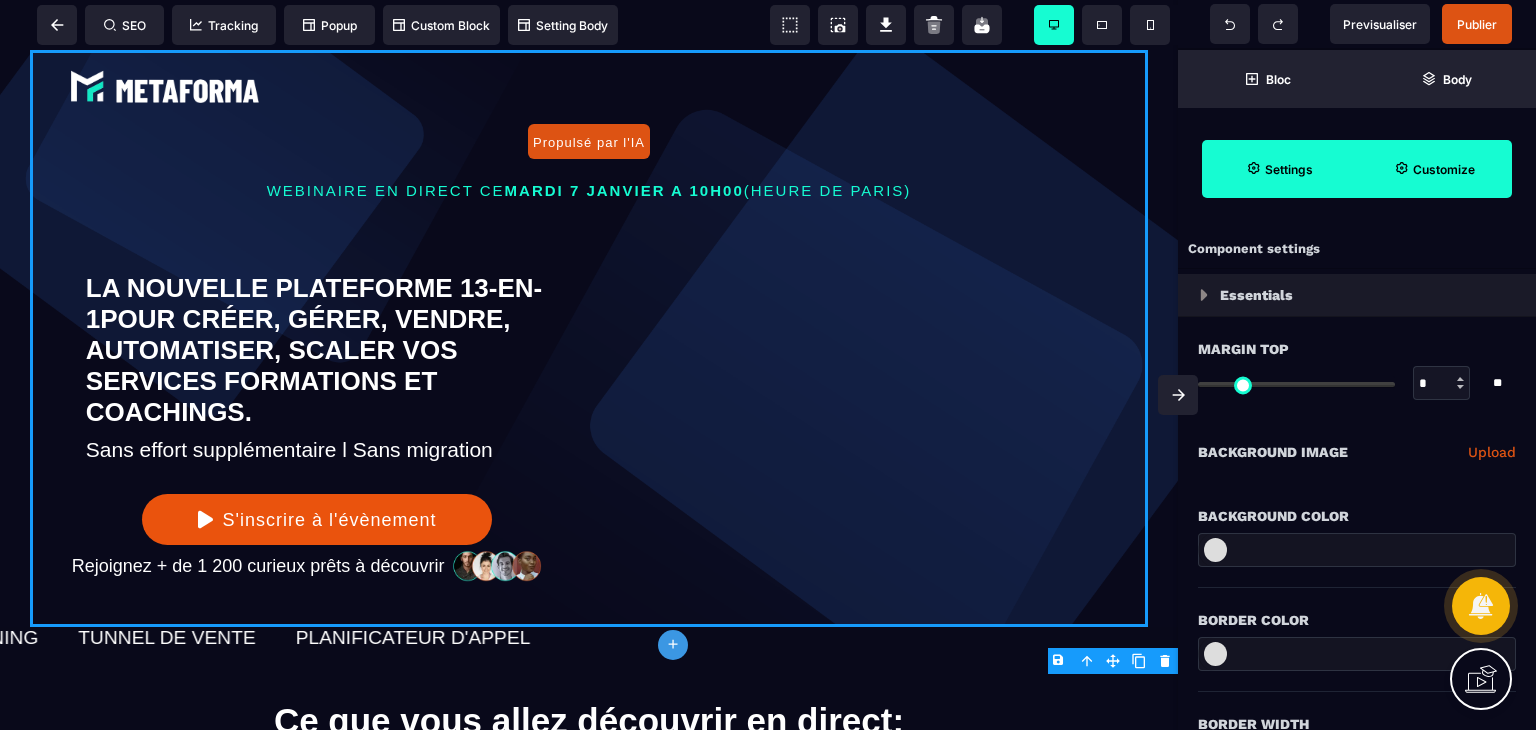 type on "****" 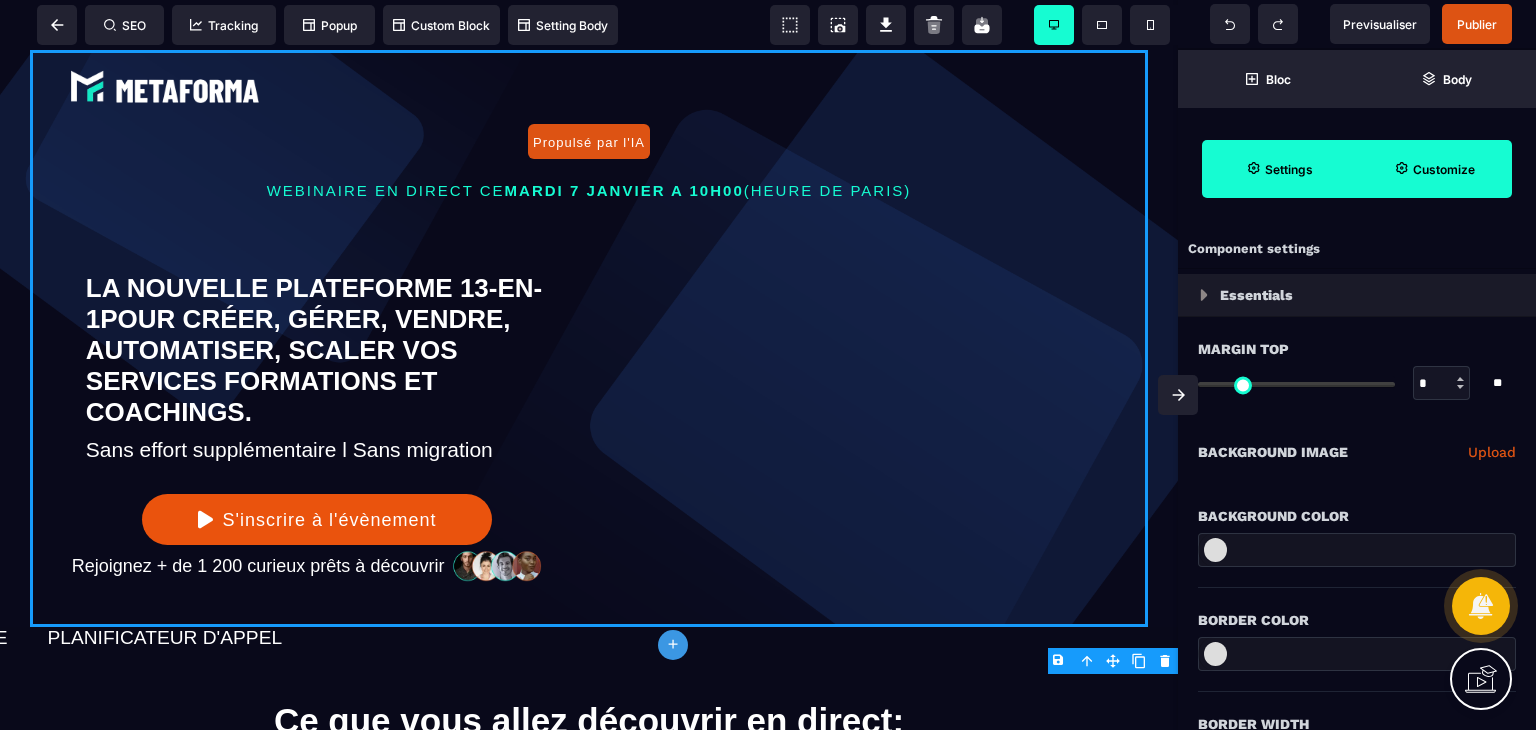 type on "*" 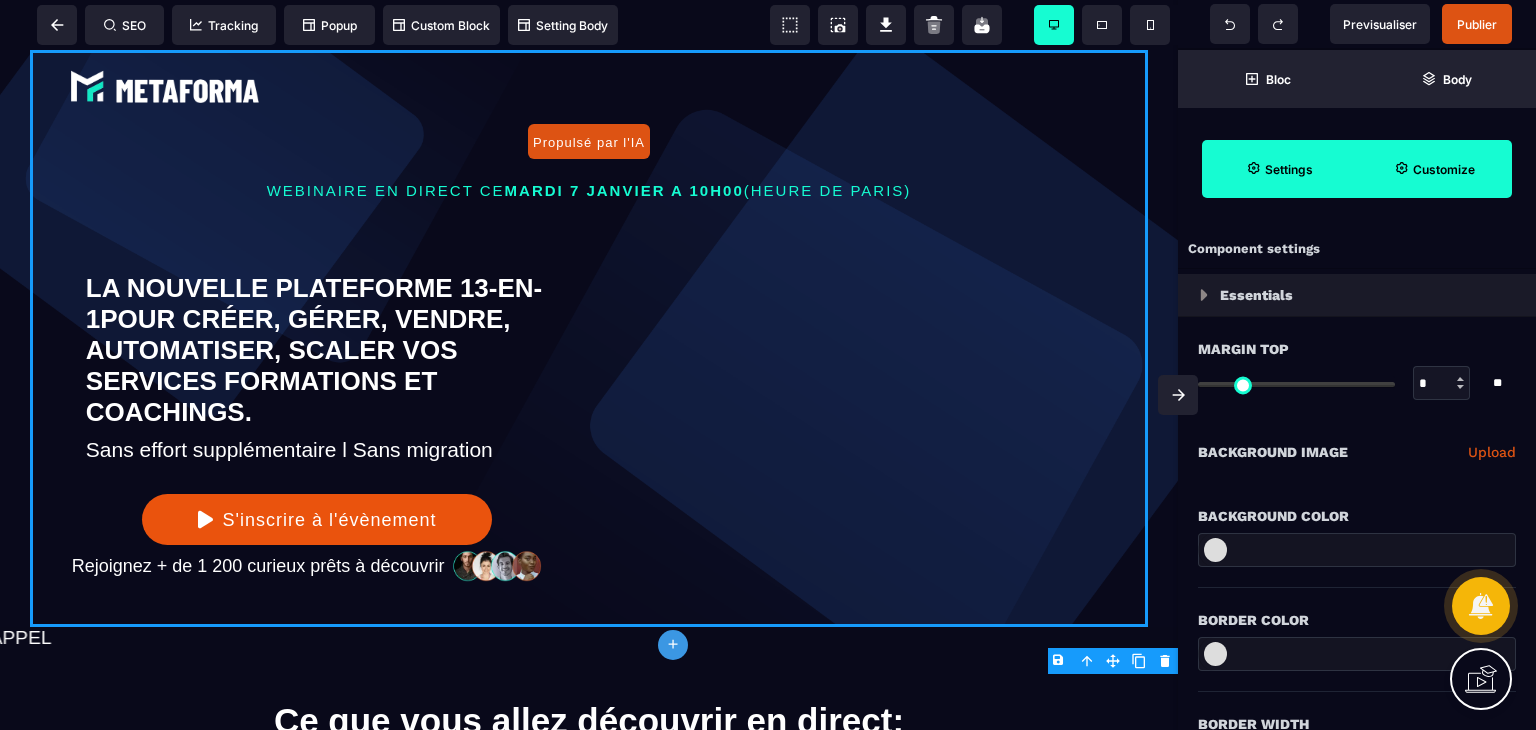 type on "*" 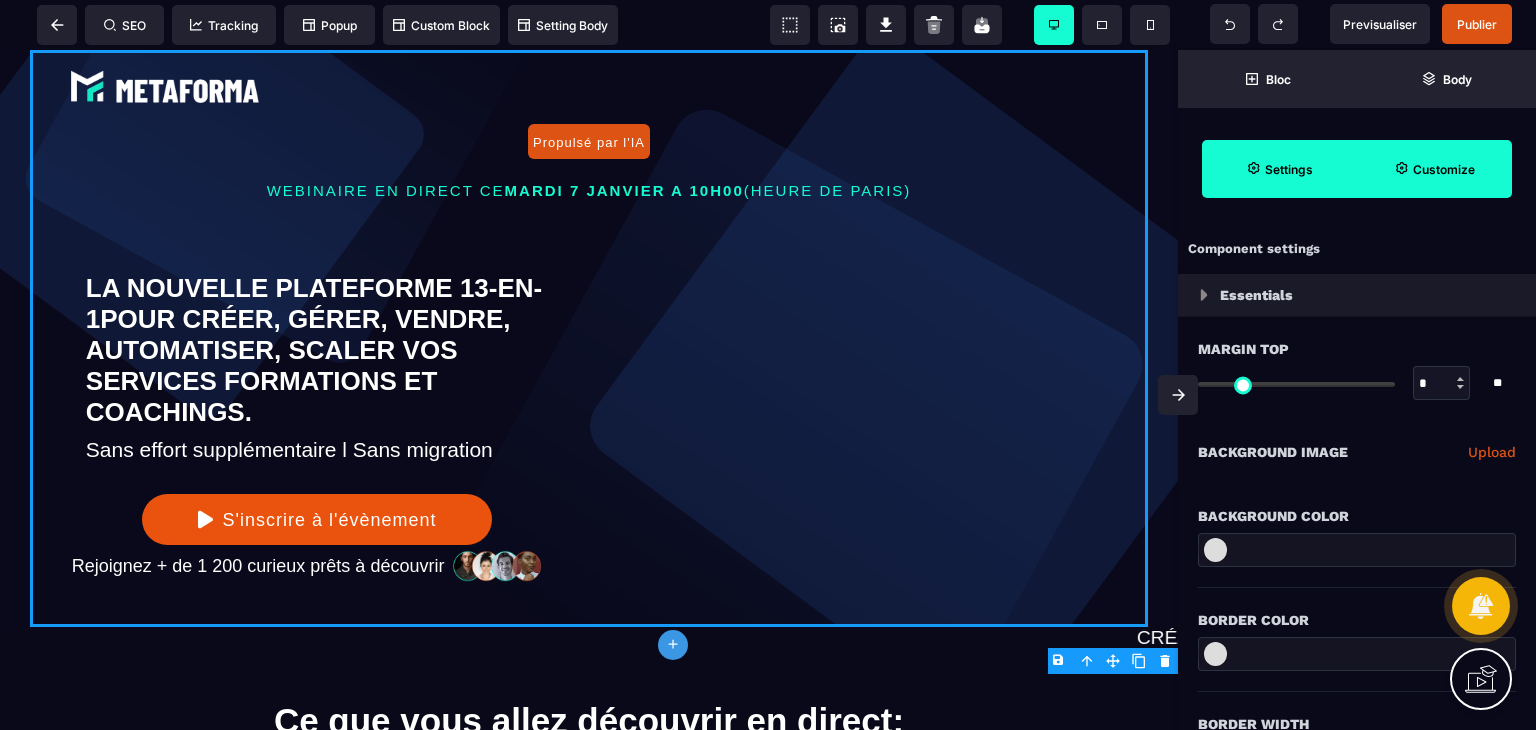 type on "*" 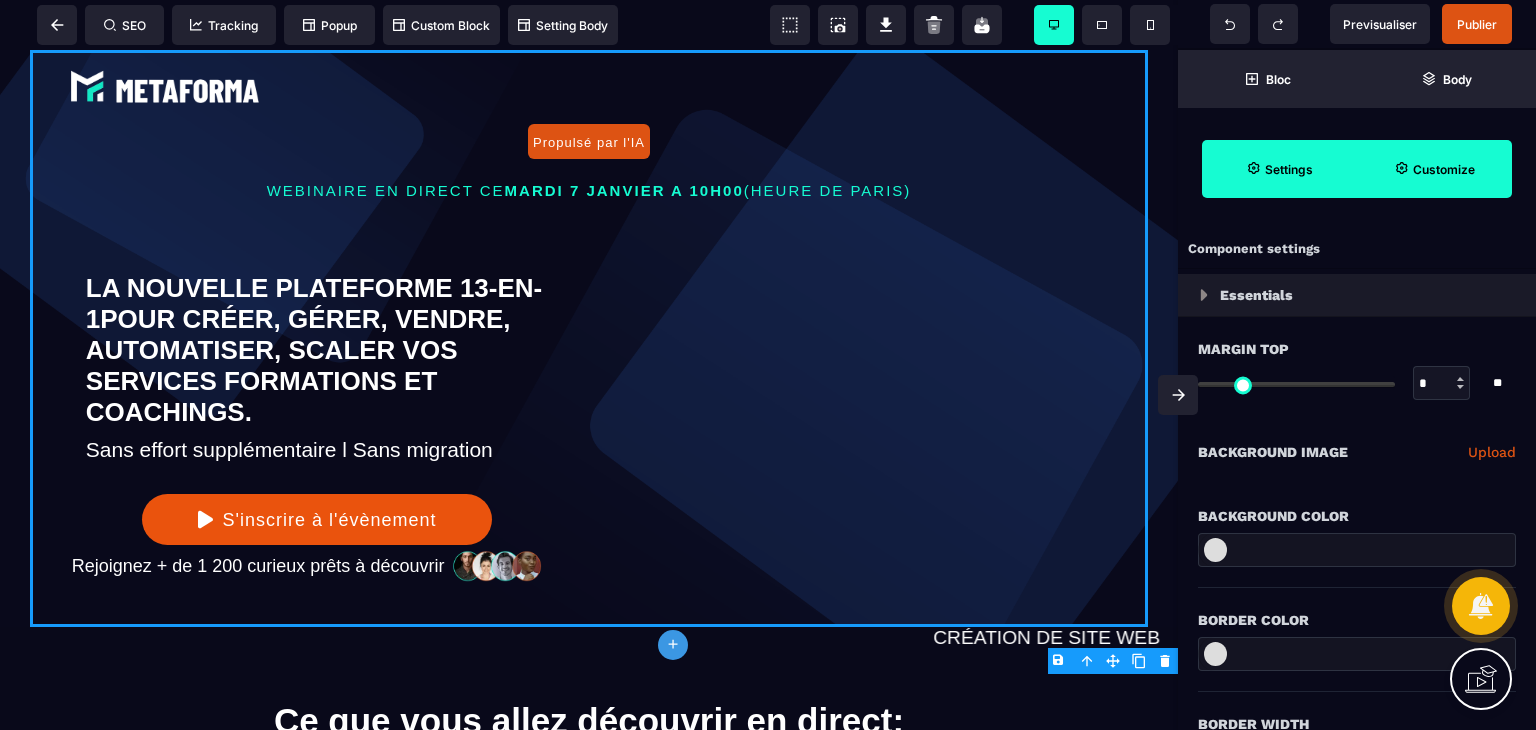 type on "*" 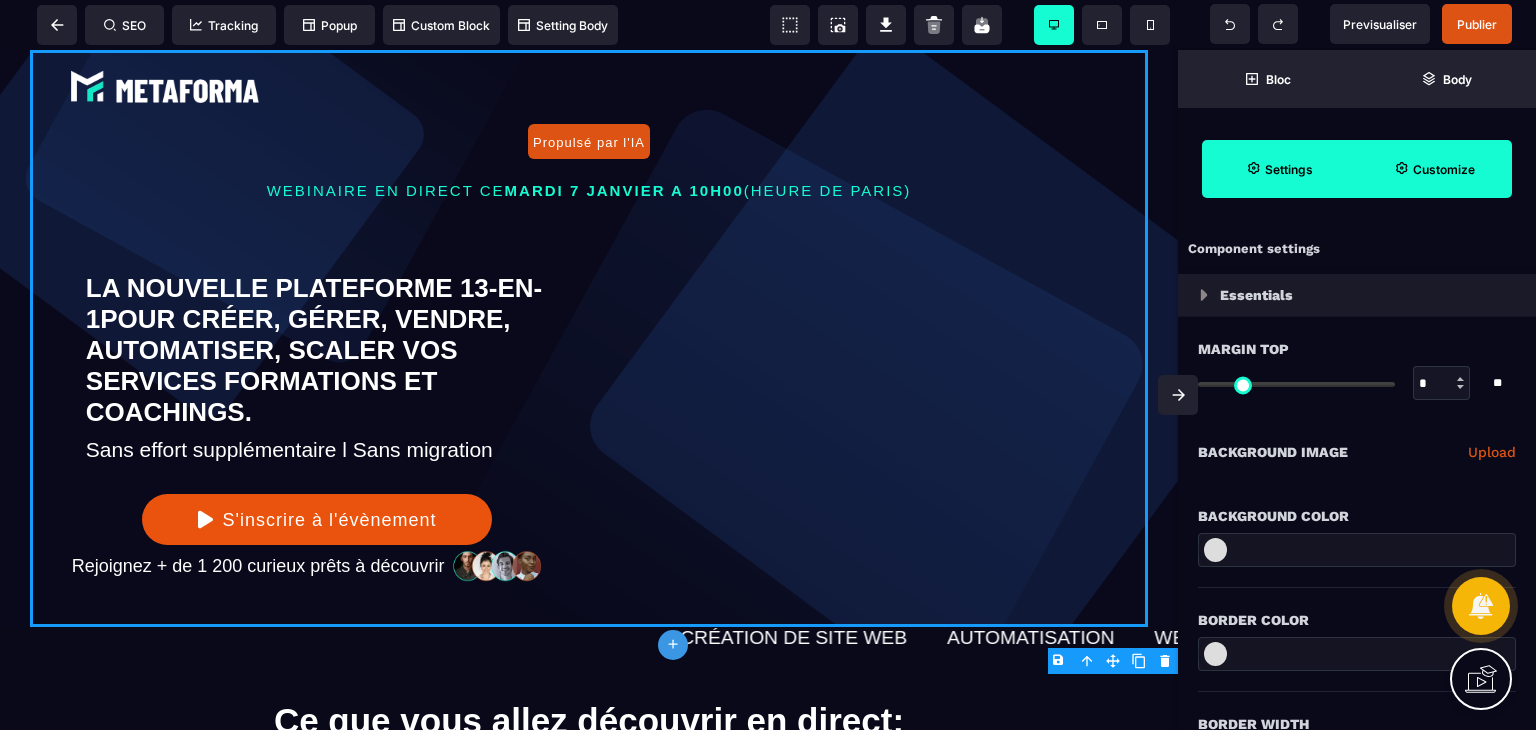 type on "*" 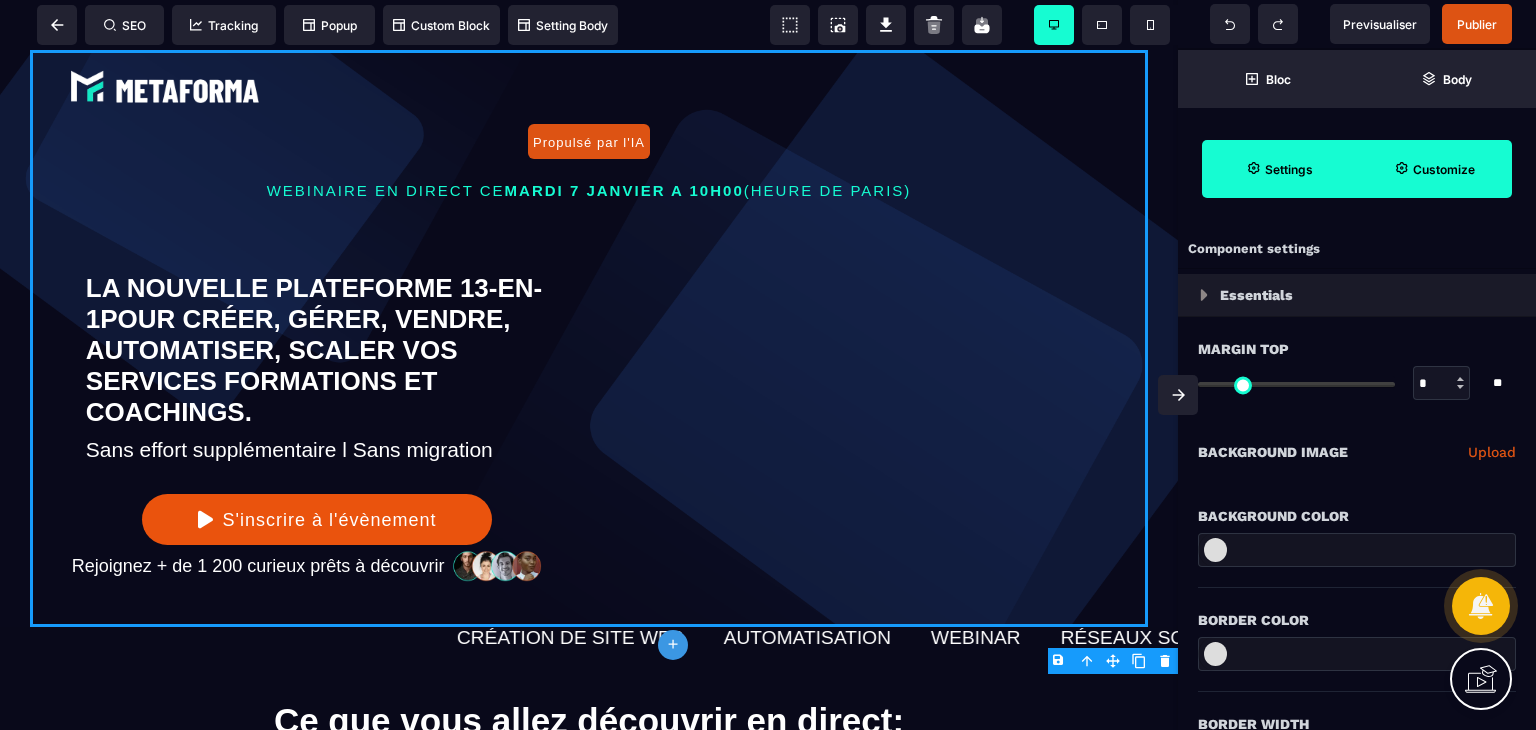 select on "**" 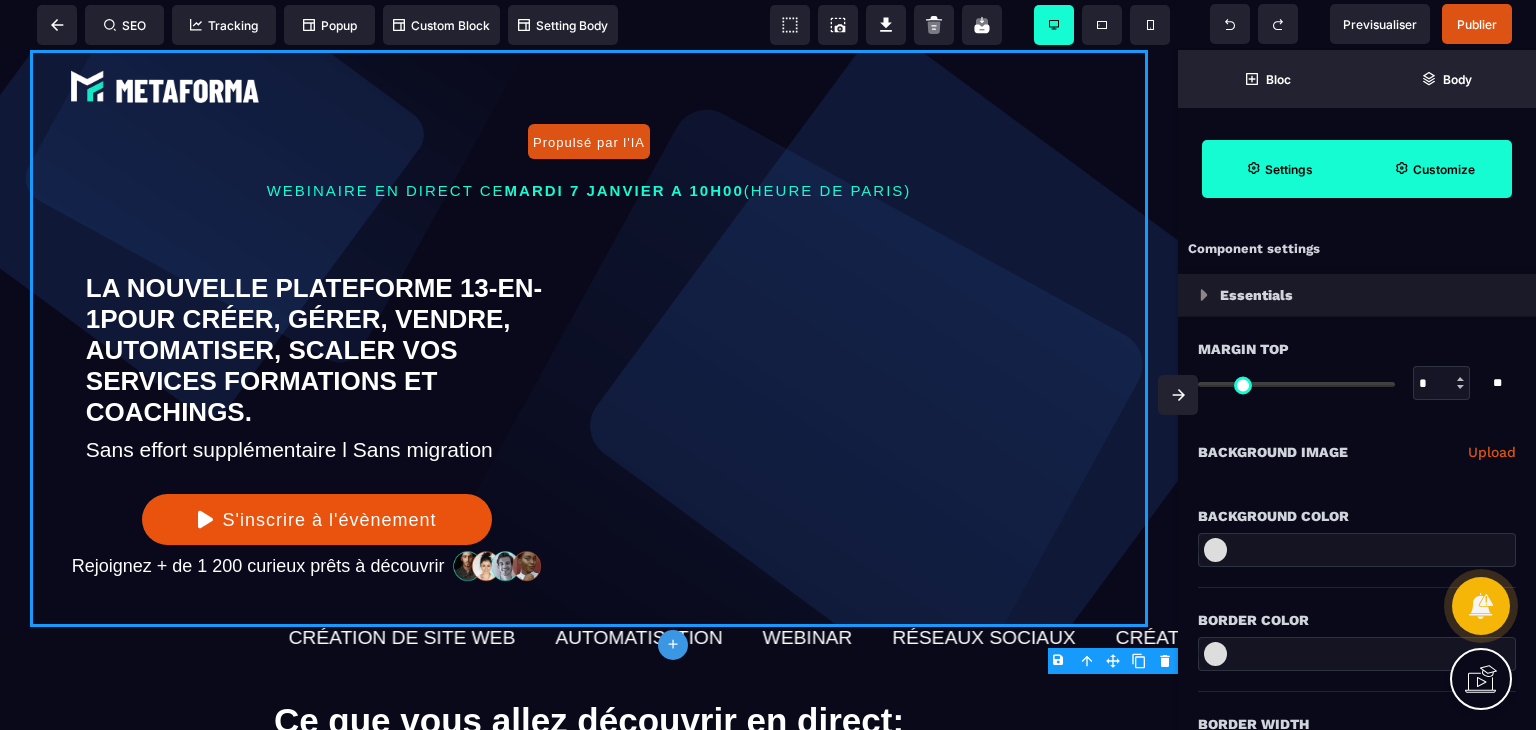 select on "**" 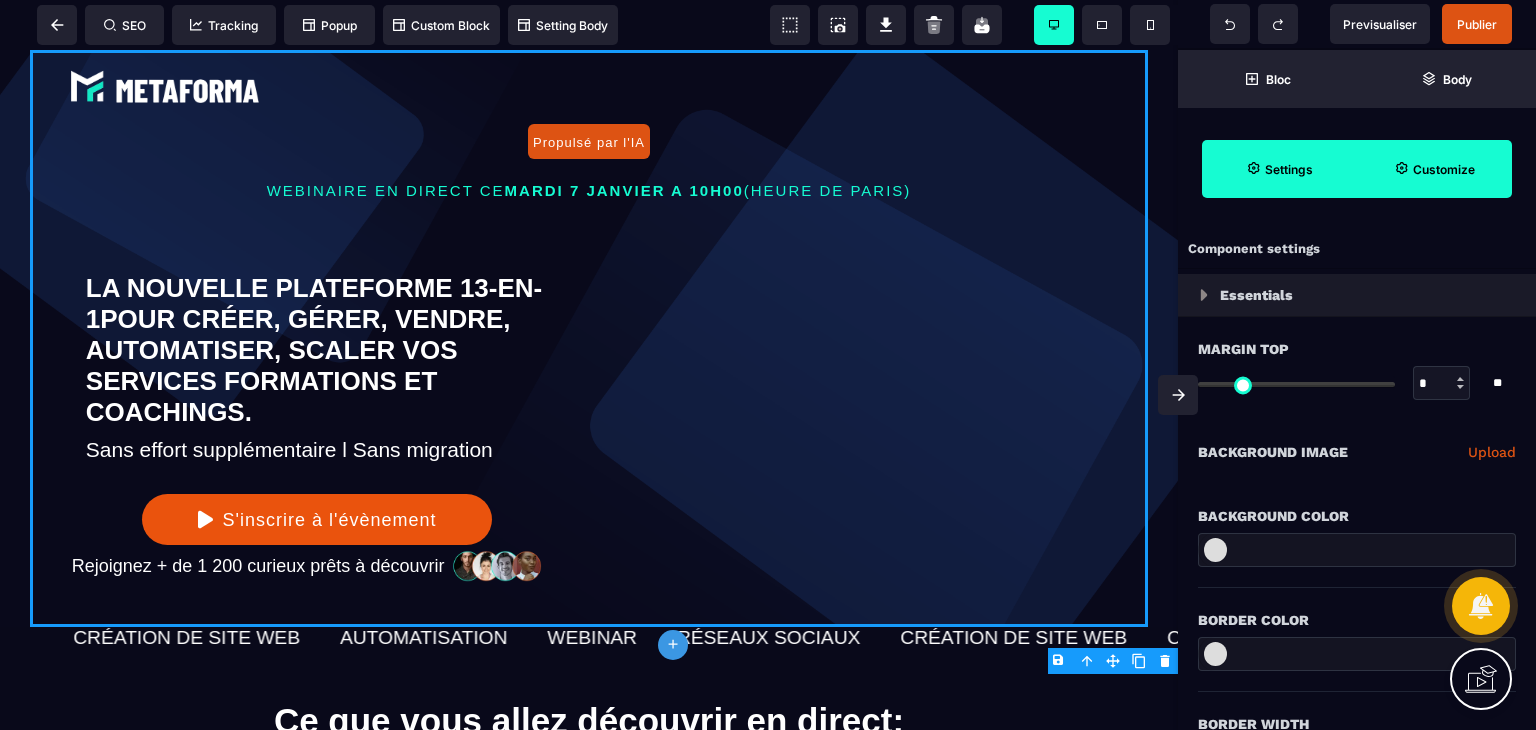 type on "*" 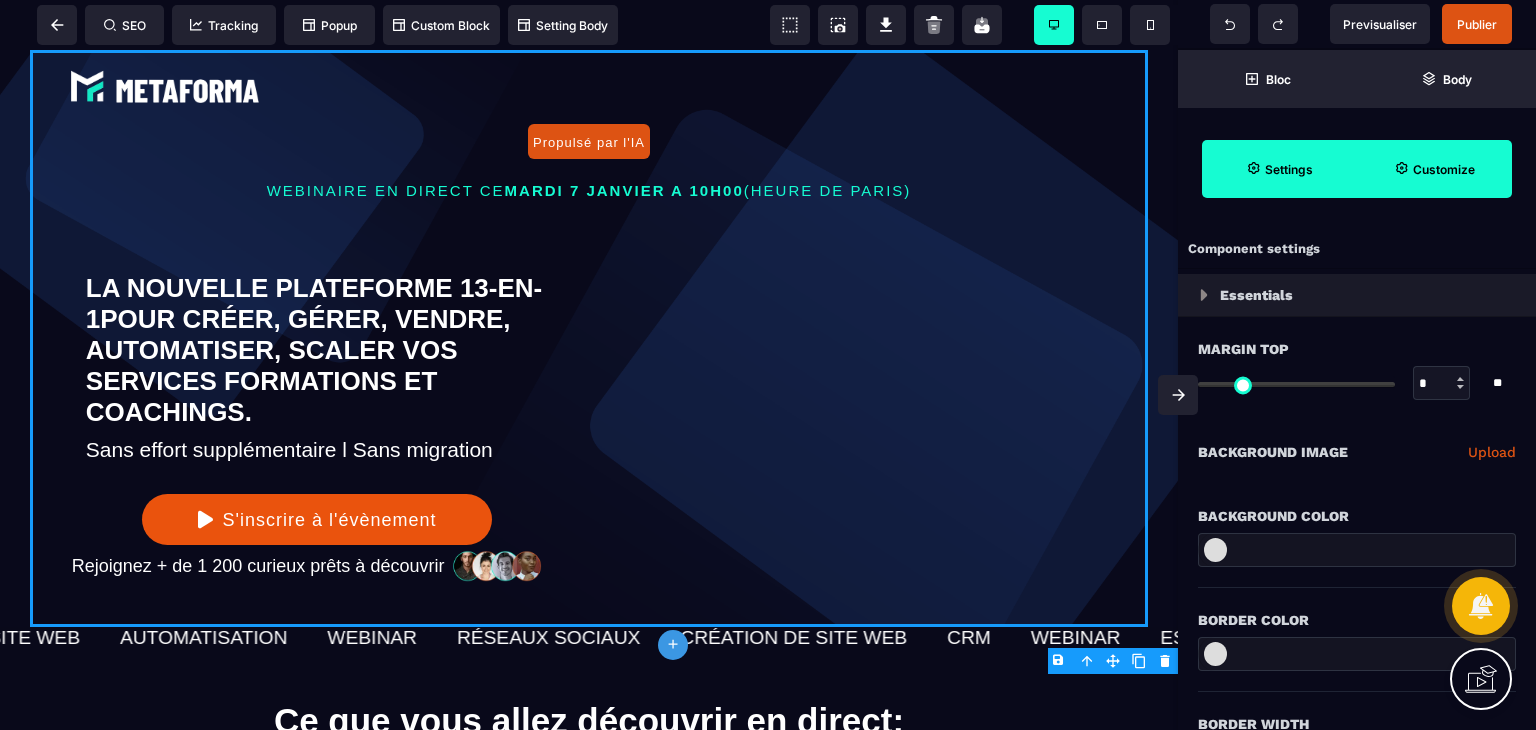 type on "*" 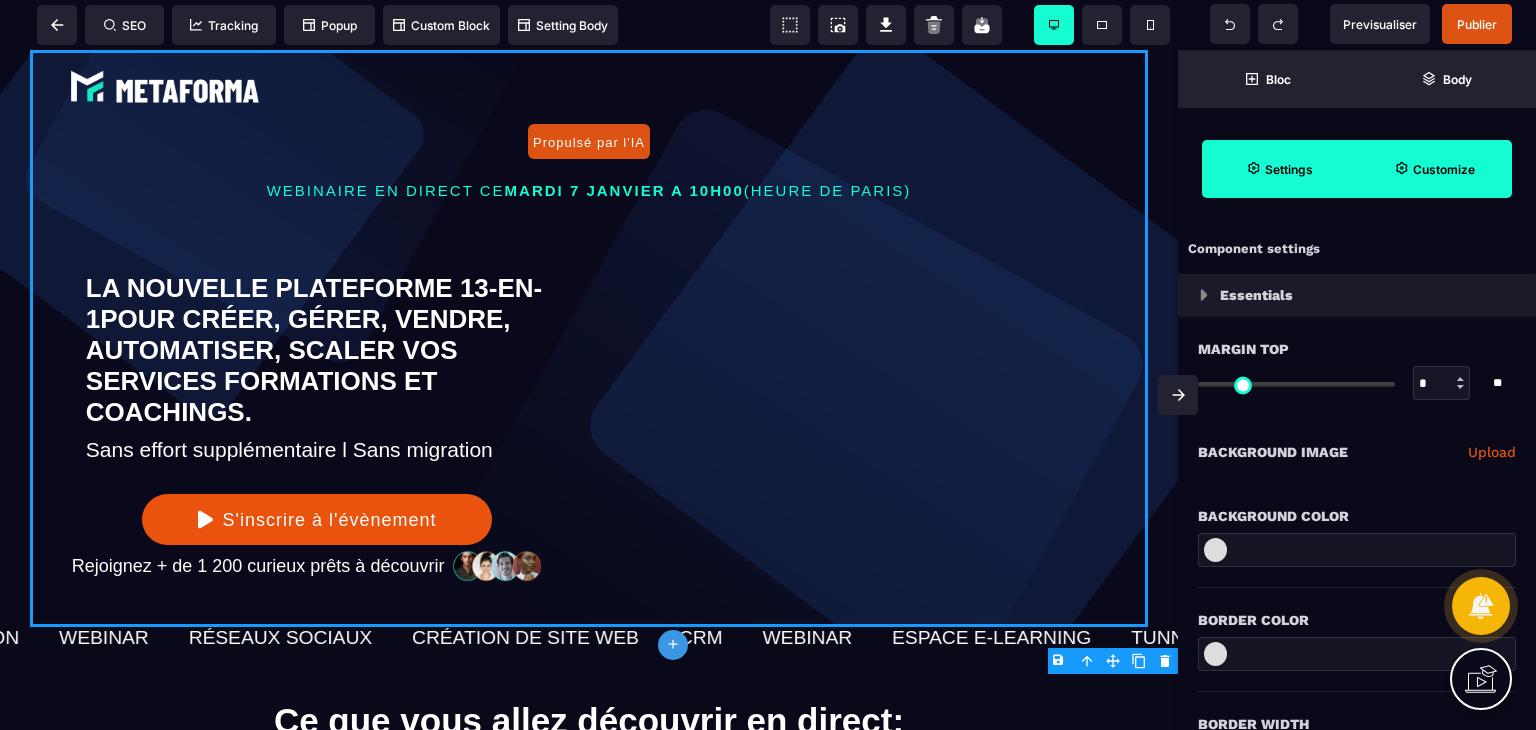 type on "*" 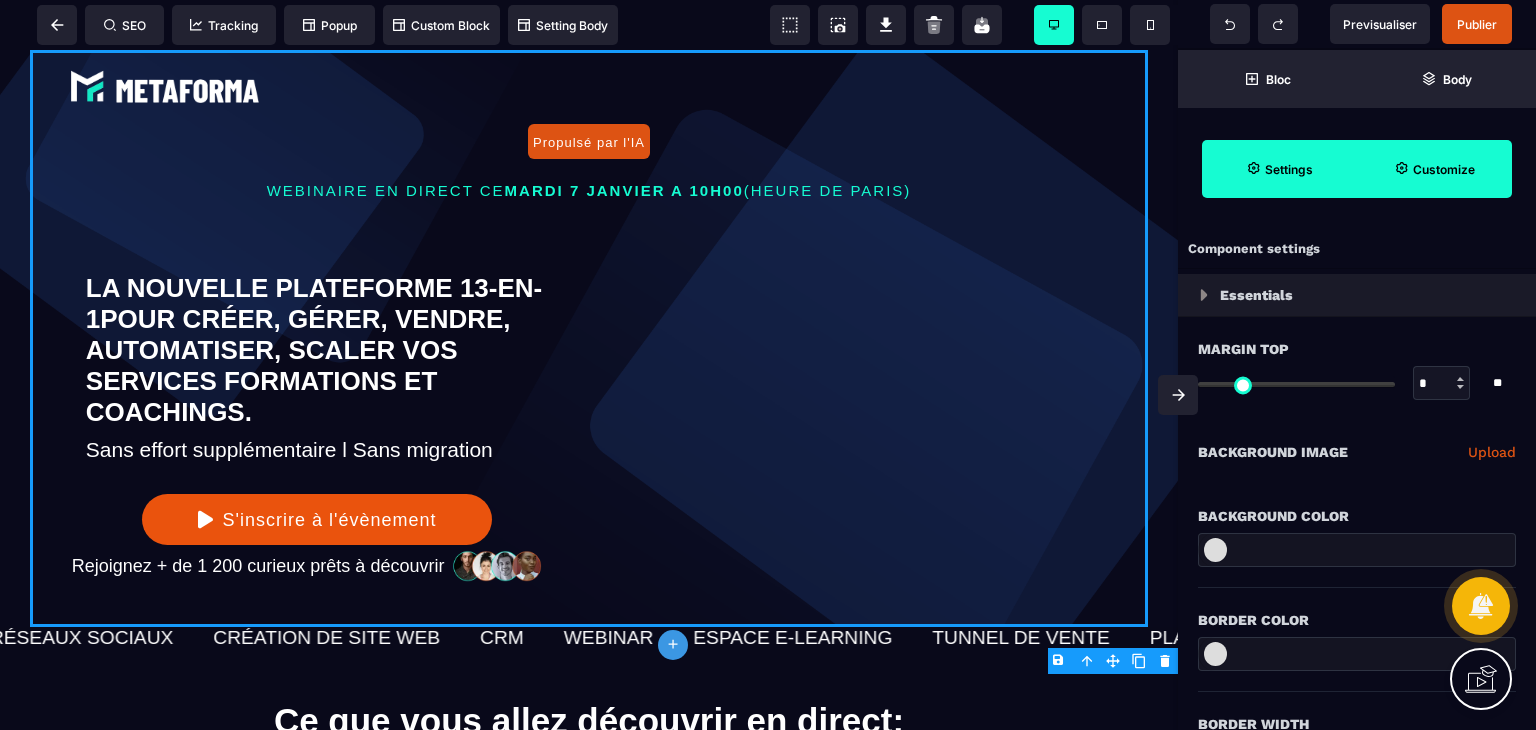 type on "*" 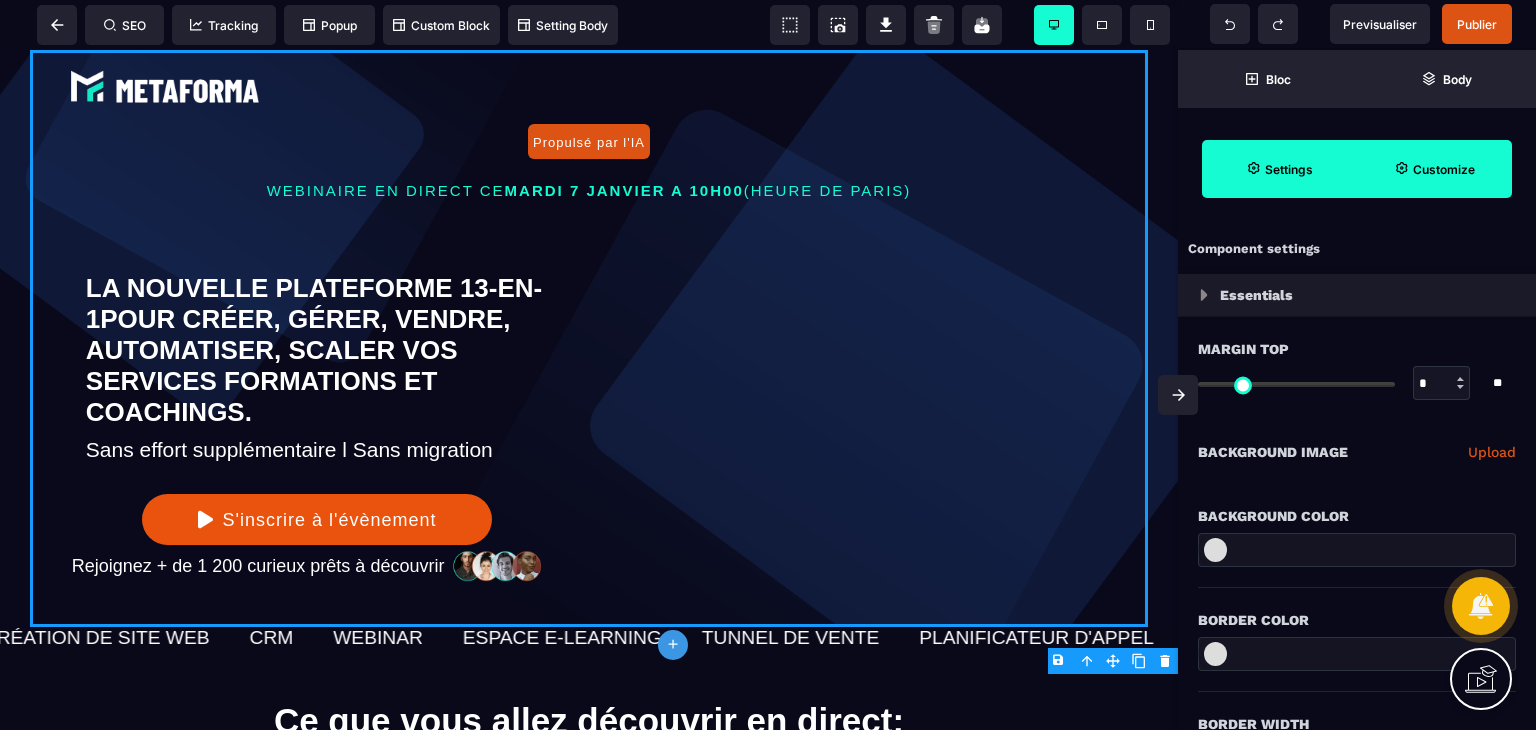 select 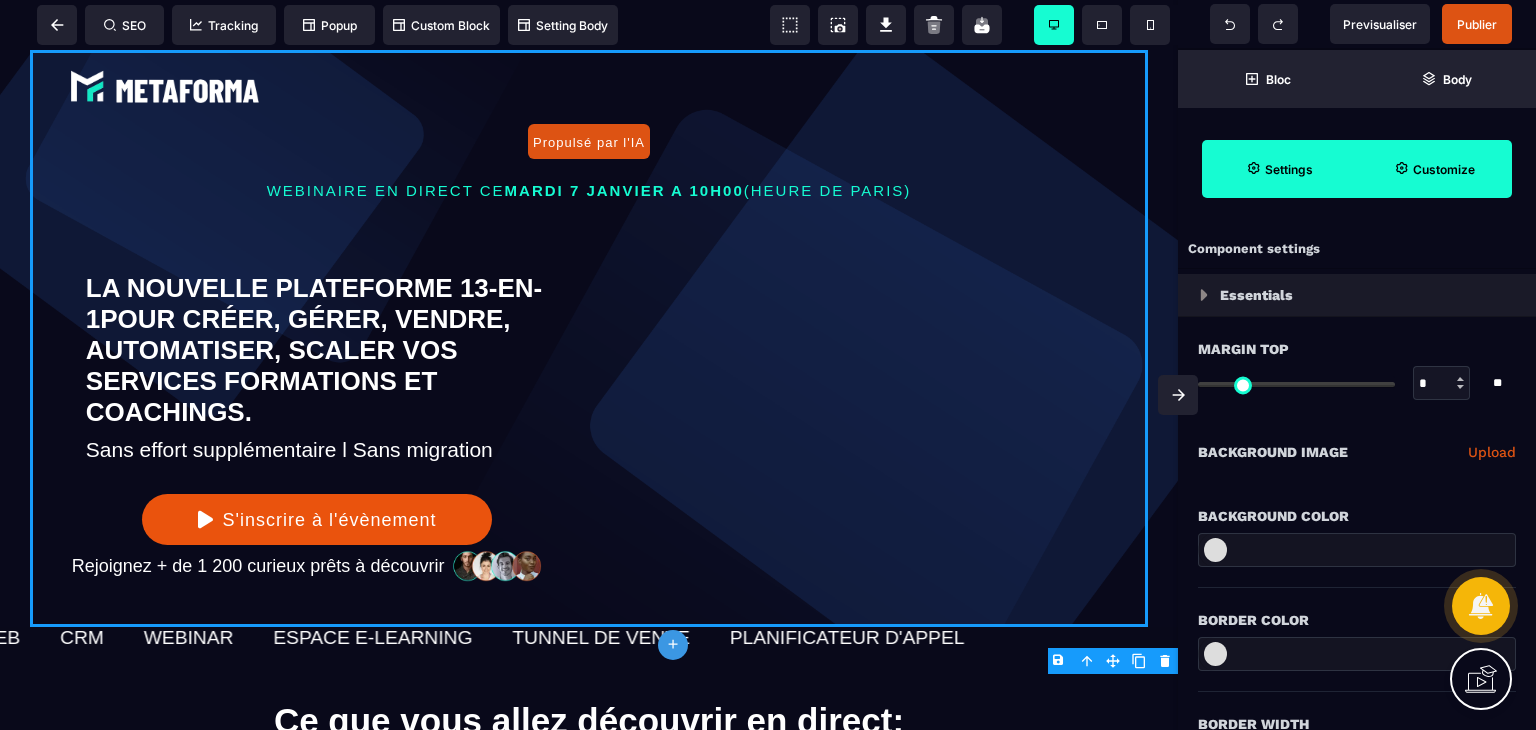 select on "**" 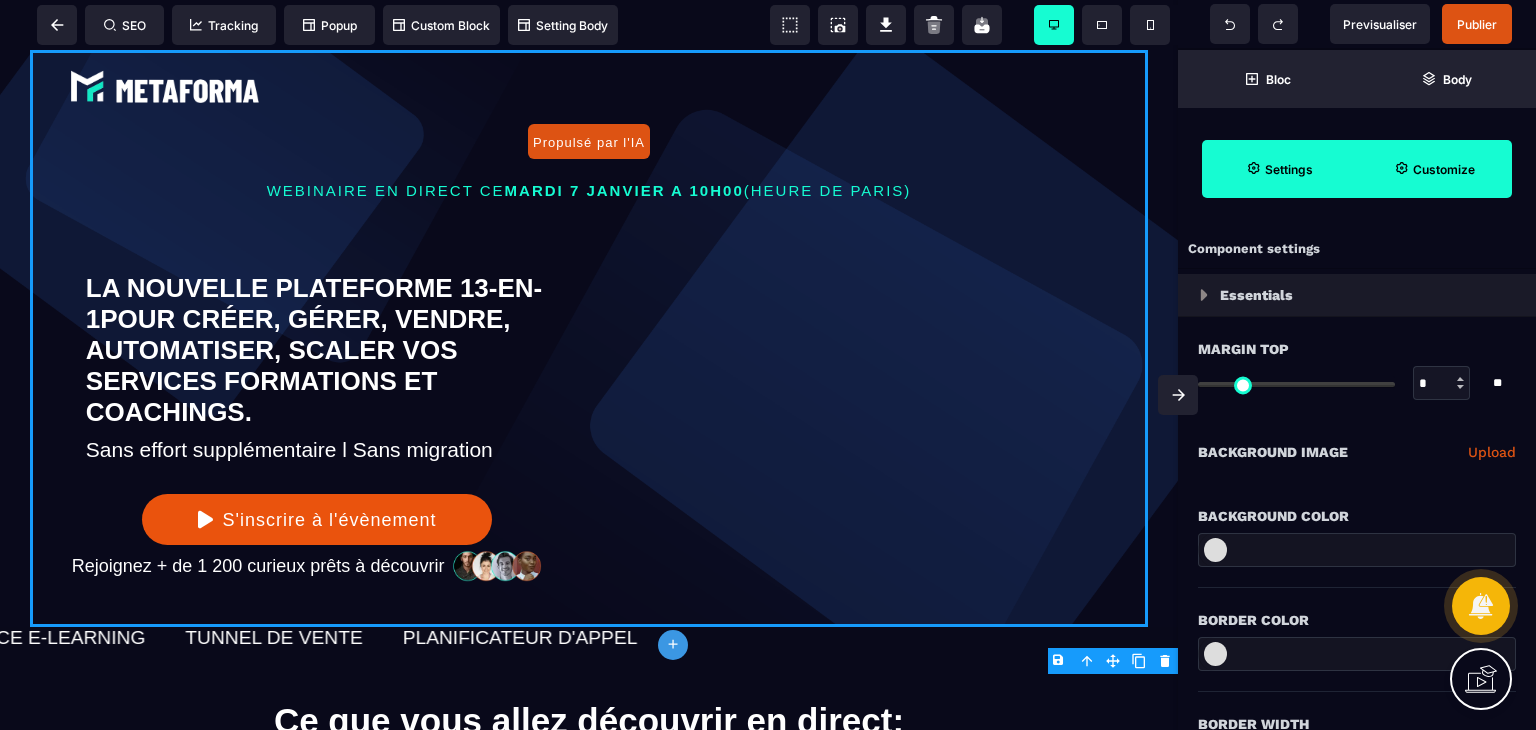 select on "**" 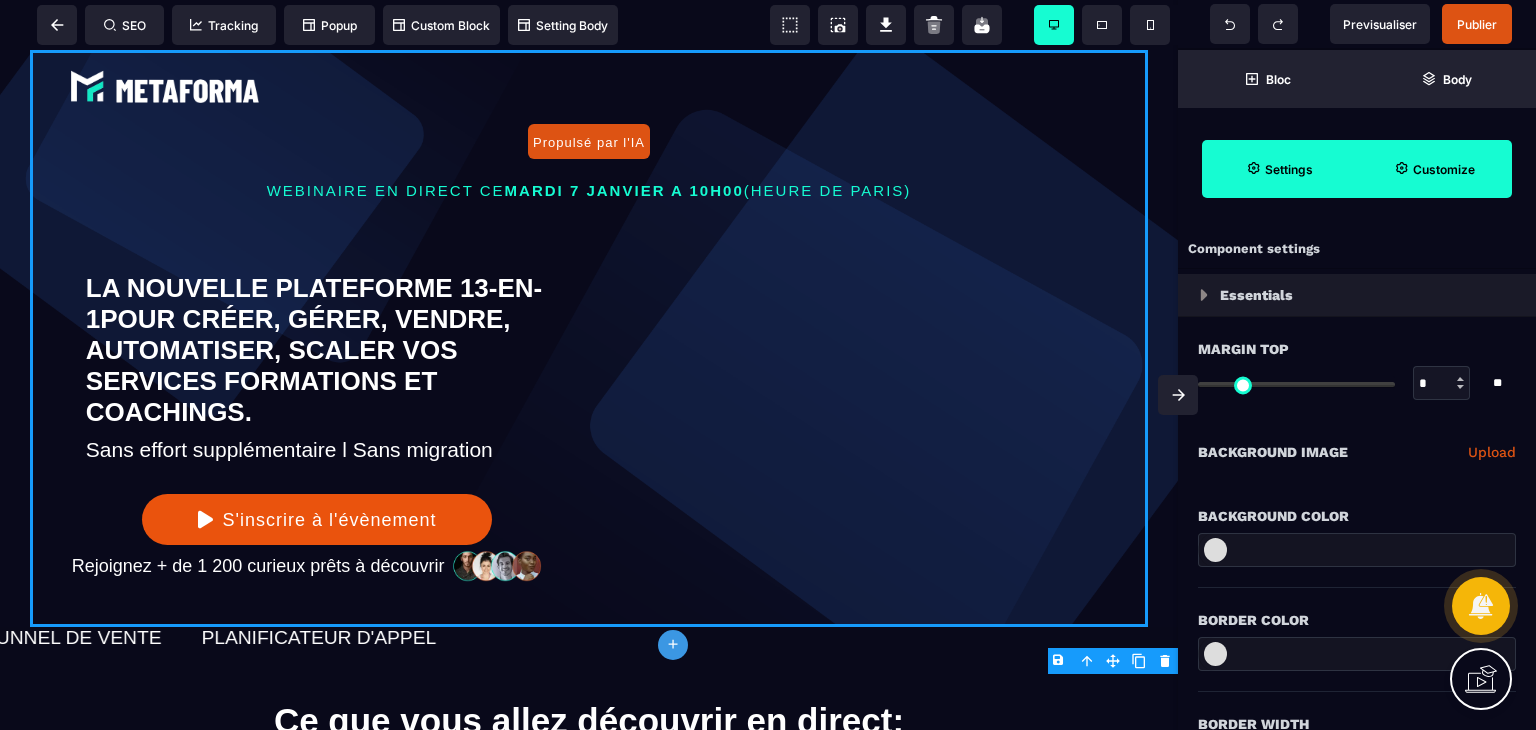 select on "**" 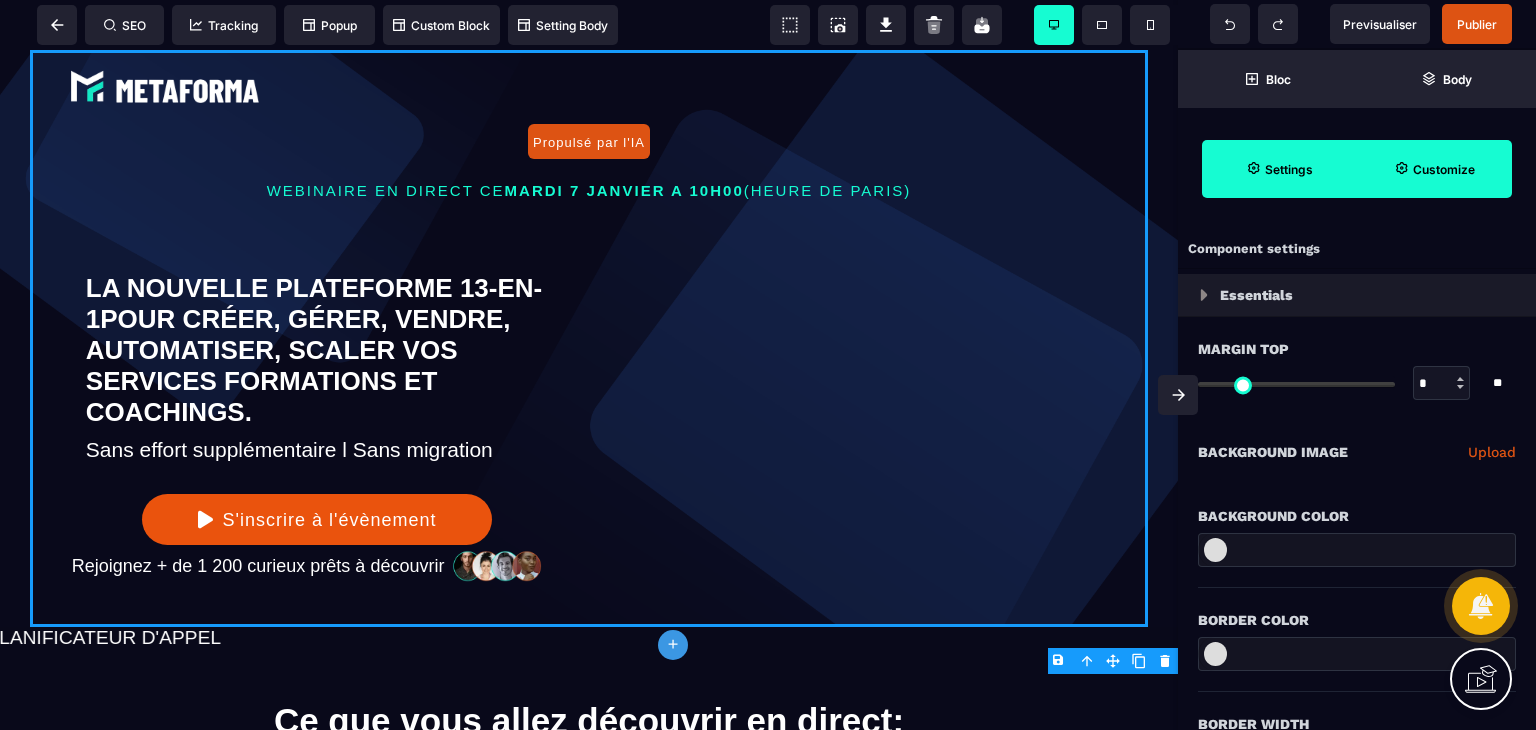 select on "*" 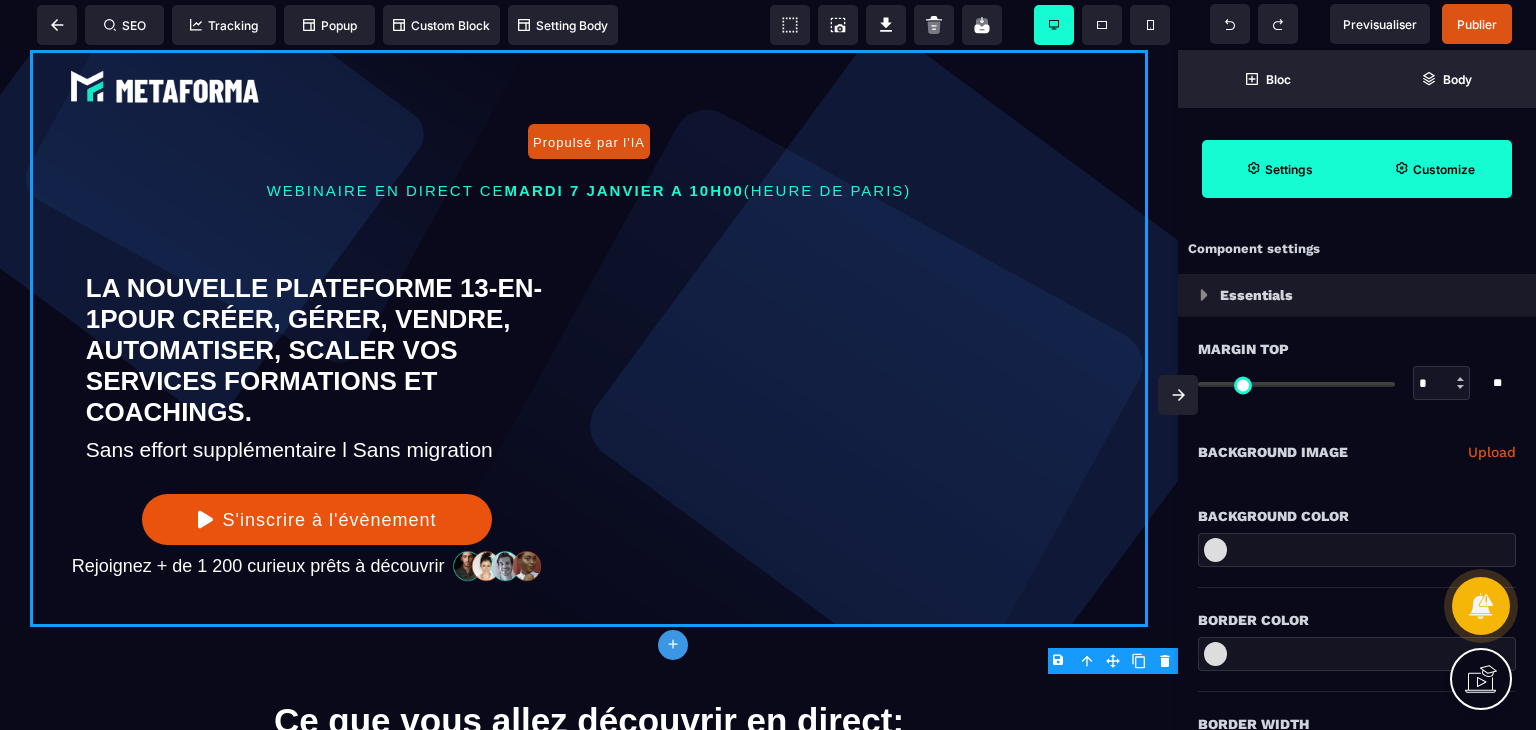 select on "**" 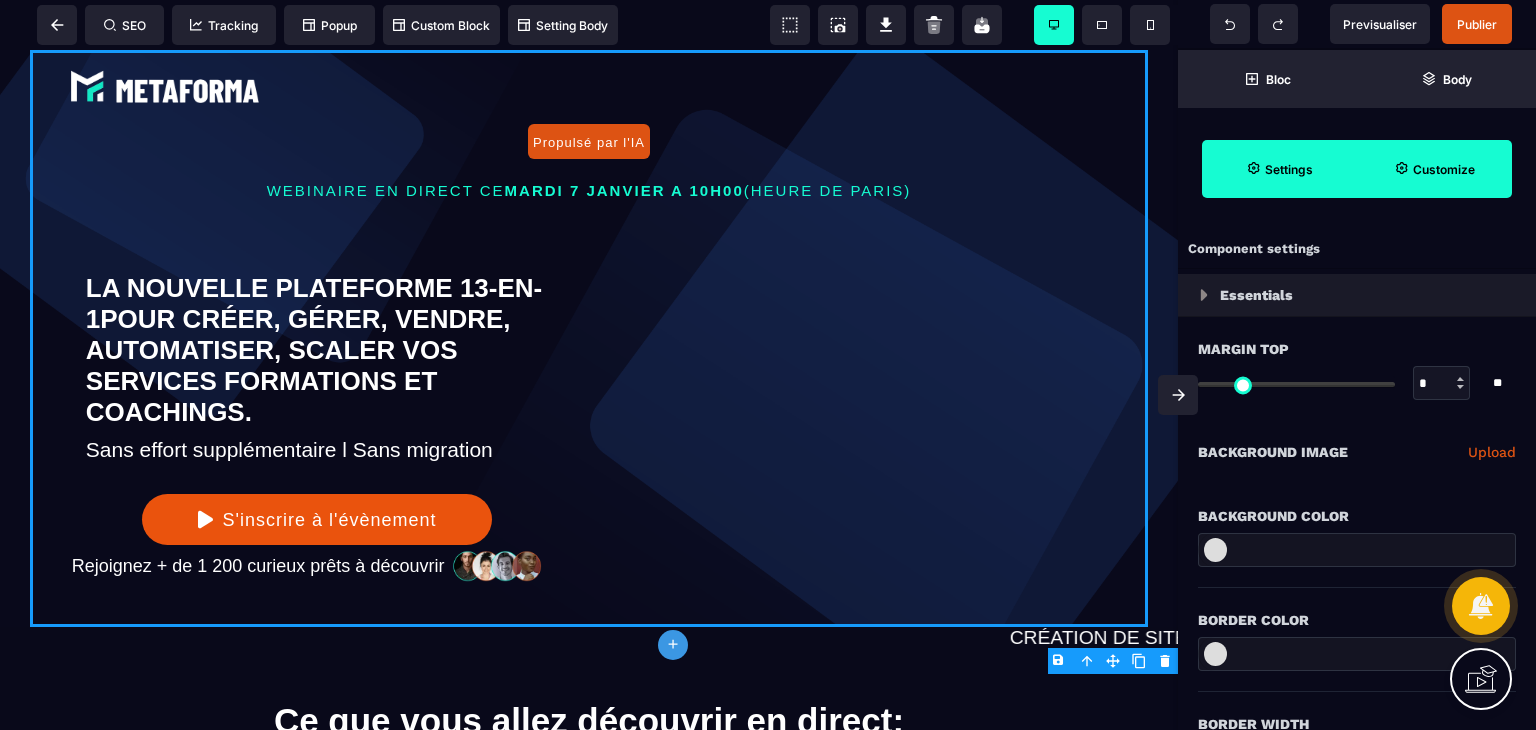 select on "**" 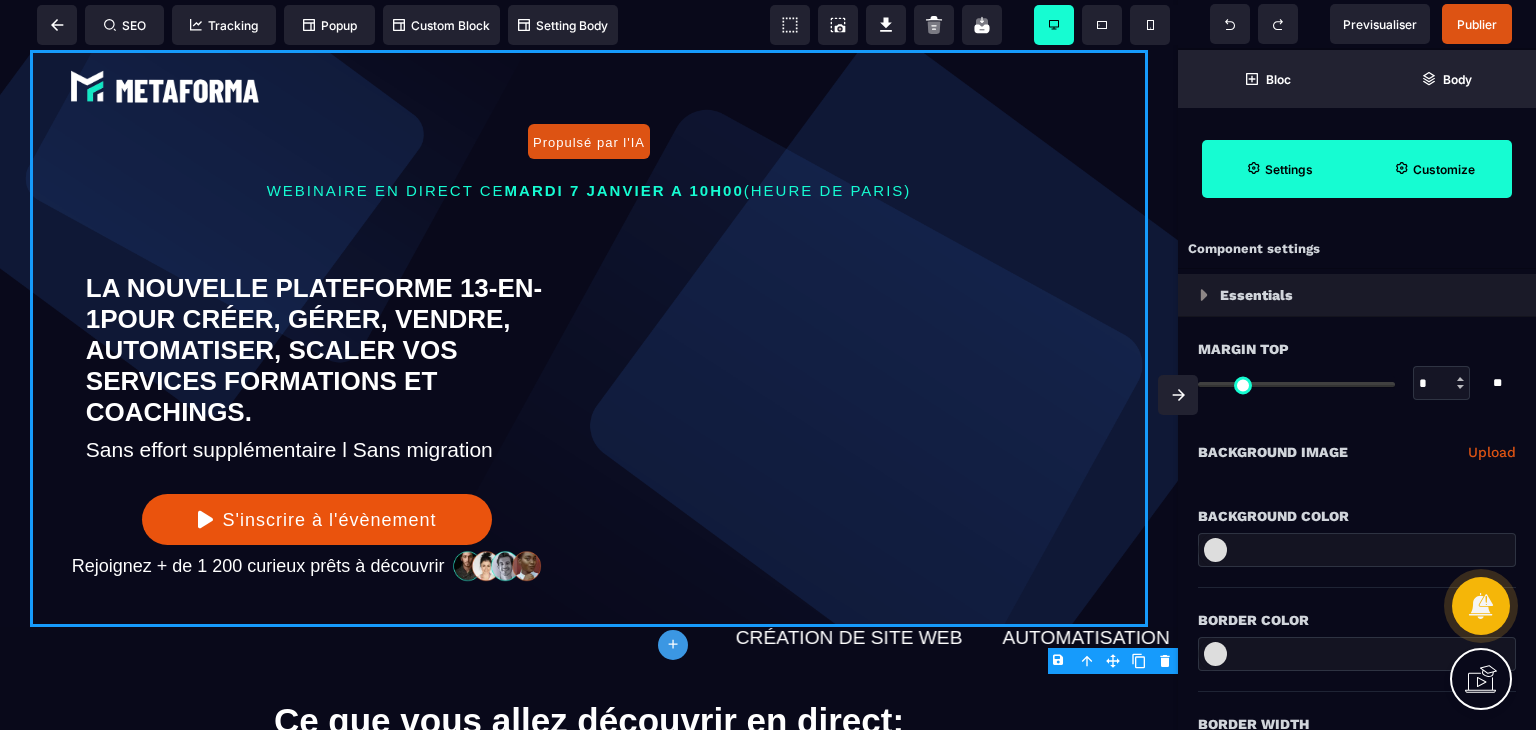 select on "**" 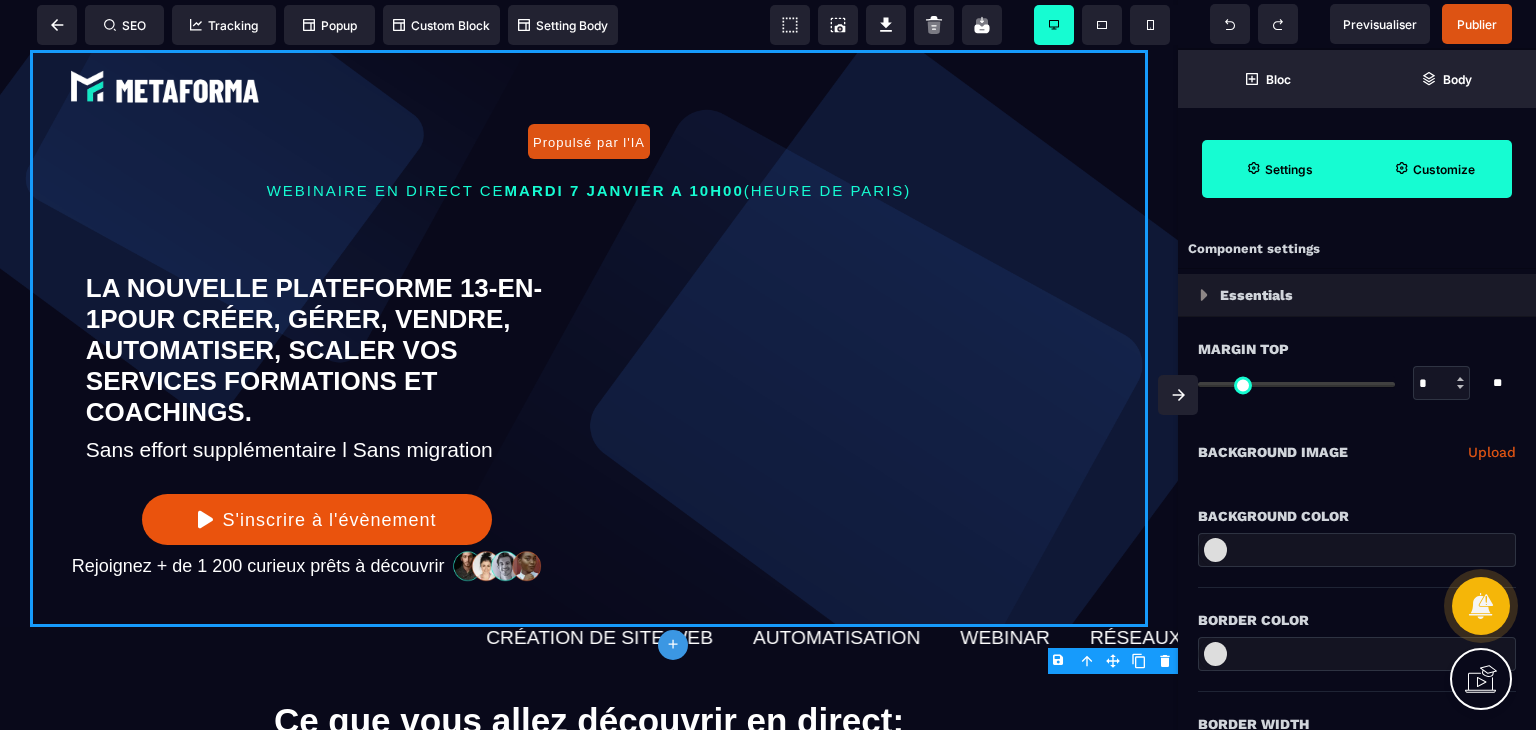 select on "**" 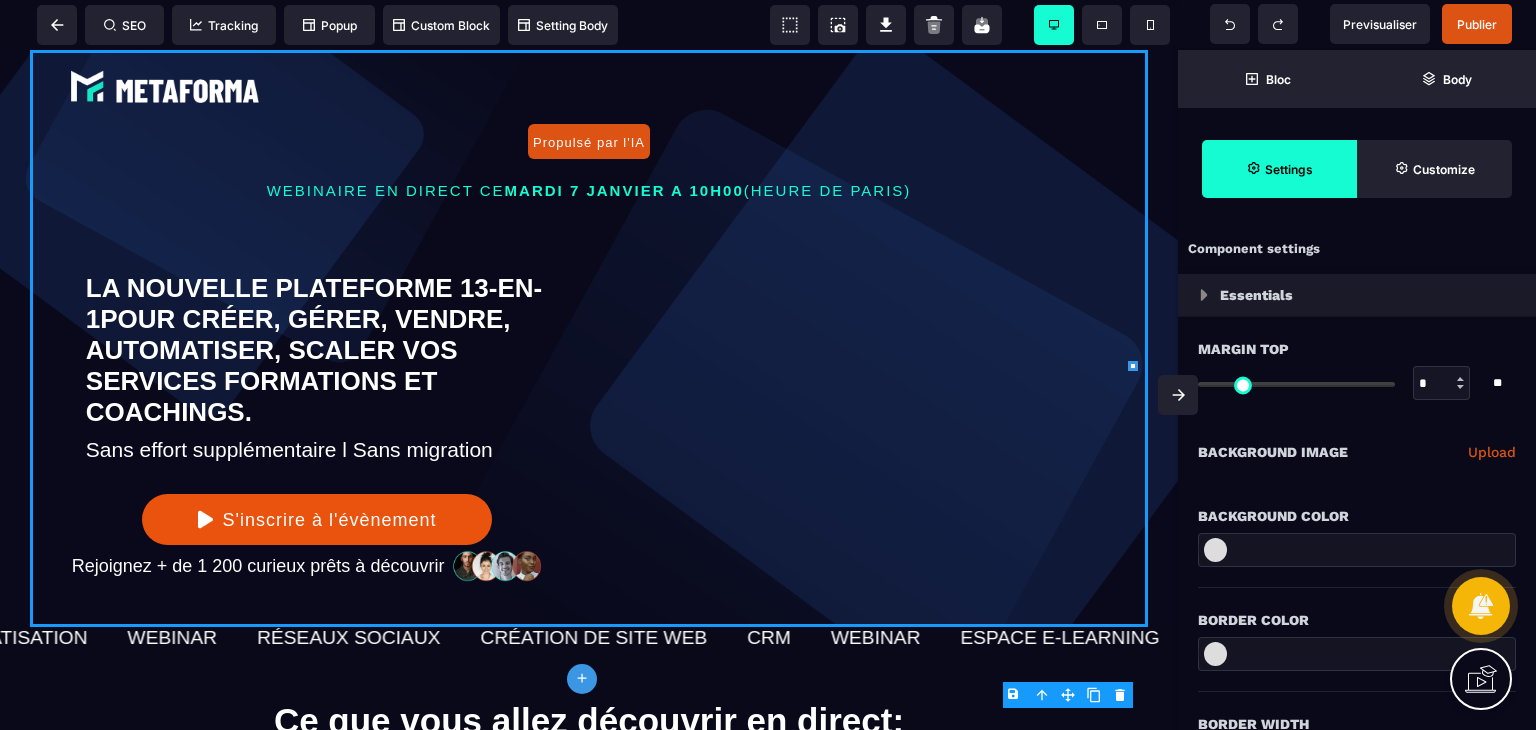 click at bounding box center (1178, 395) 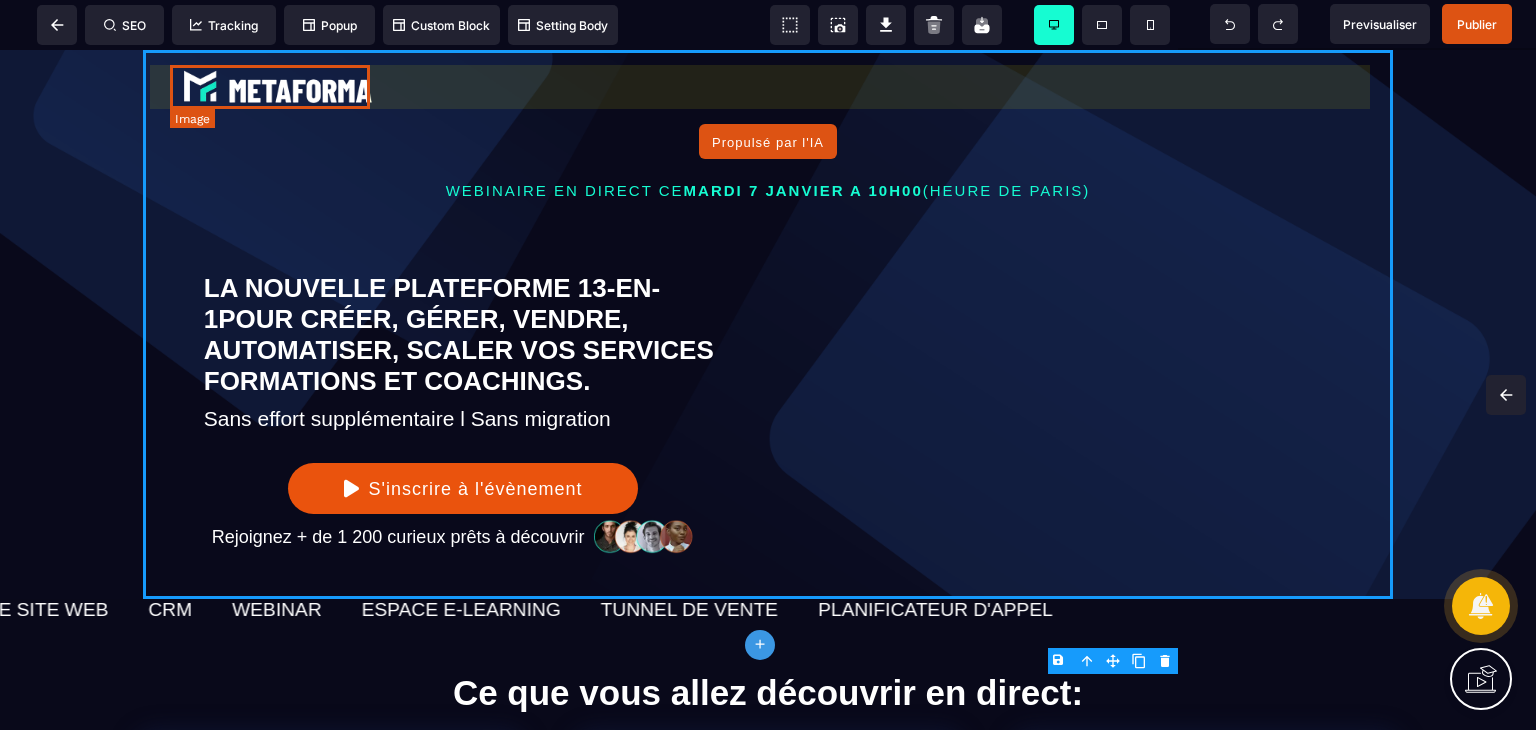 click at bounding box center [278, 87] 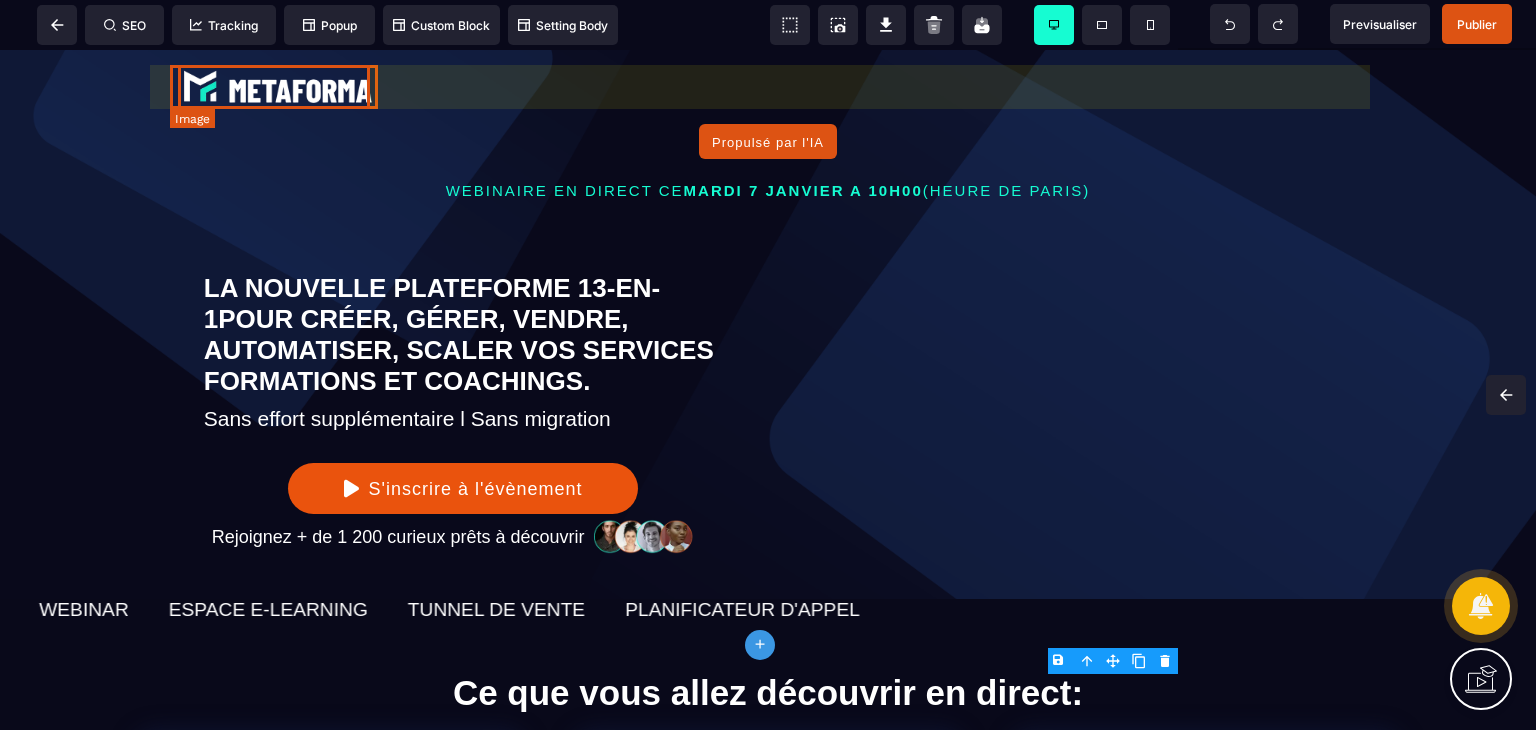 select 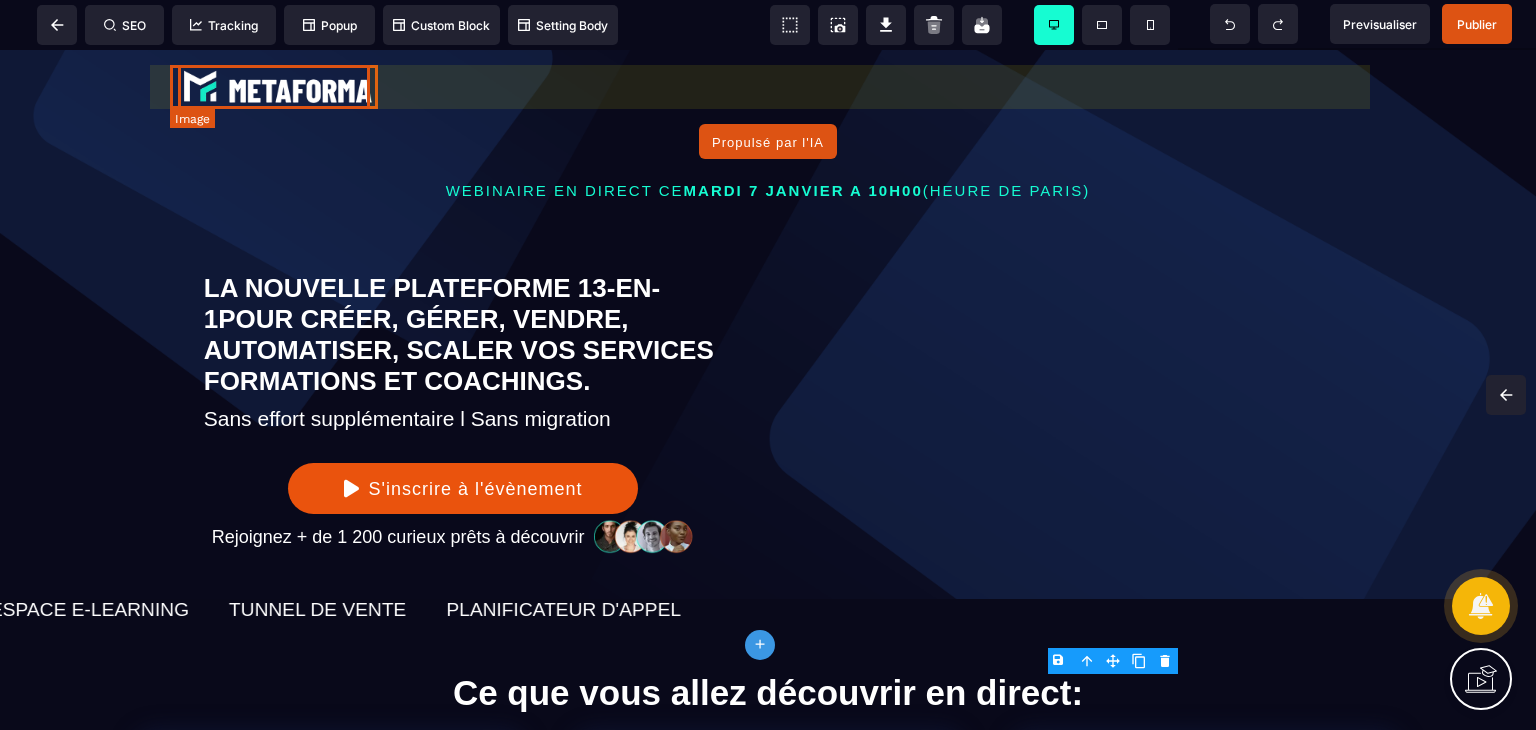 select on "**" 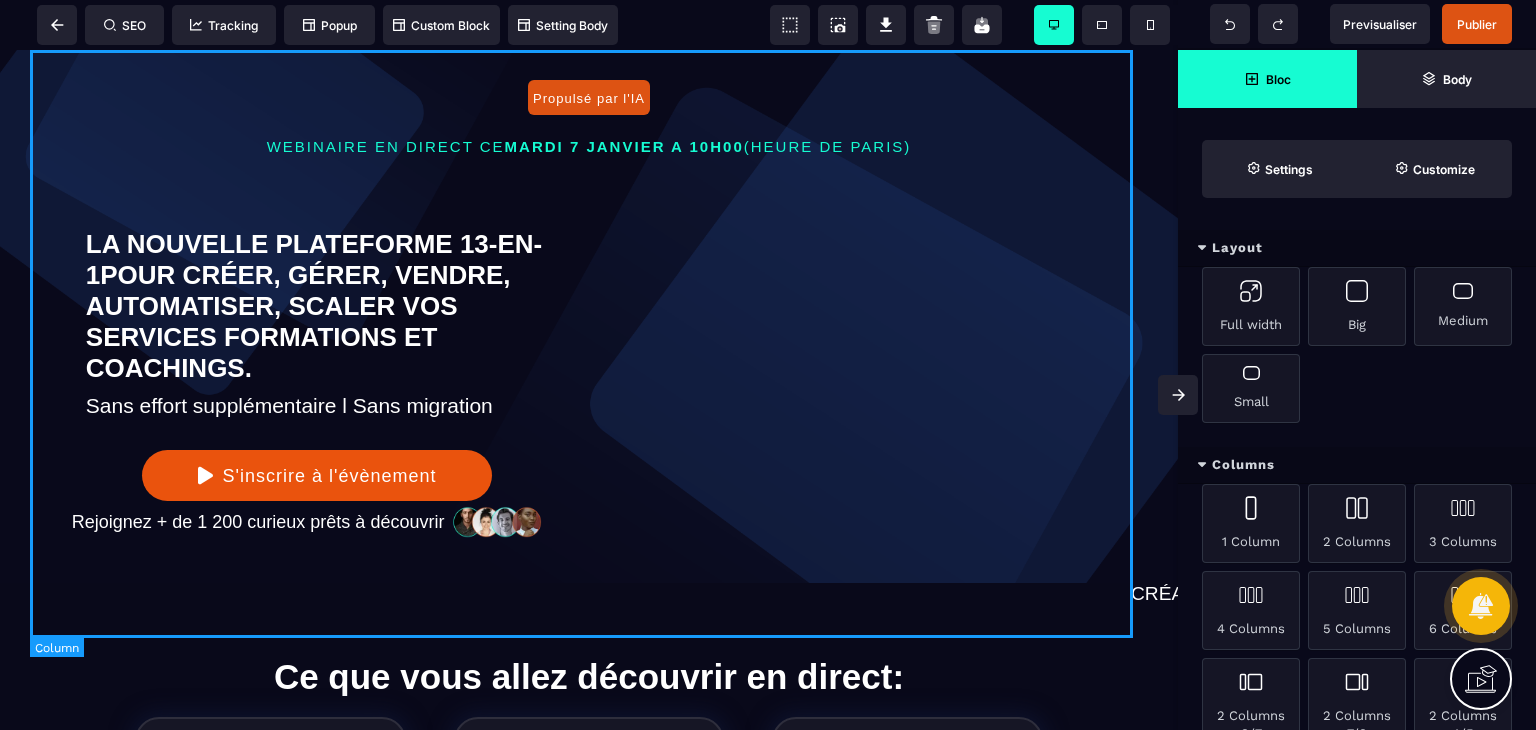 click on "Propulsé par l'IA WEBINAIRE EN DIRECT CE MARDI [NUMBER] [MONTH] À [TIME] (HEURE DE [LOCATION]) LA NOUVELLE PLATEFORME 13-EN-1 POUR CRÉER, GÉRER, VENDRE, AUTOMATISER, SCALER VOS SERVICES FORMATIONS ET COACHINGS. Sans effort supplémentaire l Sans migration S'inscrire à l'évènement Rejoignez + de 1 200 curieux prêts à découvrir" at bounding box center (589, 316) 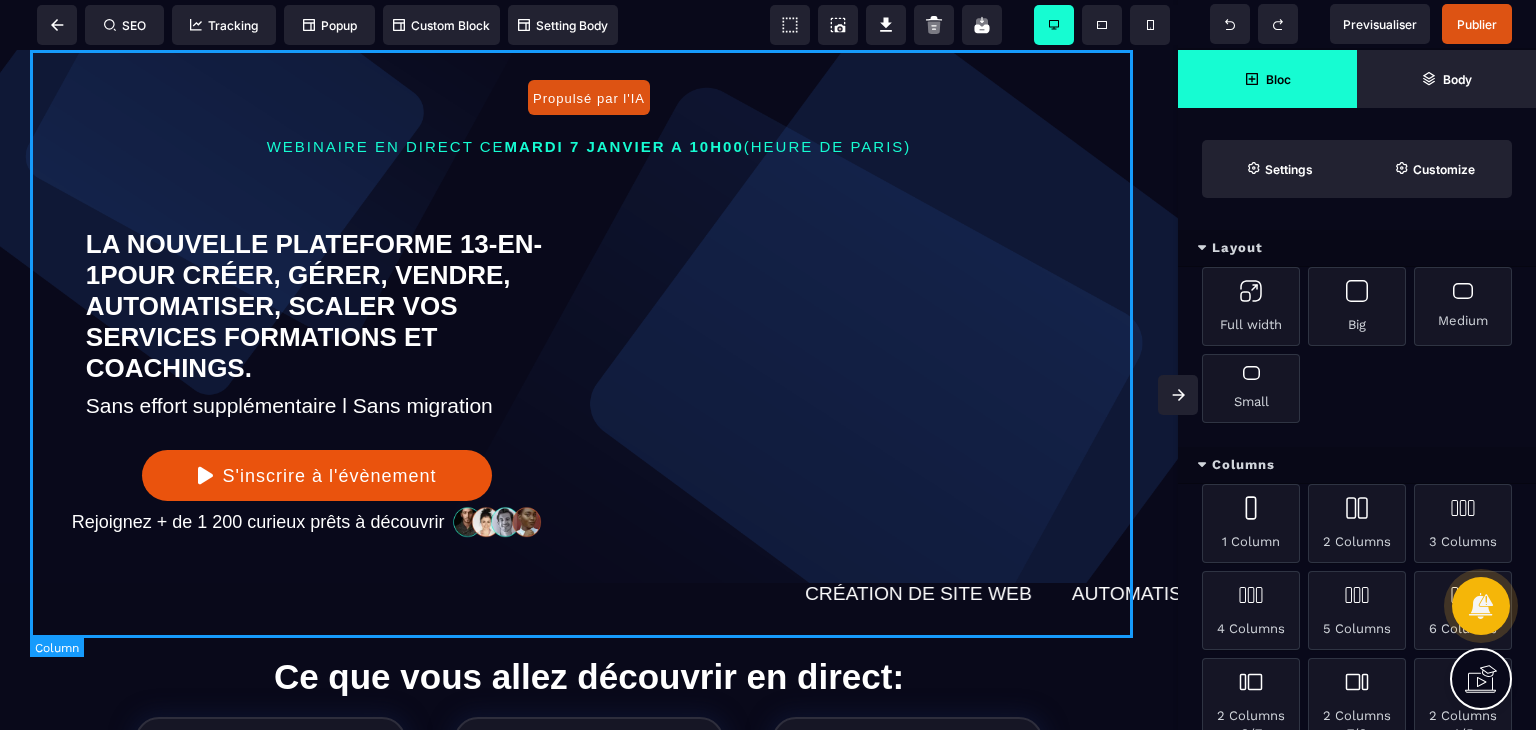 select 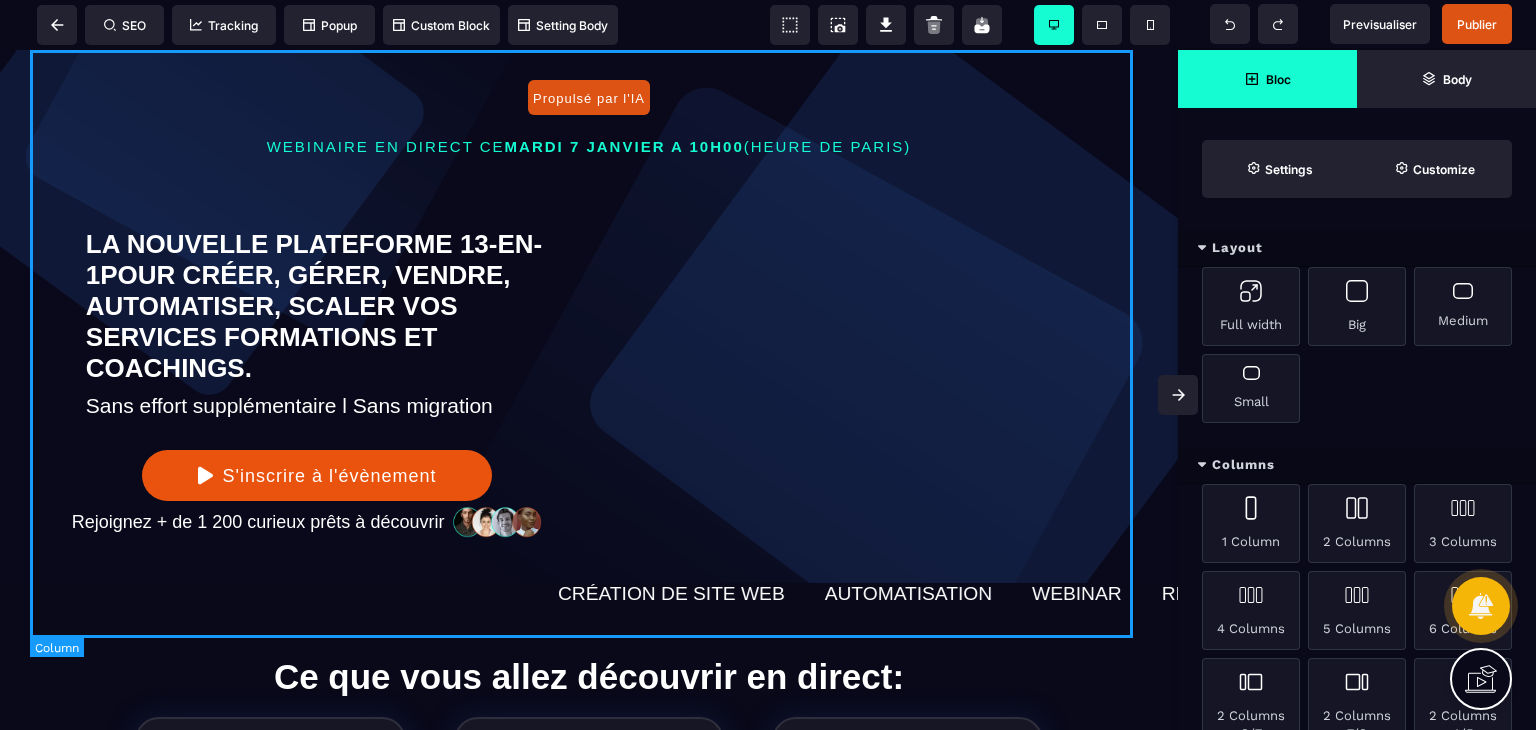 select on "**" 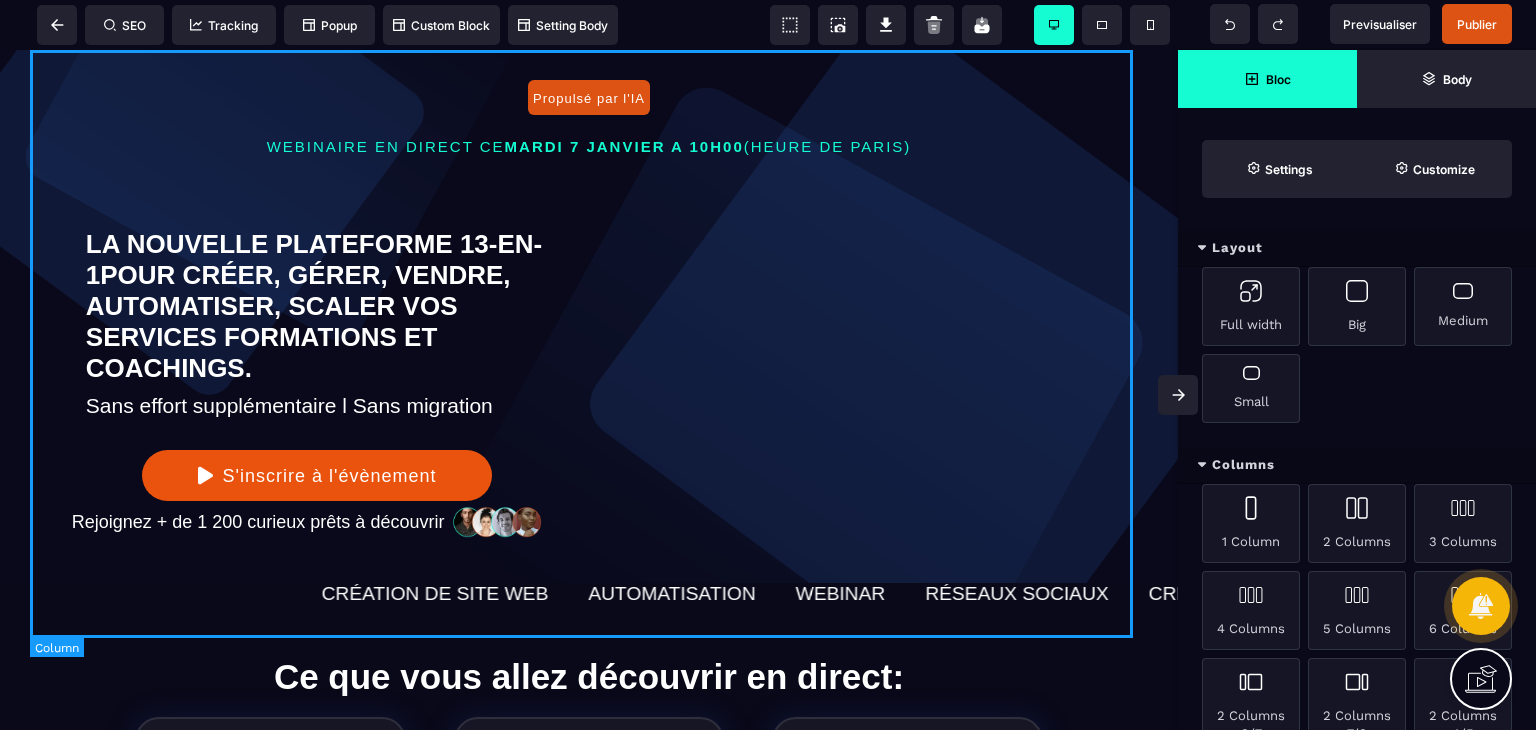 select on "**" 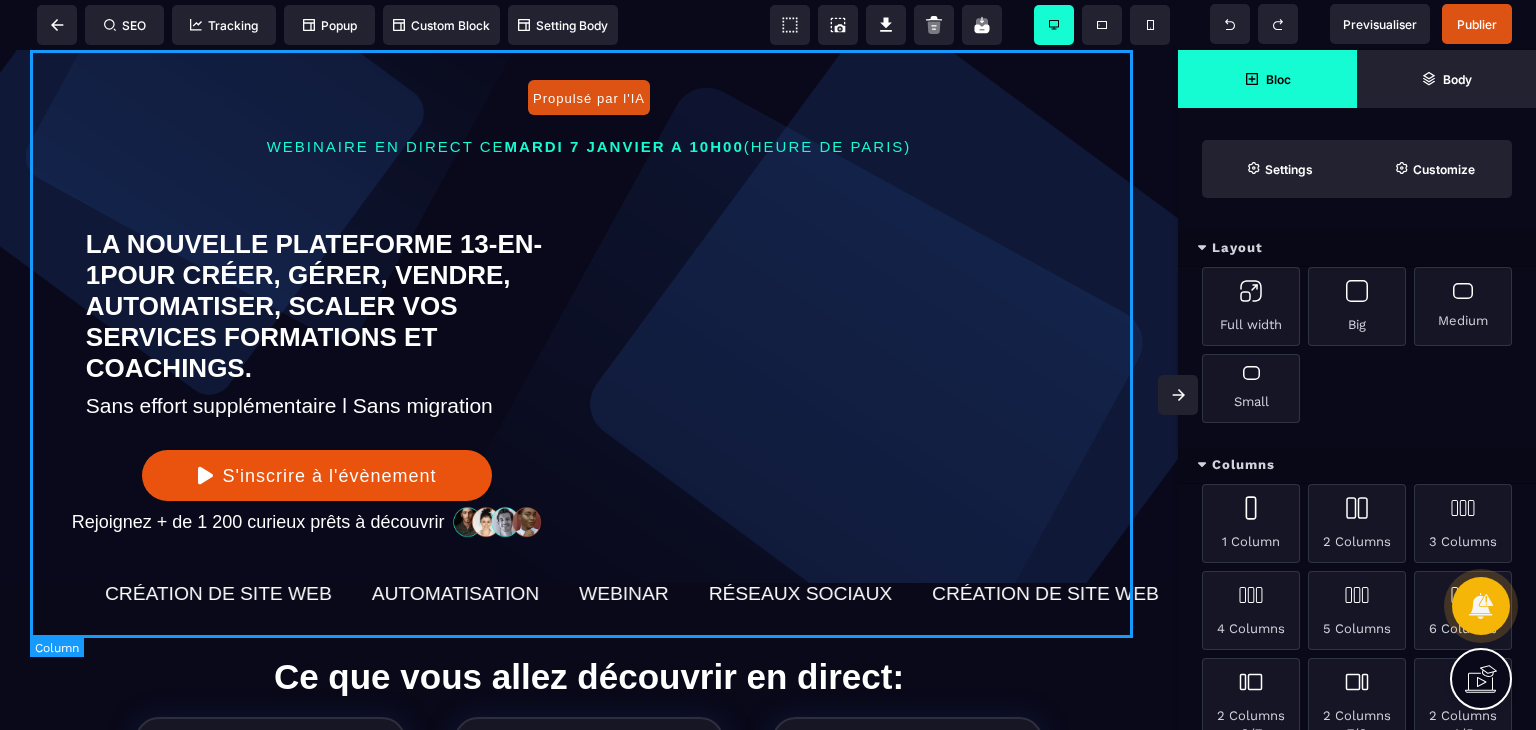 select on "**" 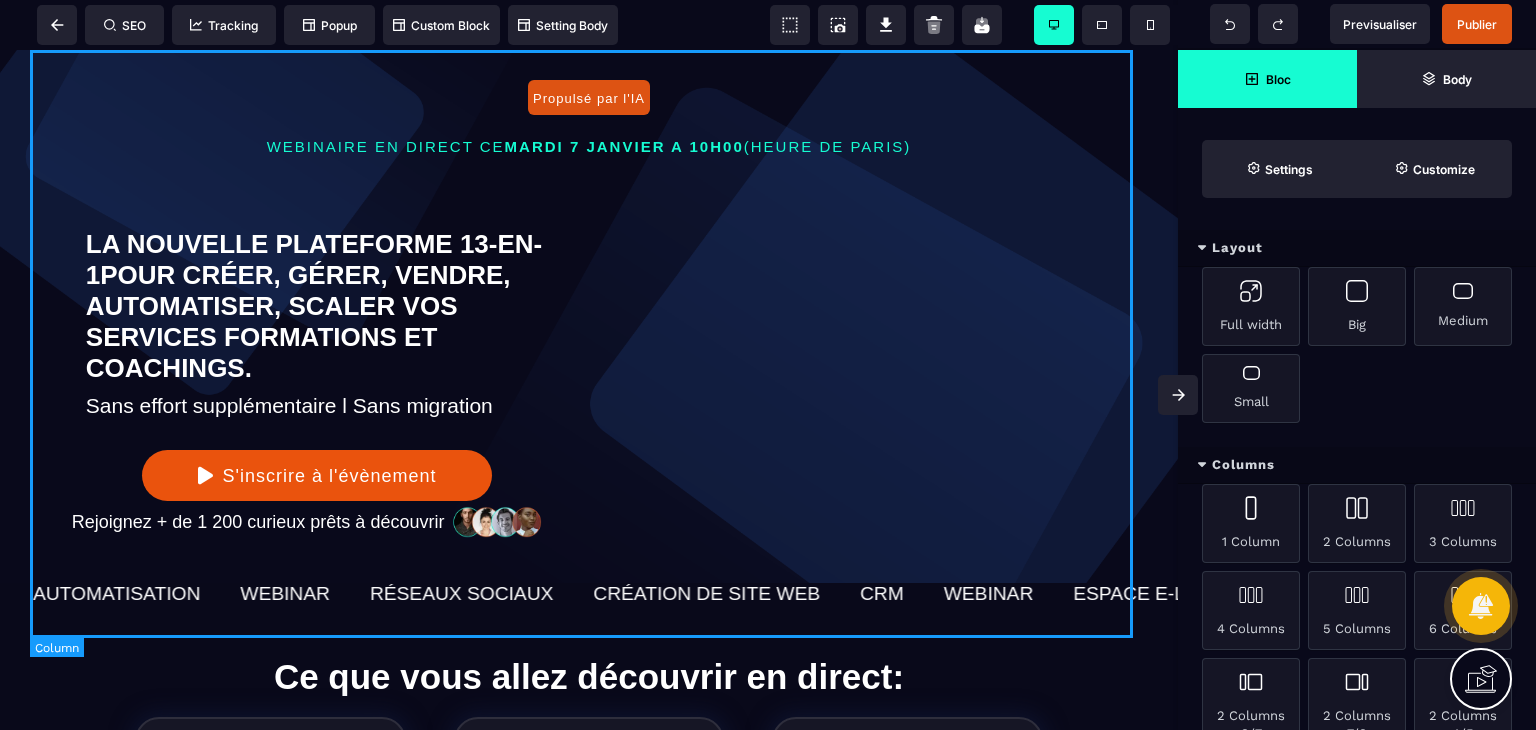 select on "*" 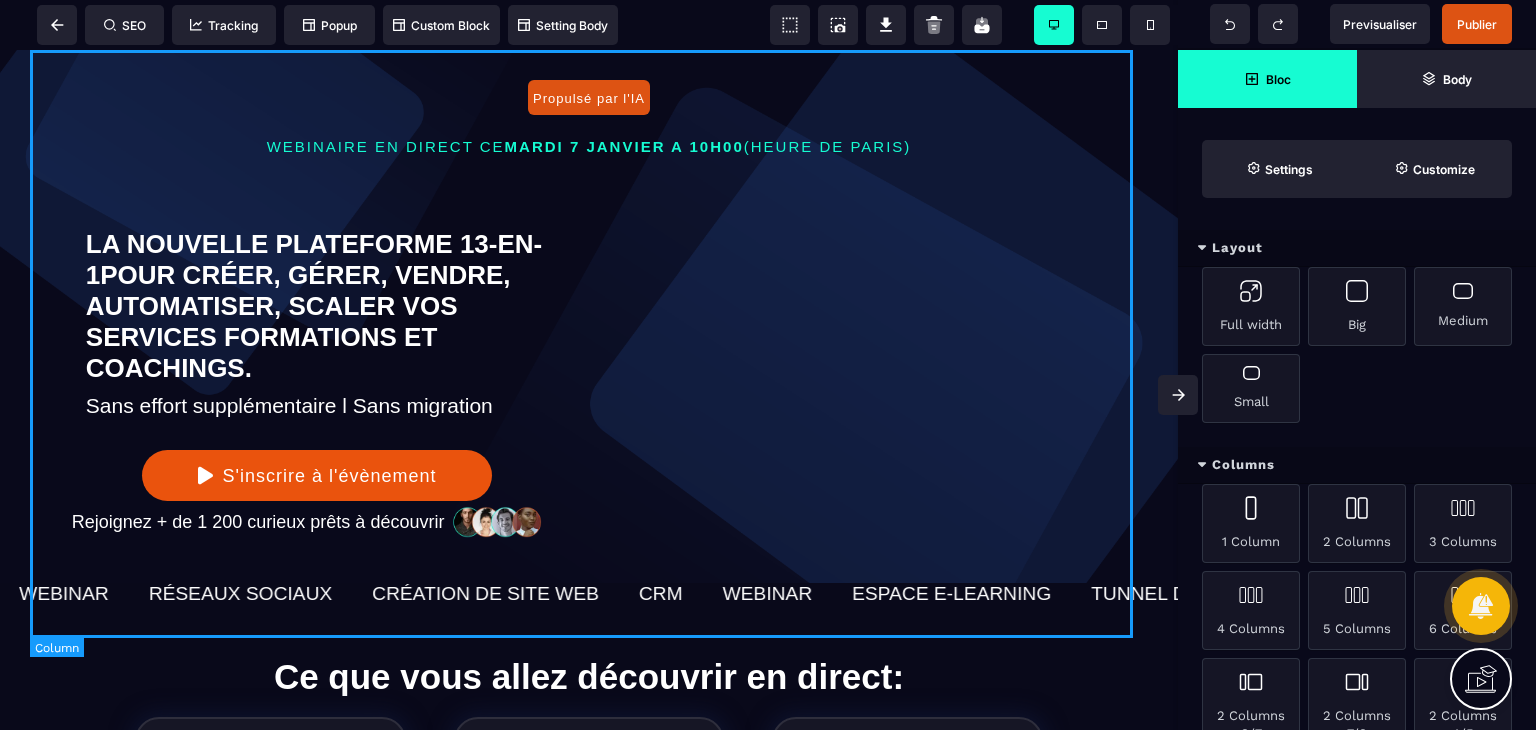 select on "**" 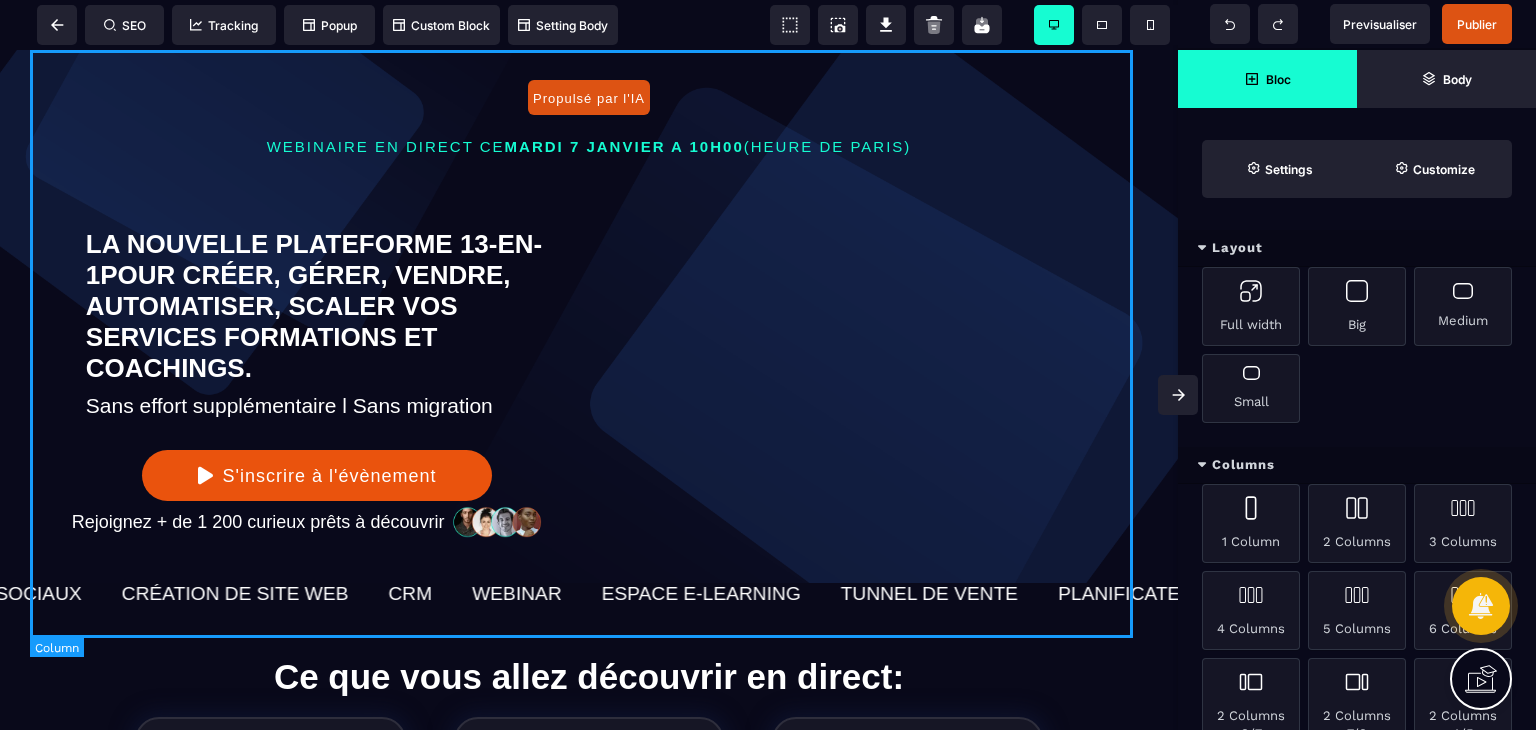 select on "**" 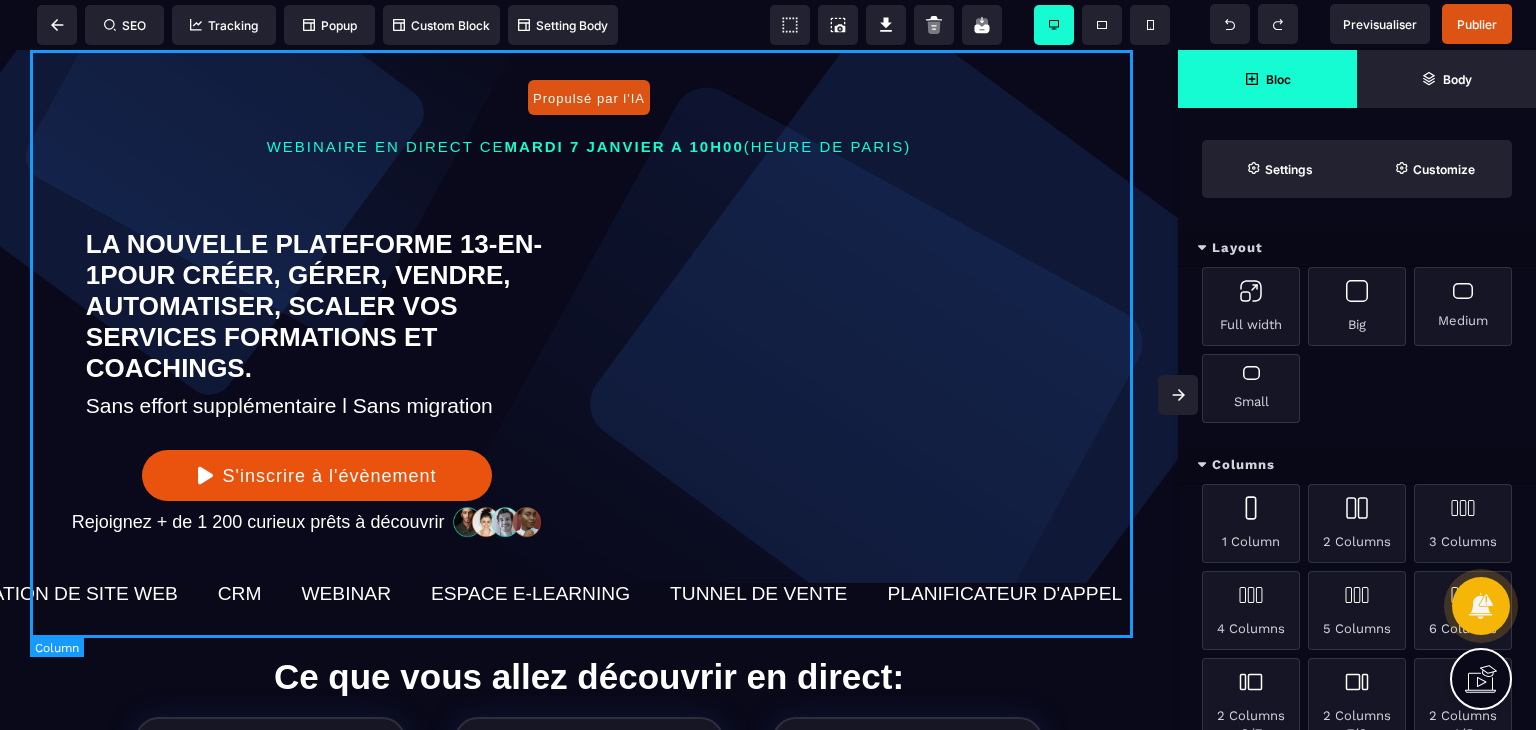 select on "**" 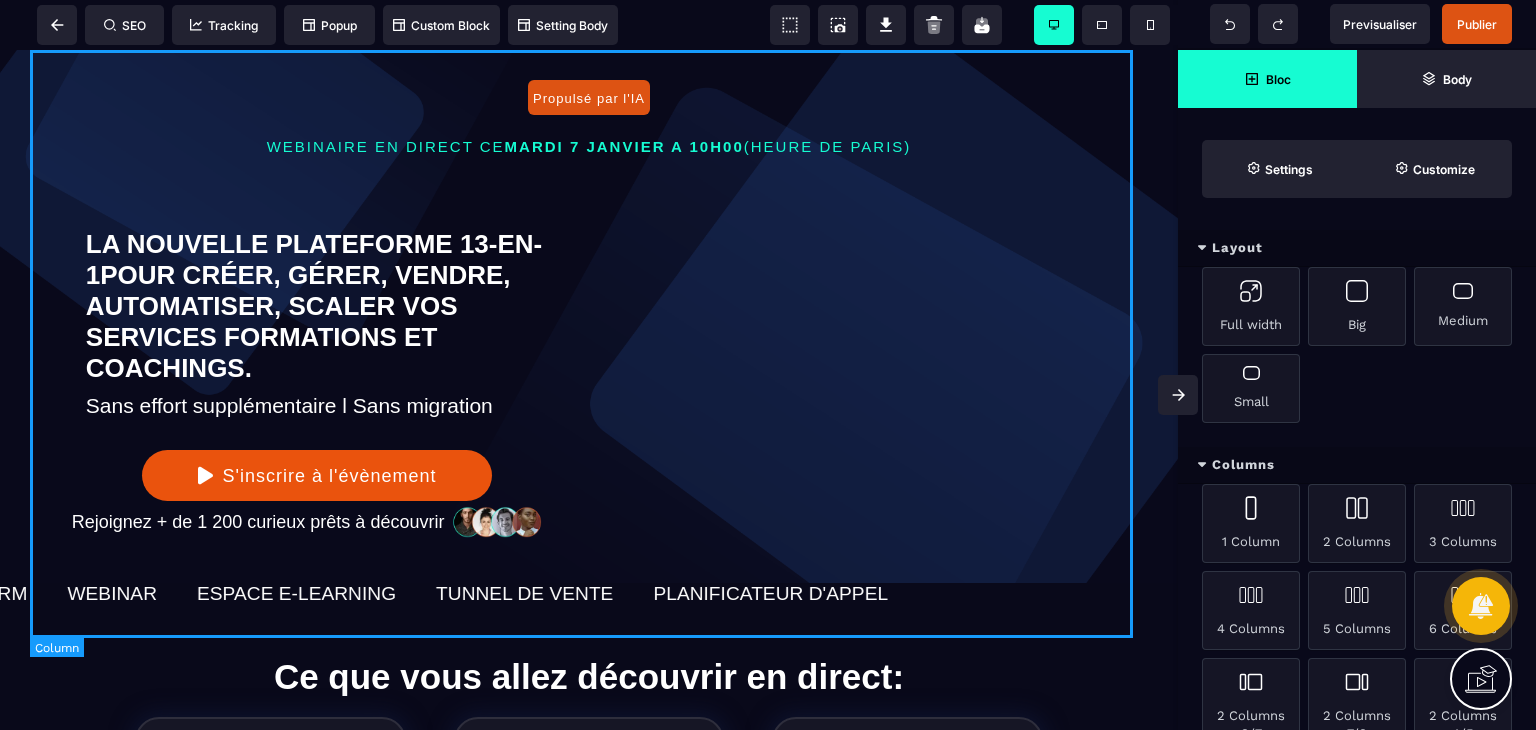 select on "**" 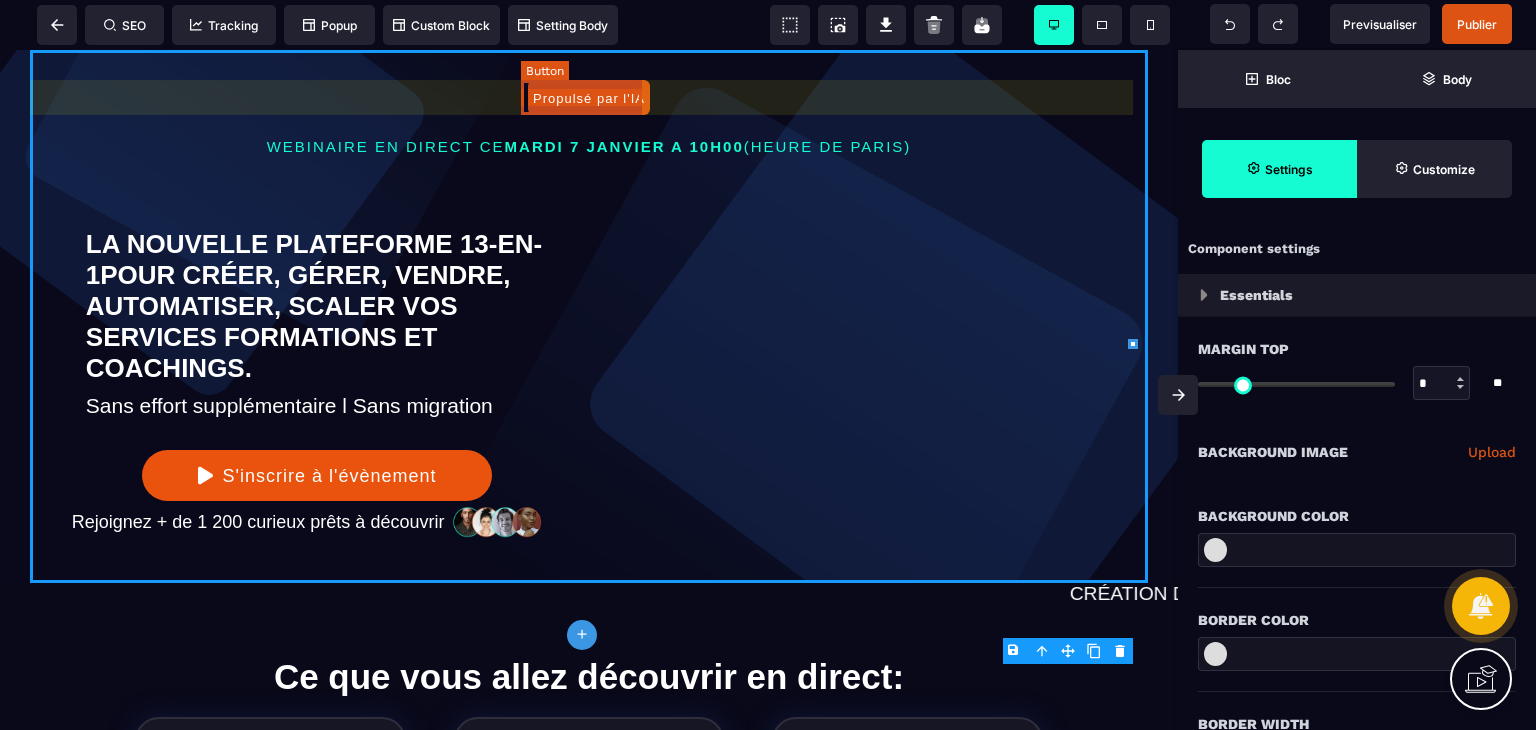 click on "Propulsé par l'IA" at bounding box center [589, 97] 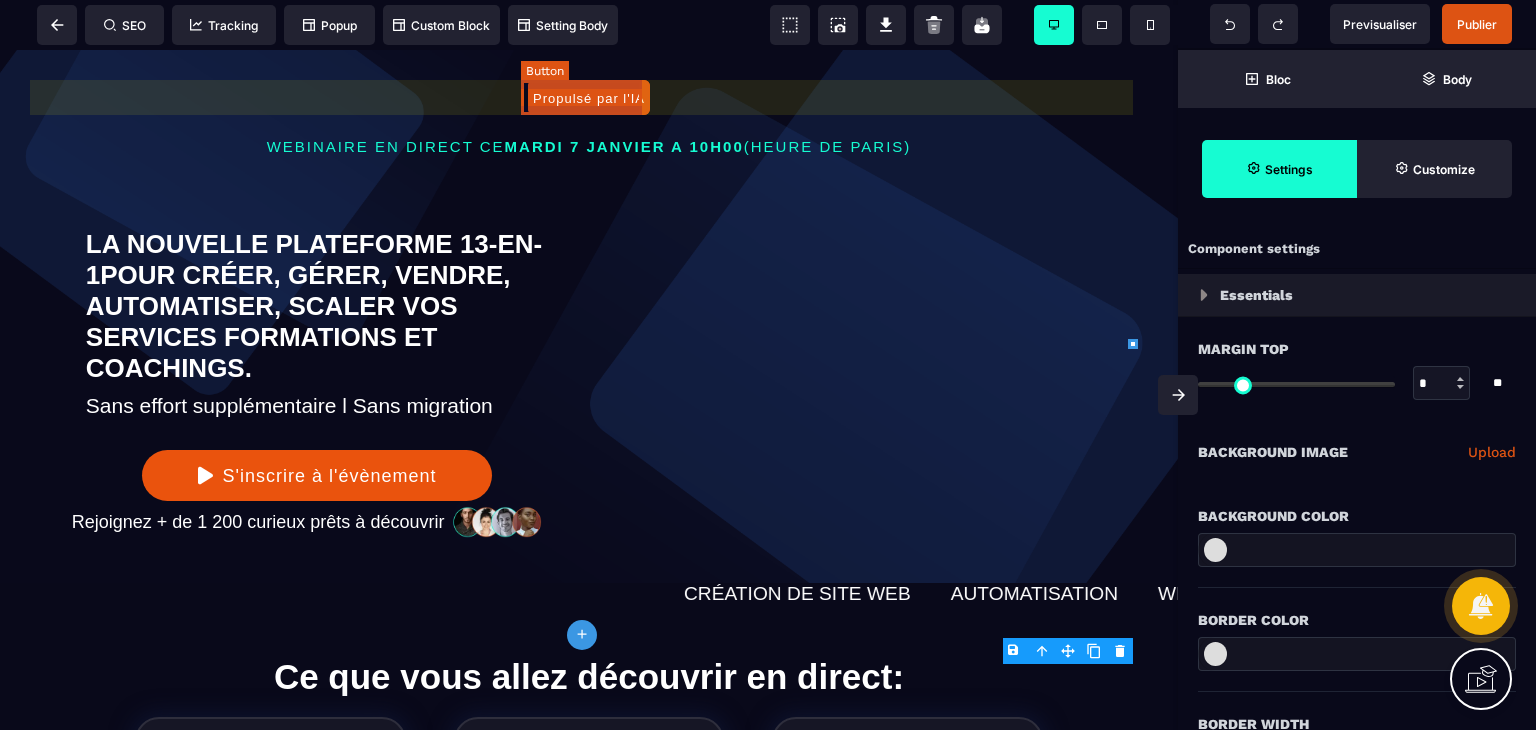 select on "***" 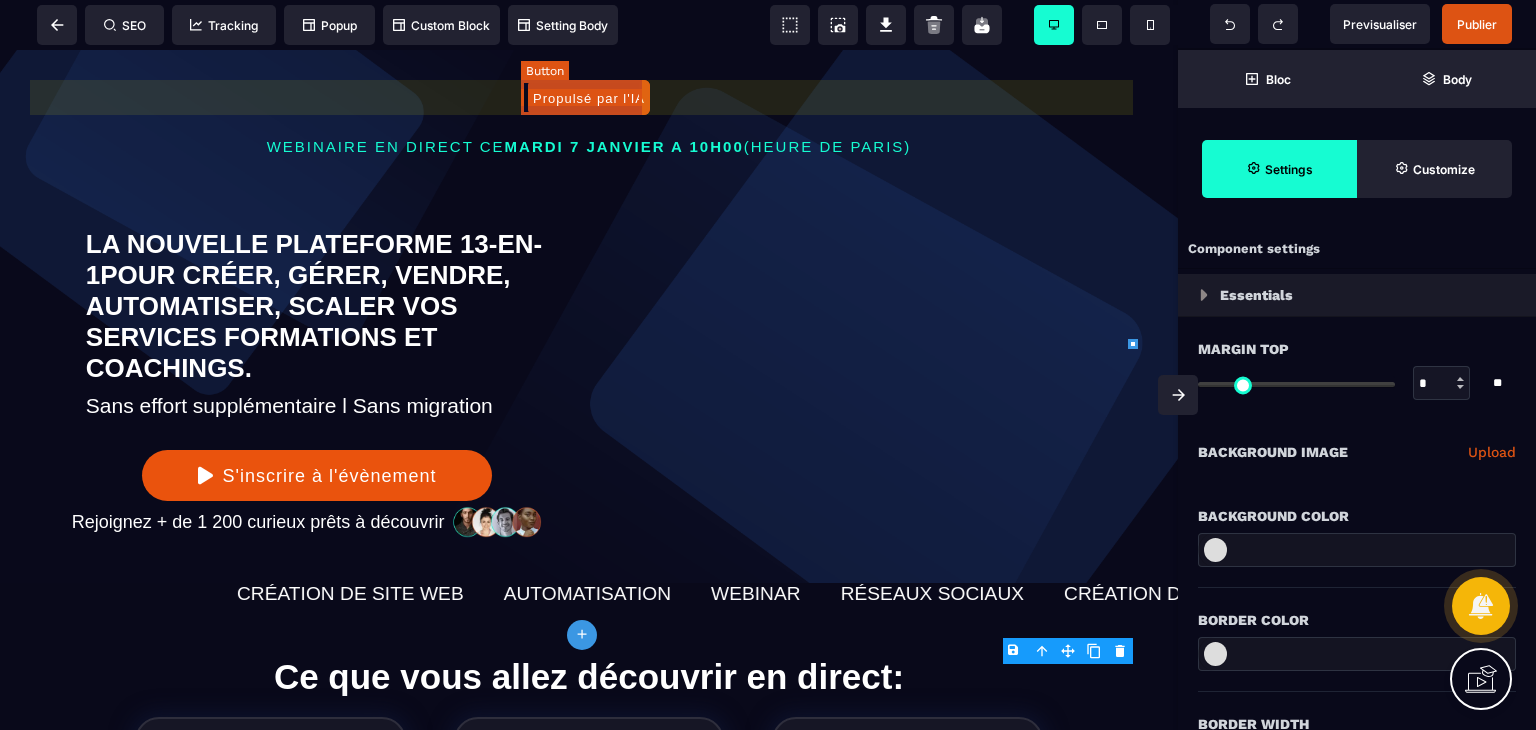 select on "*****" 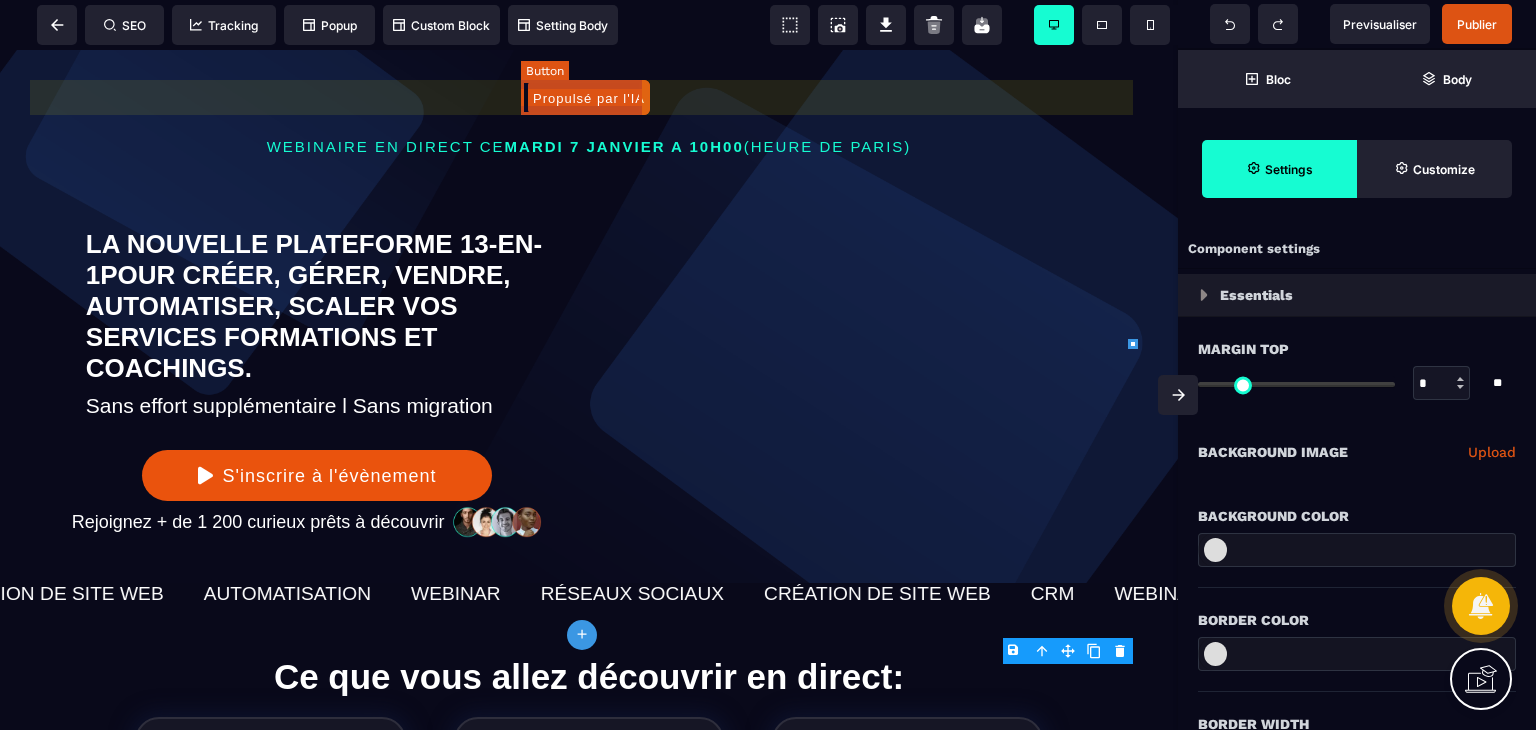 select on "*" 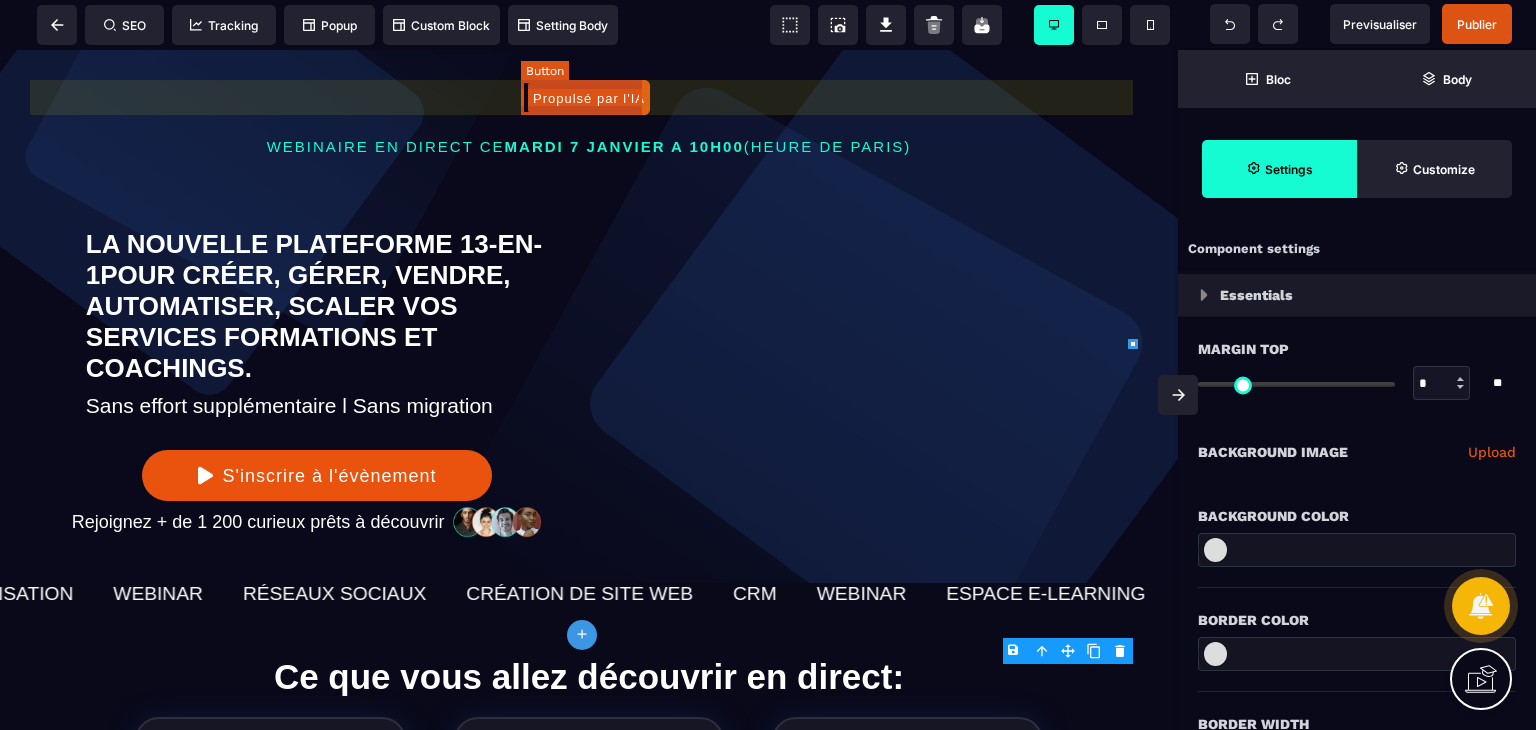 select on "**" 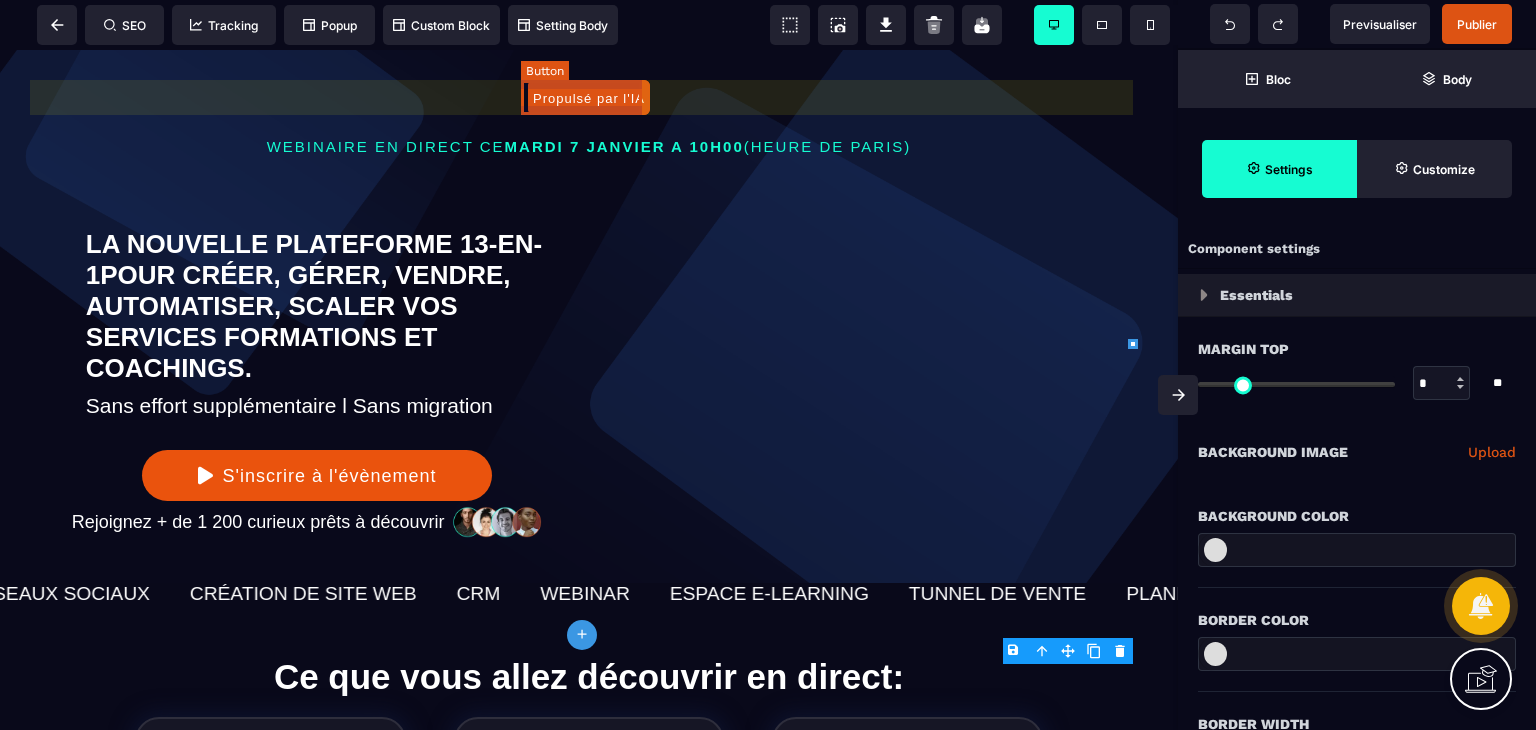 select on "**" 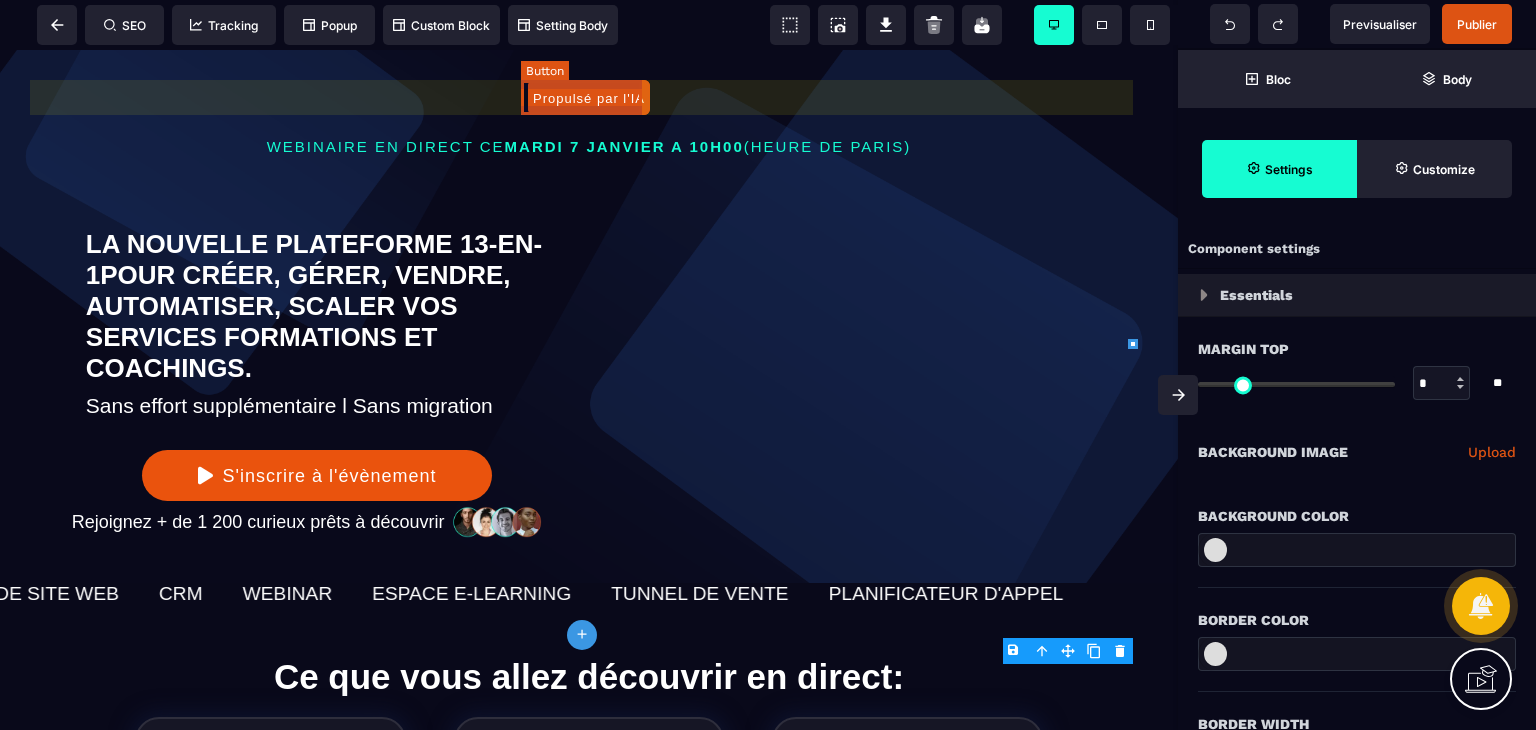 select on "**" 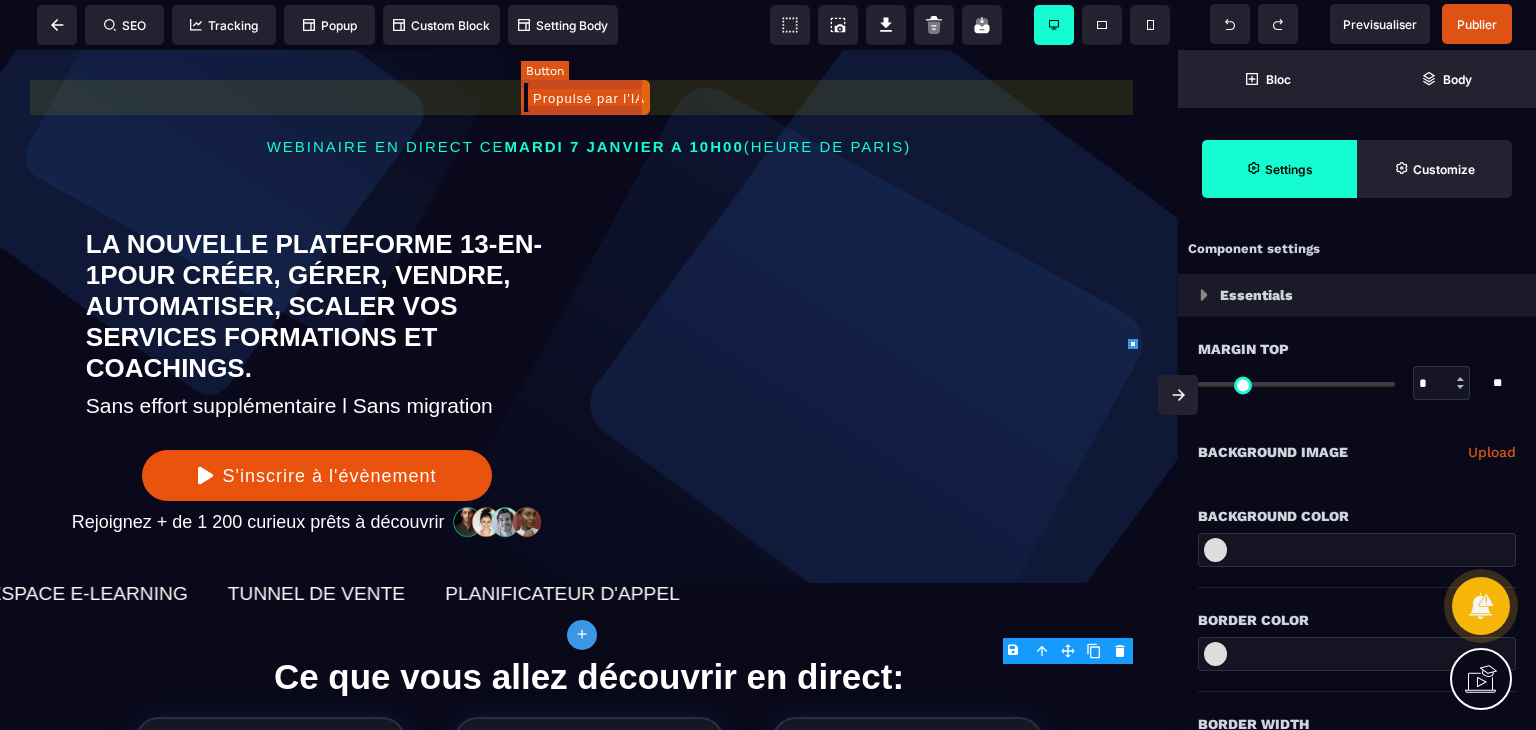 select on "**" 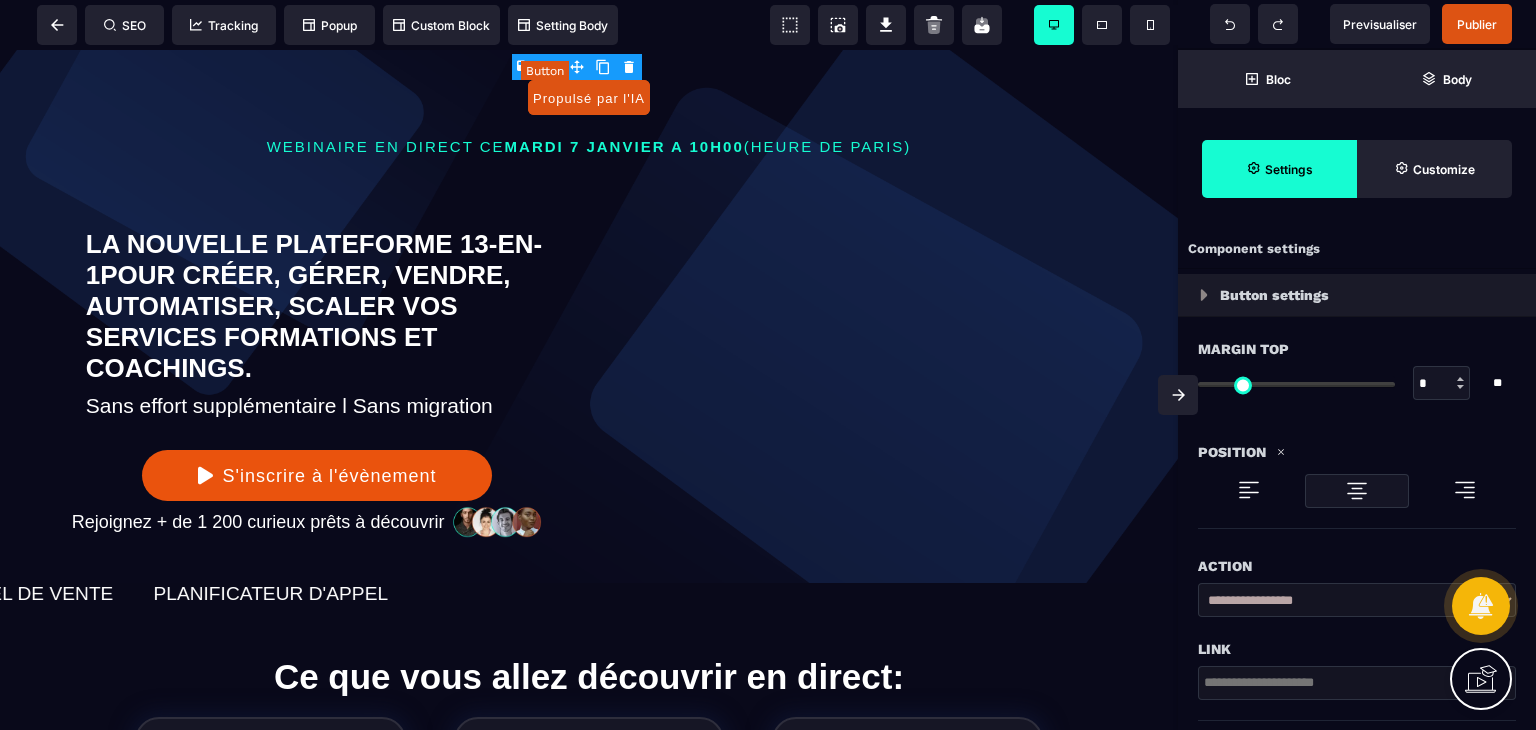 type on "*" 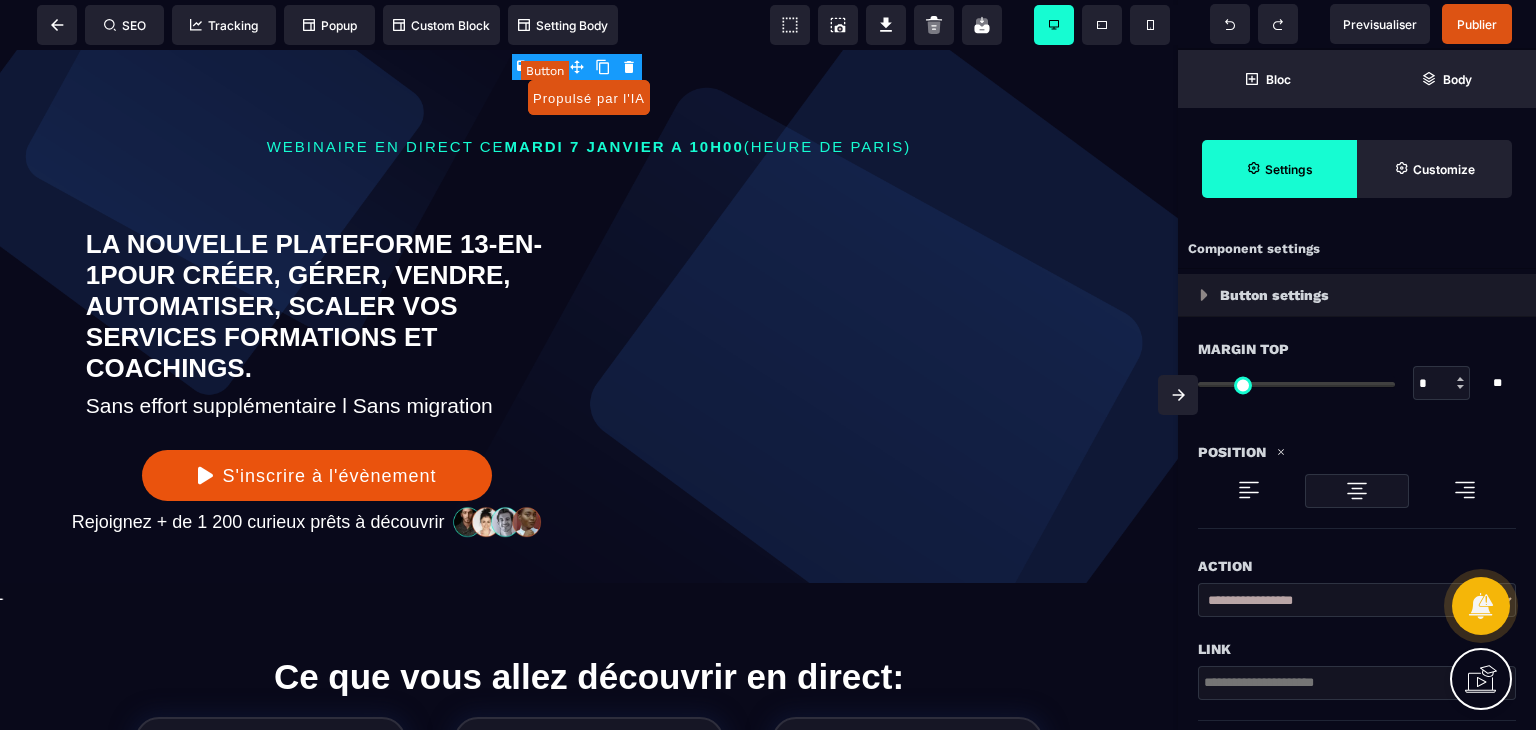 type on "*" 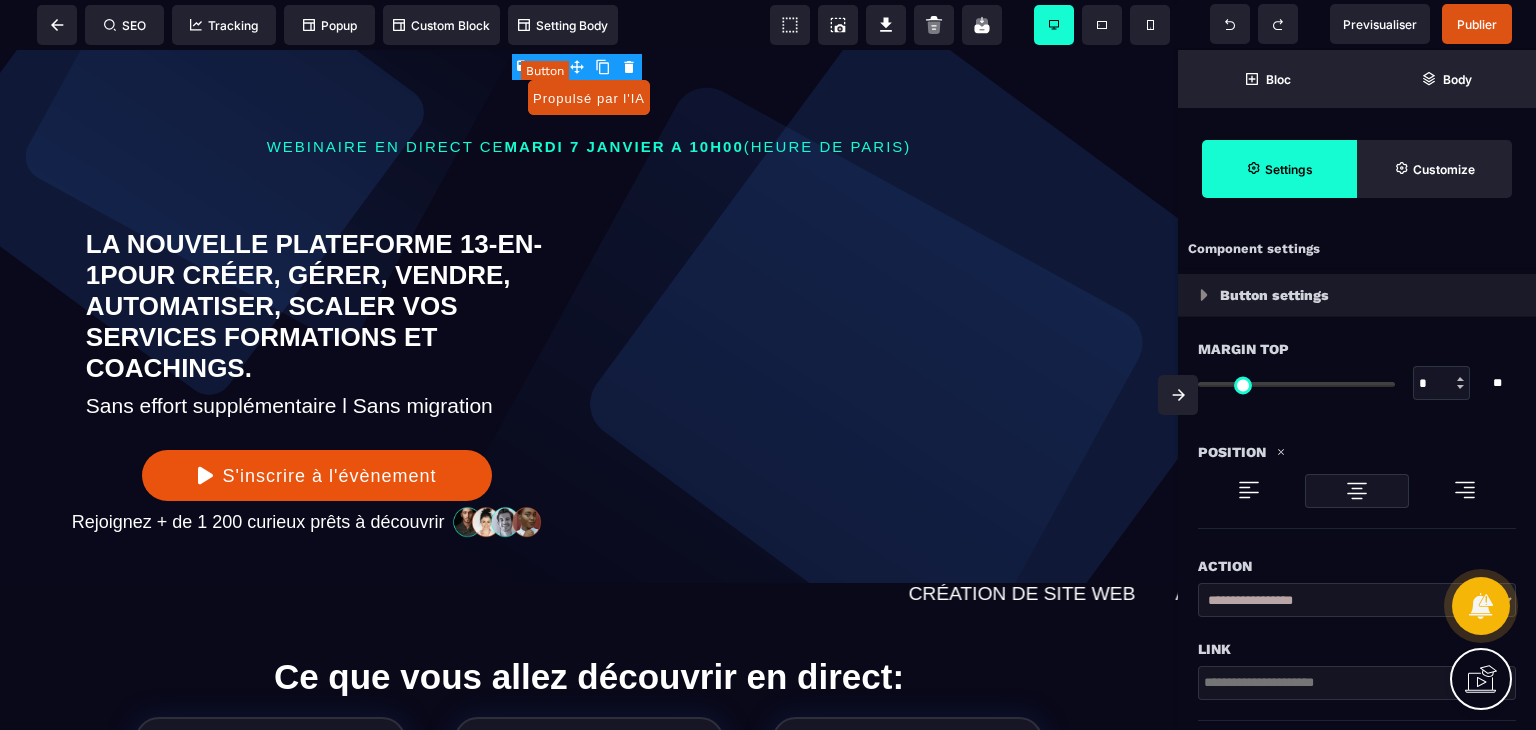 type on "***" 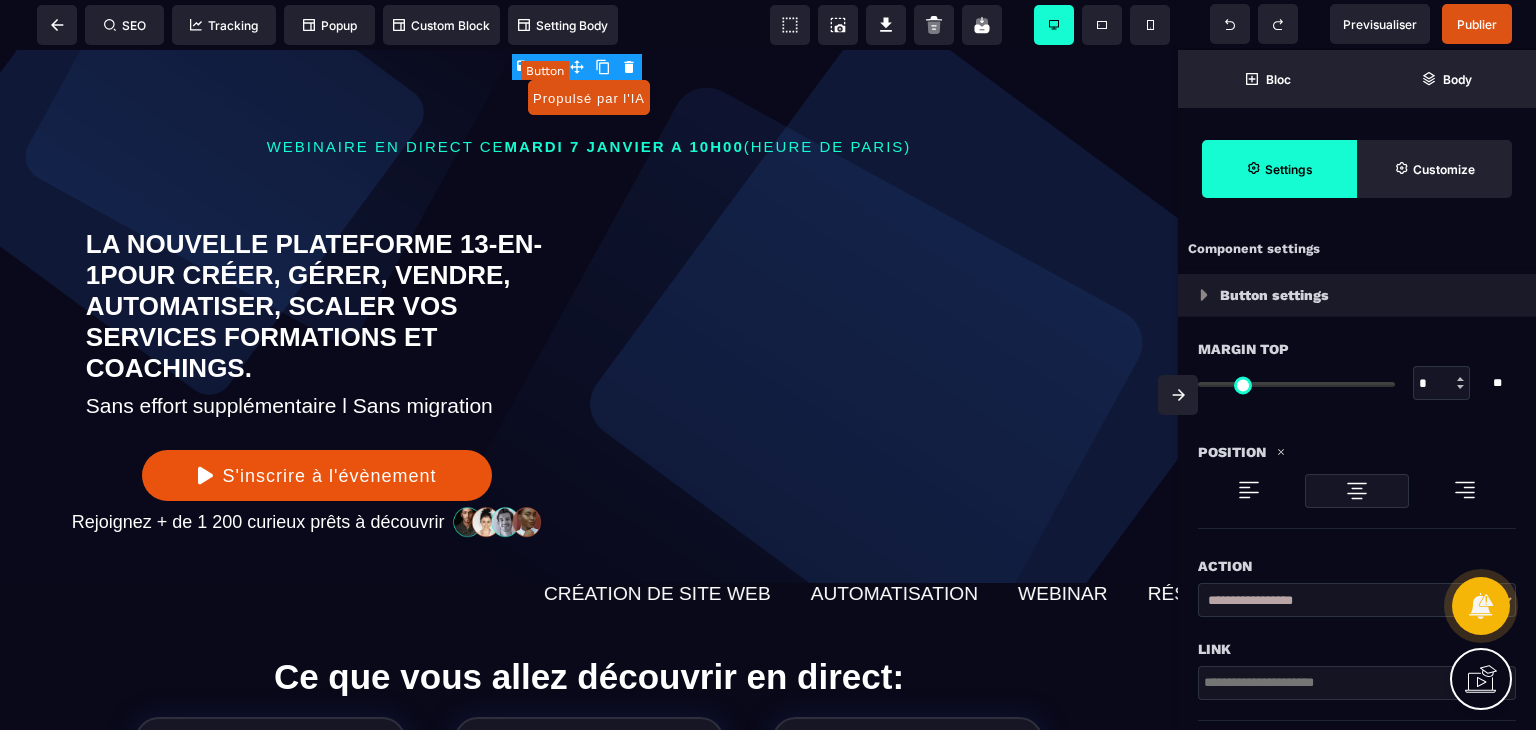 type on "***" 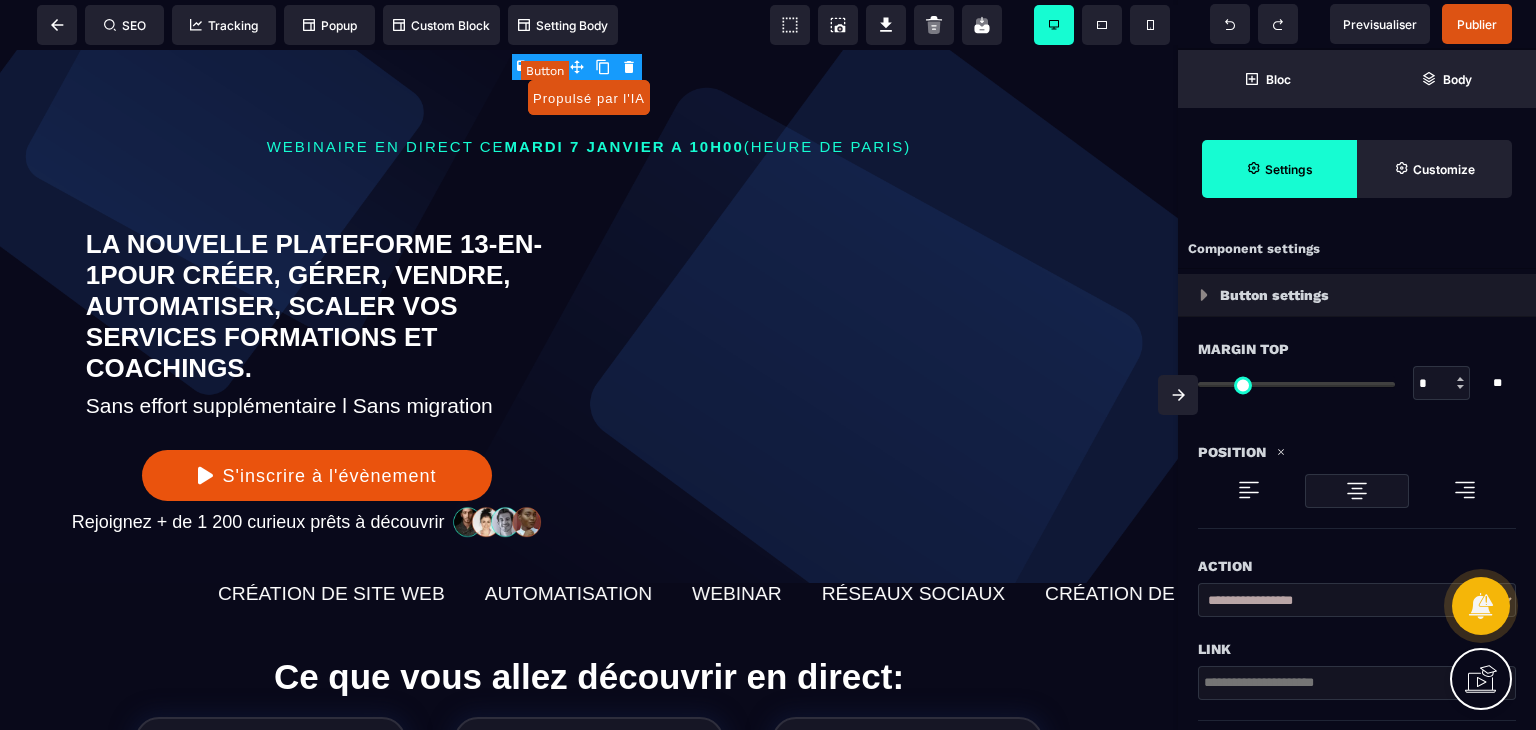 select 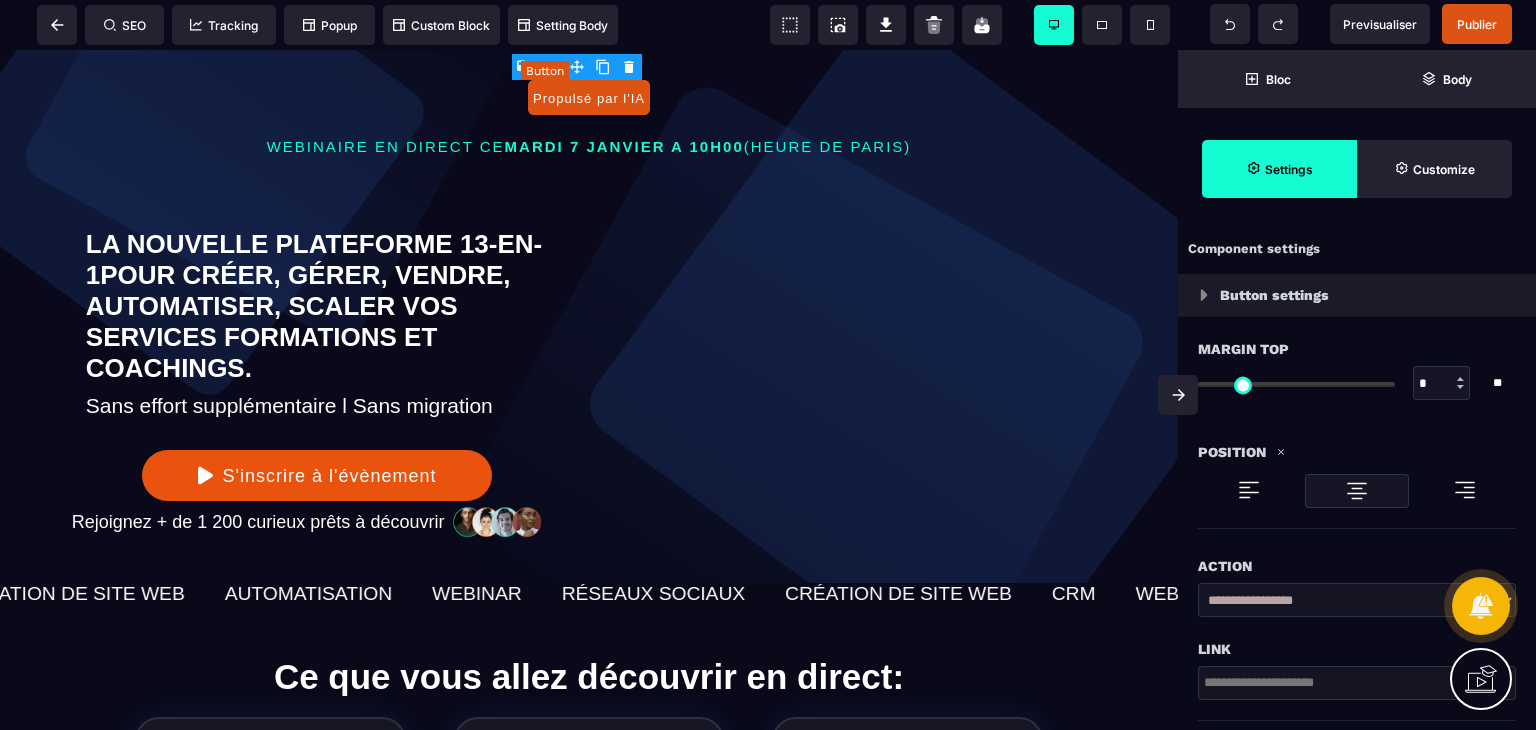 type on "*" 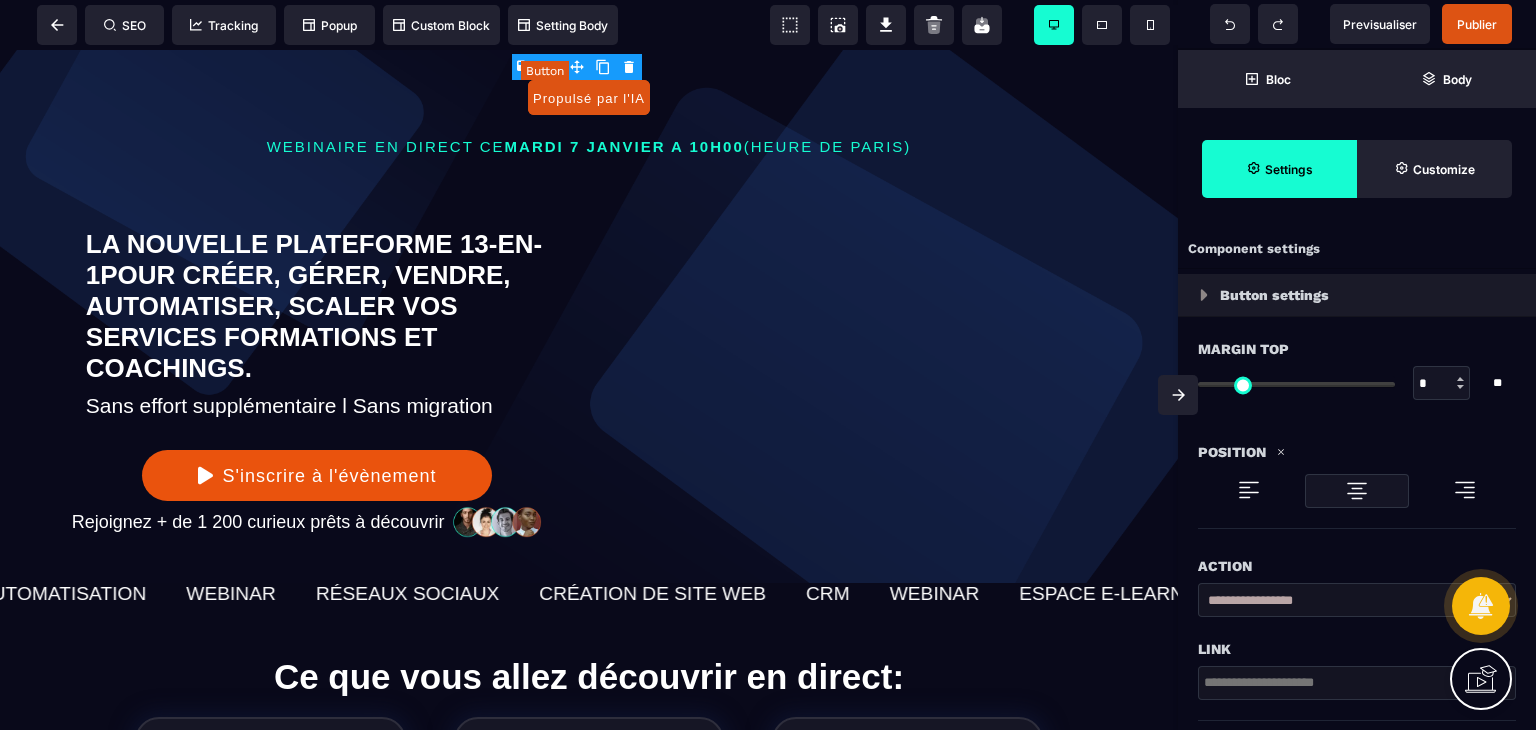 type on "*" 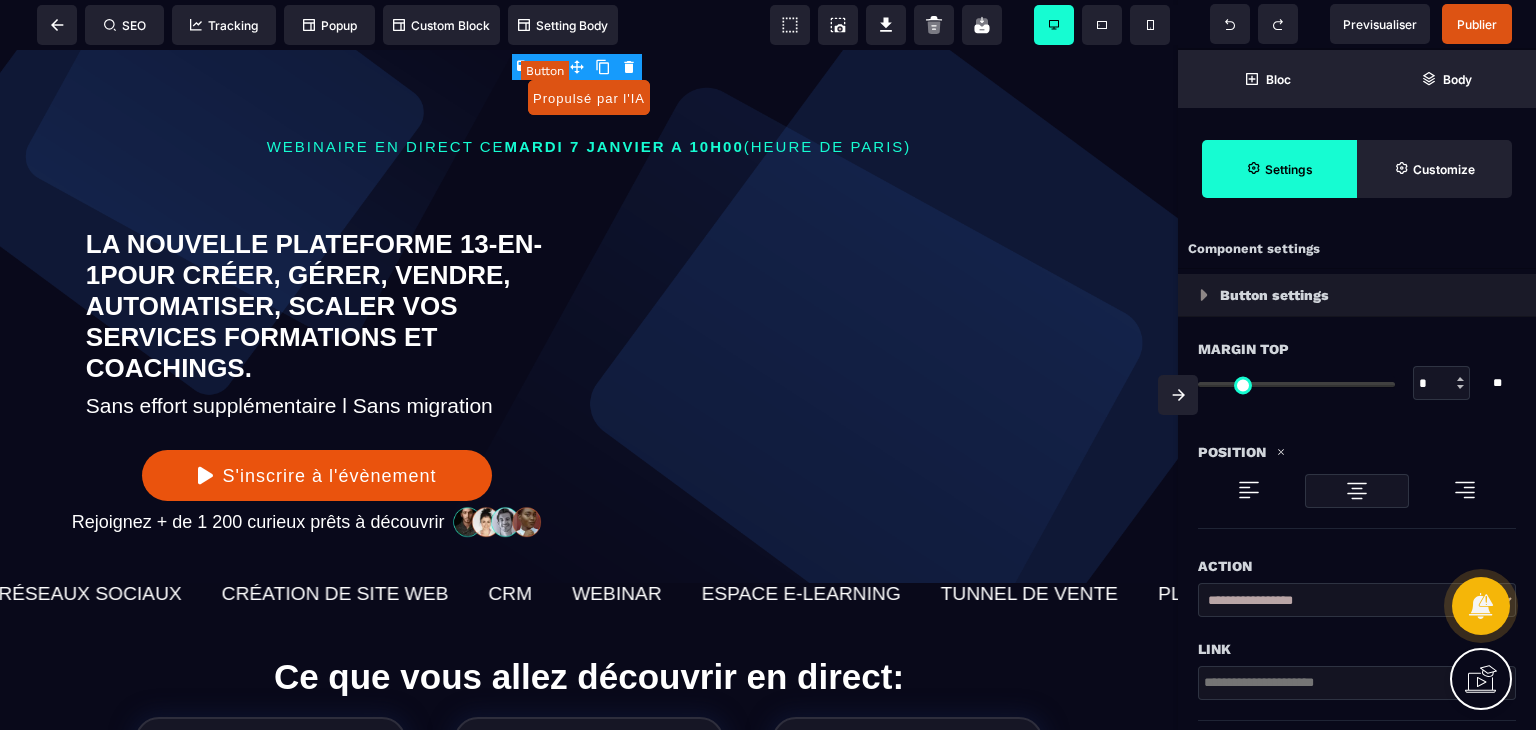 type on "*" 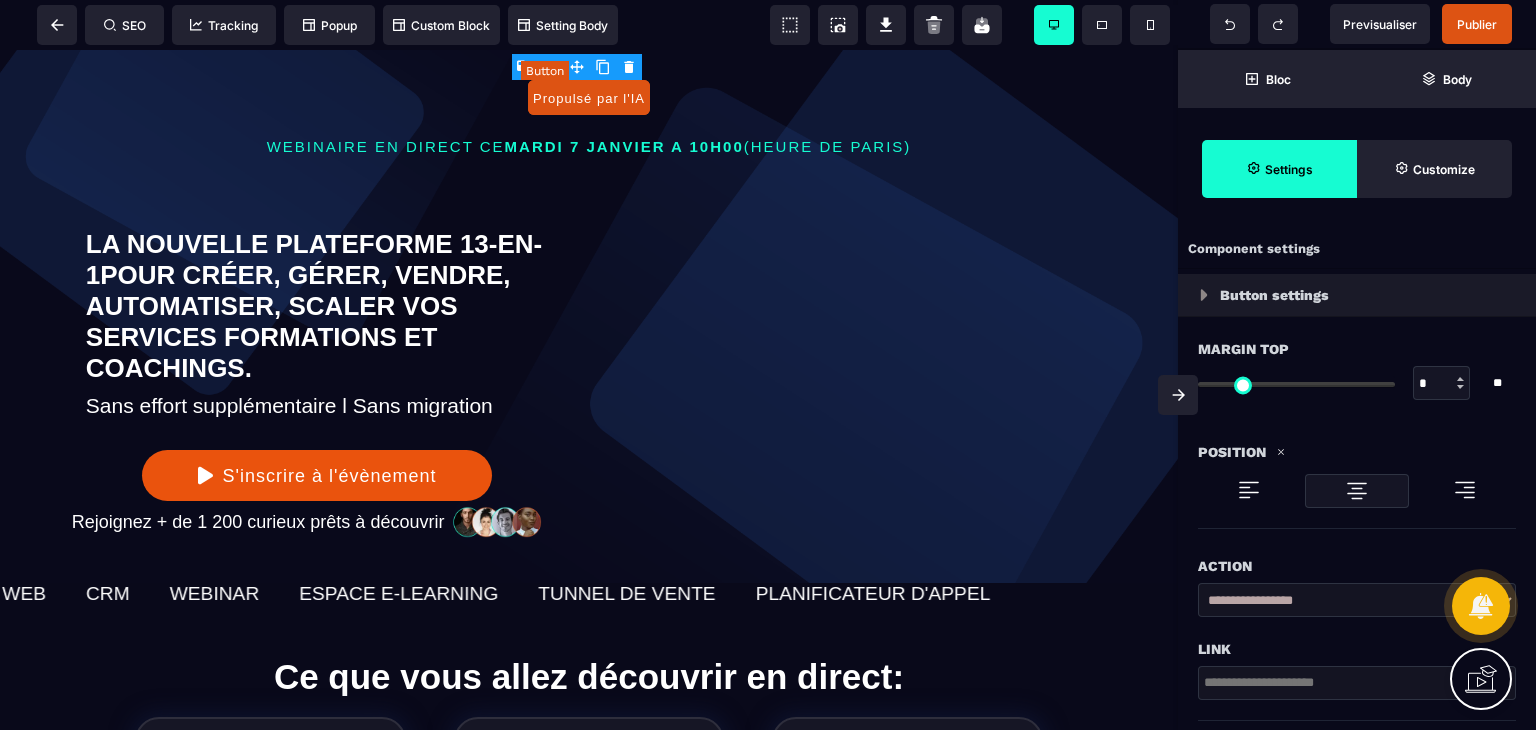 type on "*" 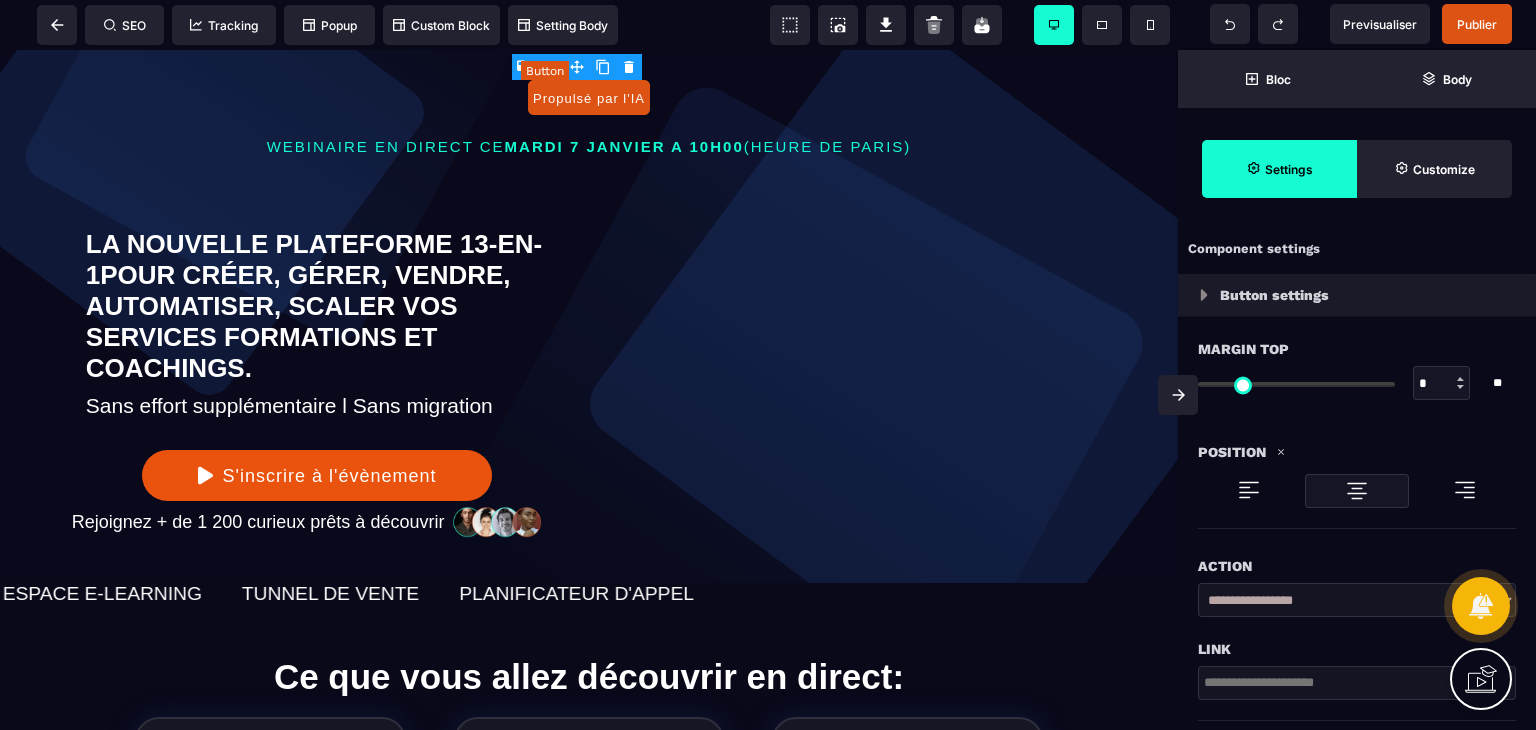 select on "***" 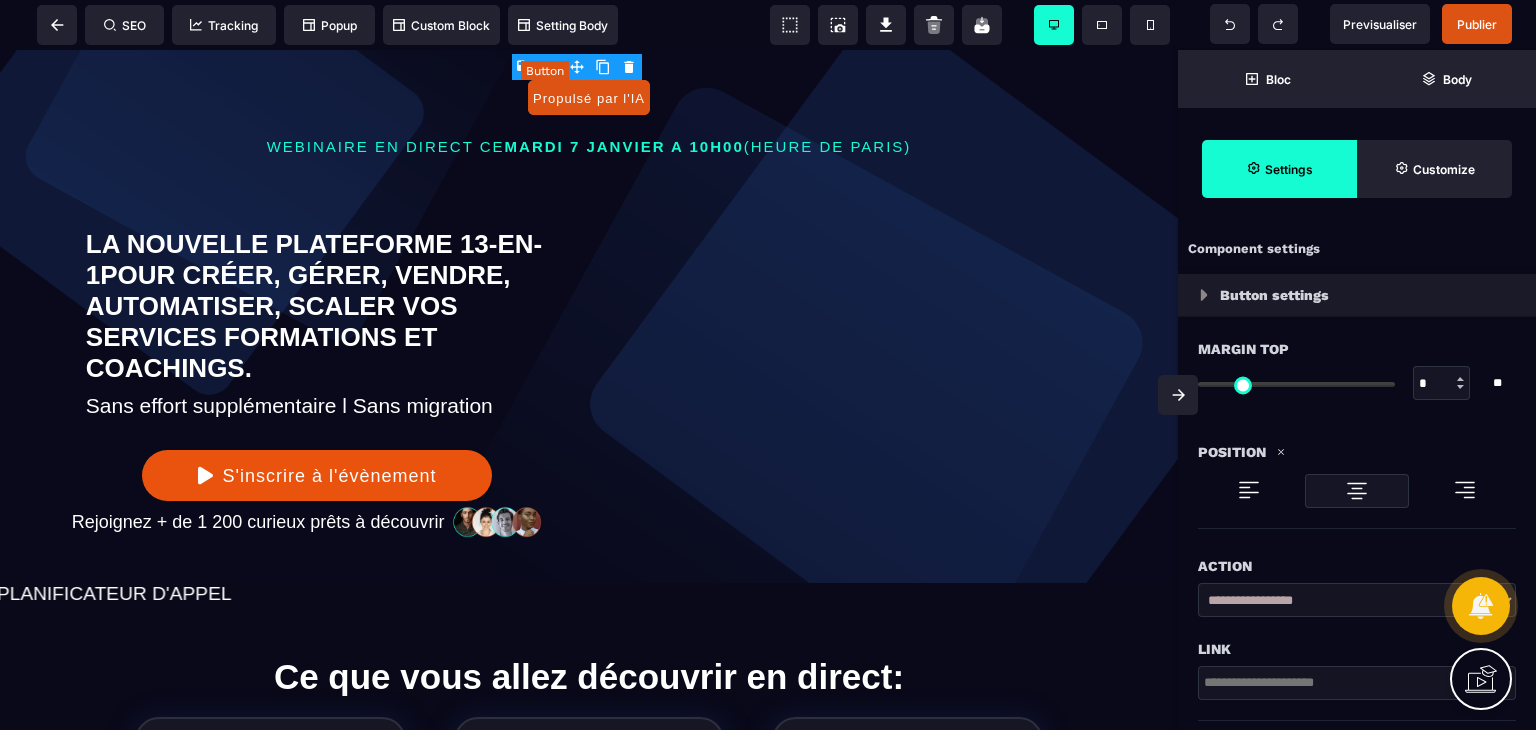 select on "*****" 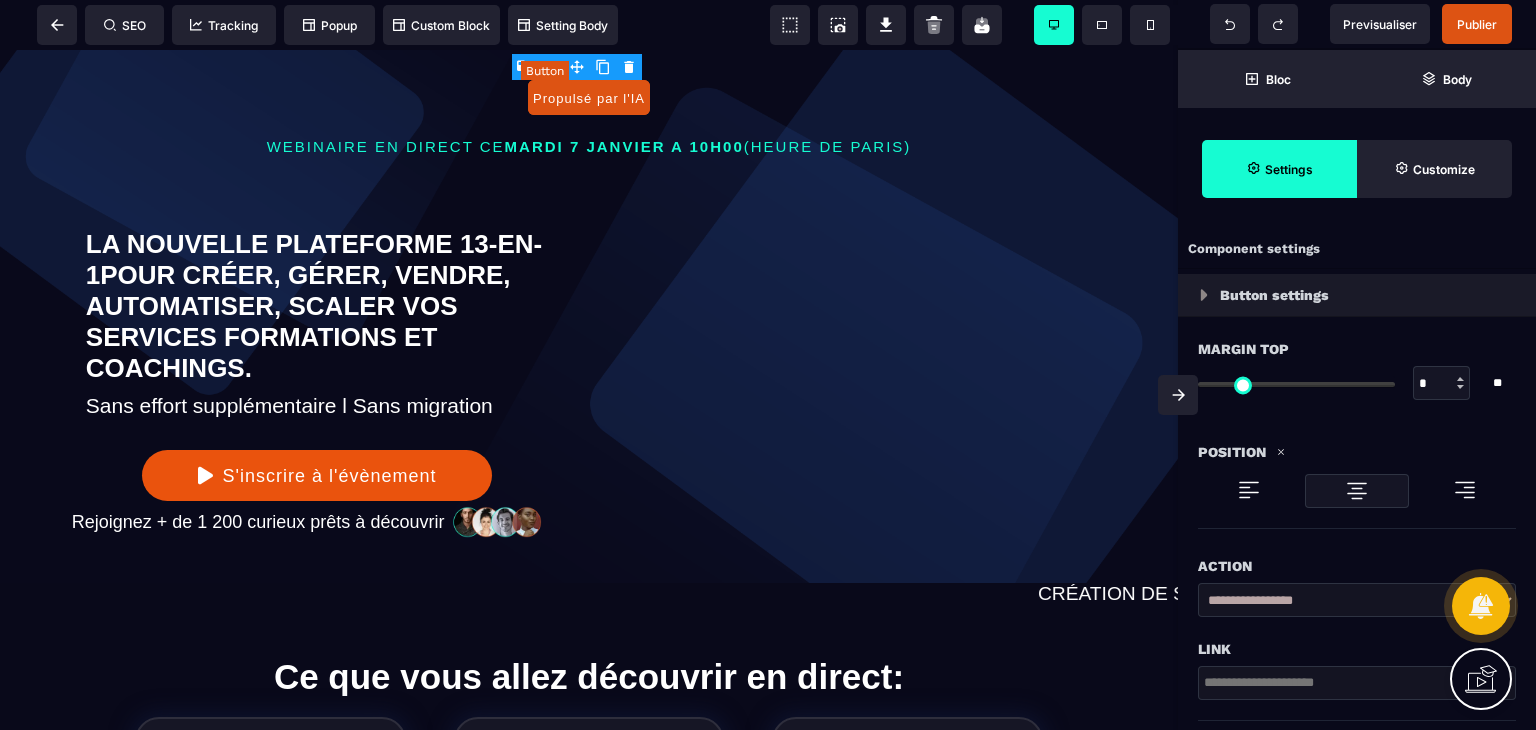 select 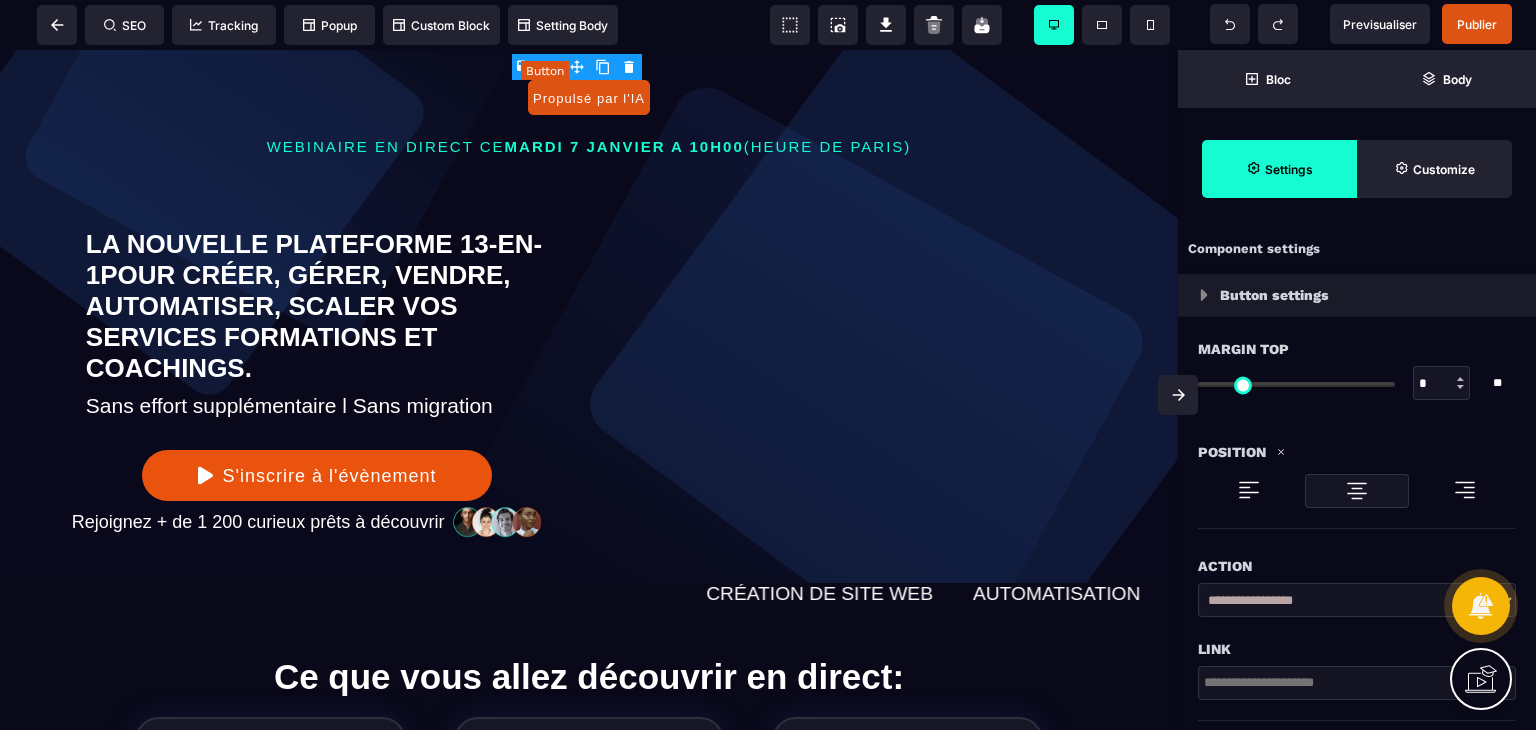 select on "*" 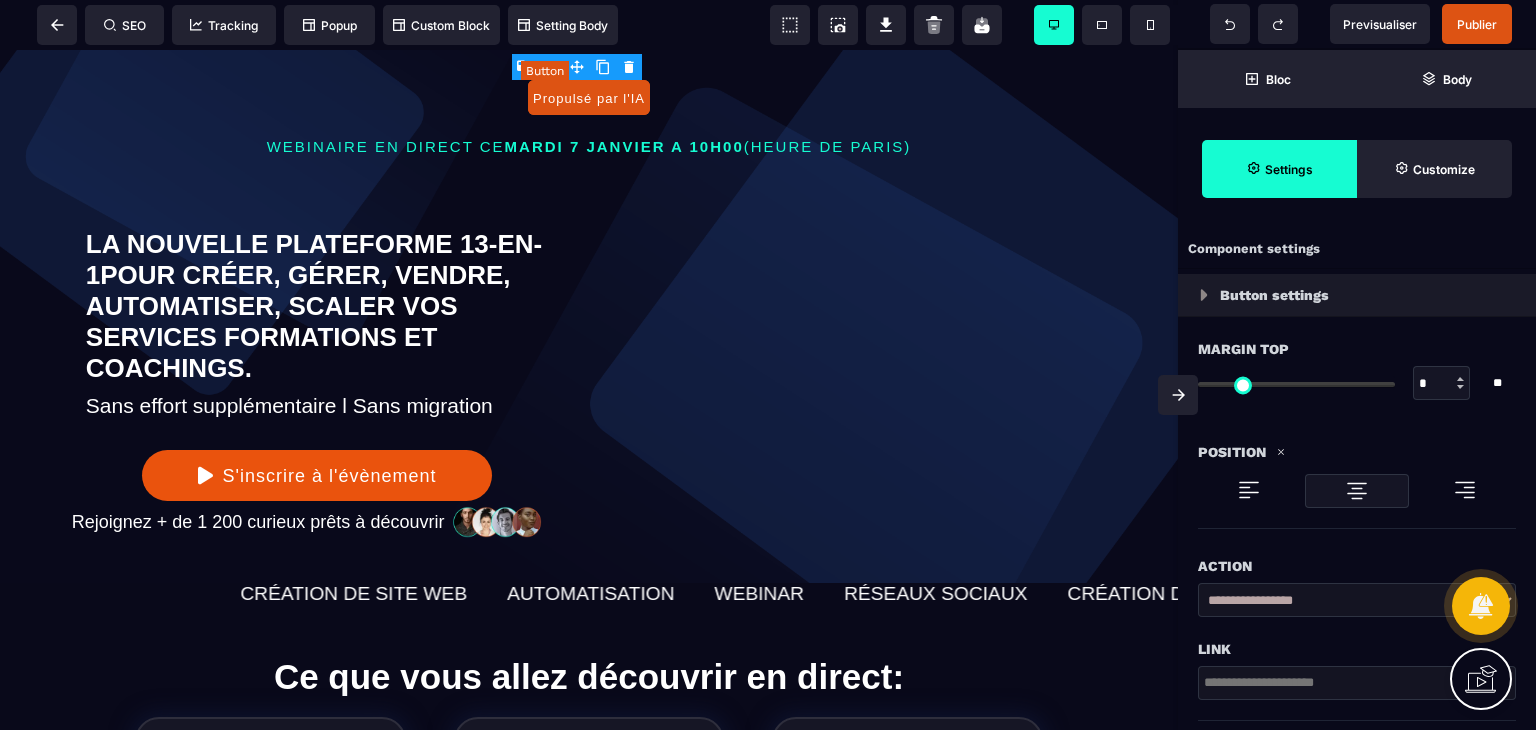 select on "**" 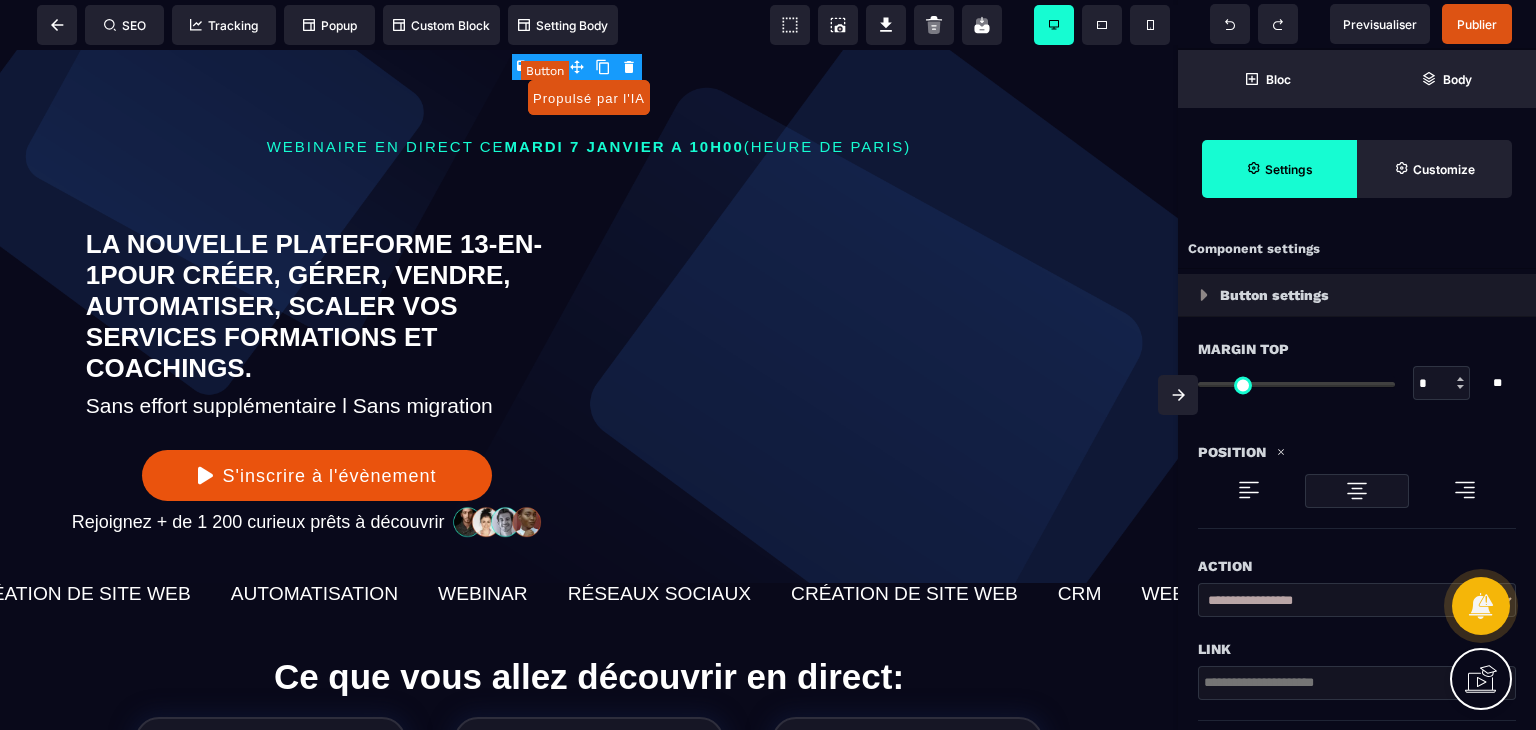 select on "**" 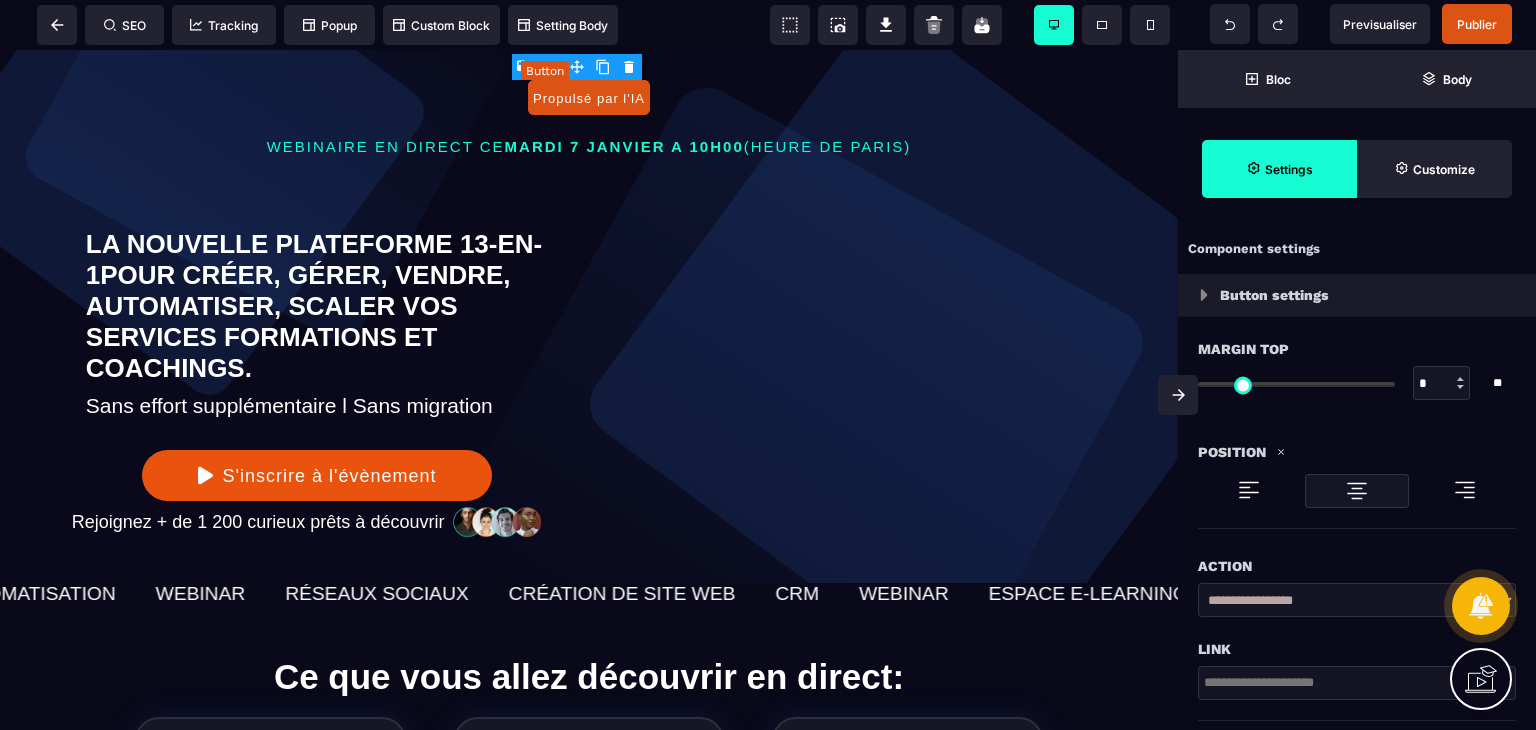 select on "**" 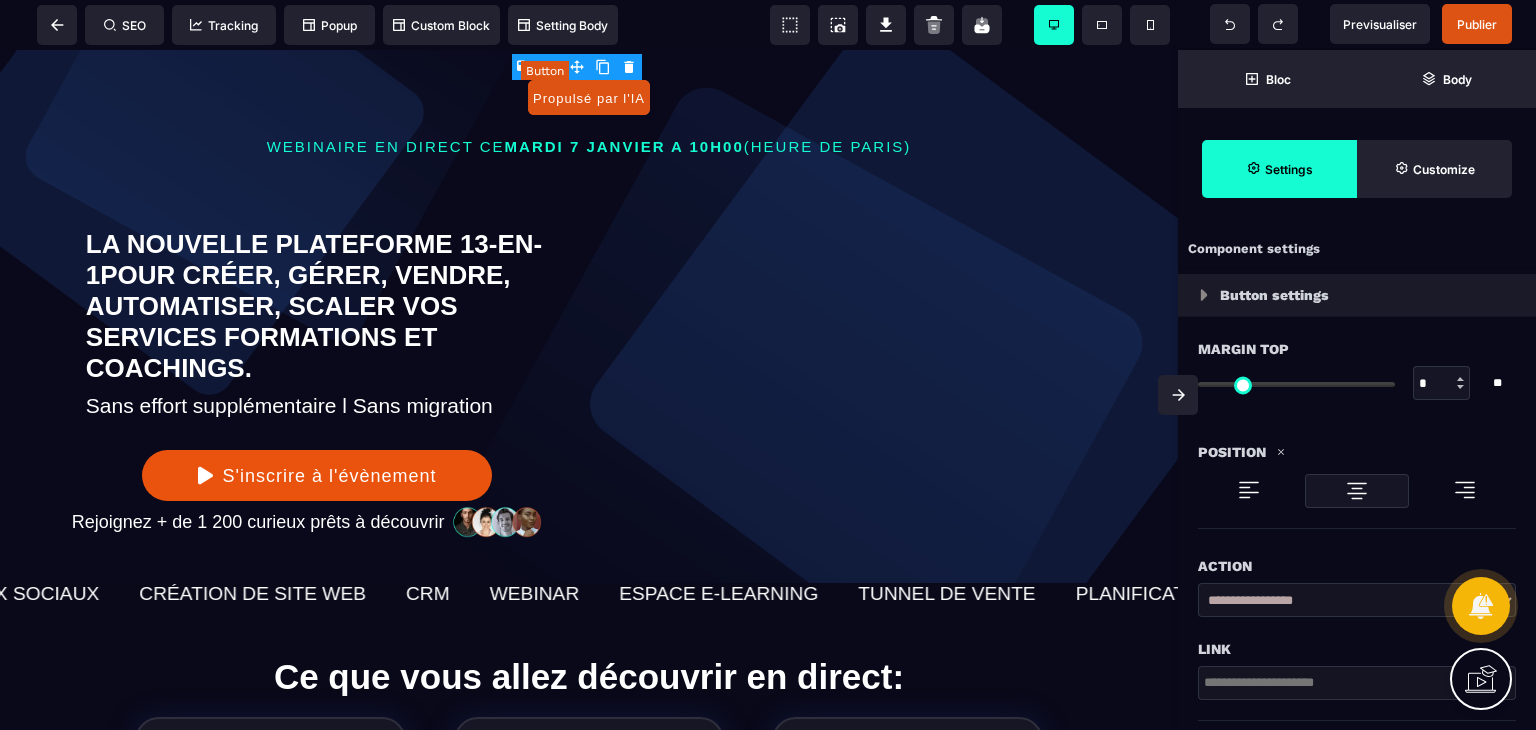 select on "**" 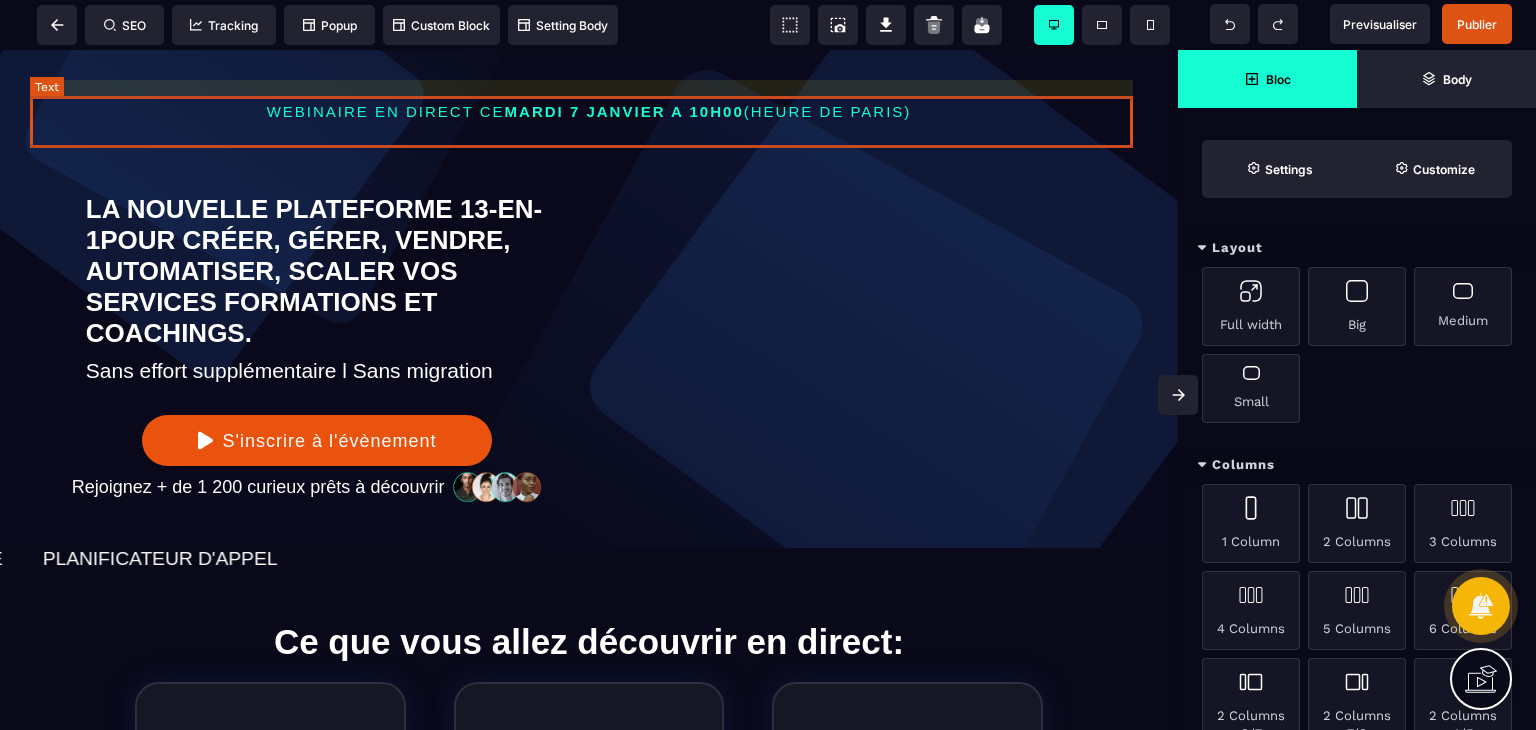 click on "WEBINAIRE EN DIRECT CE MARDI [NUMBER] [MONTH] A [TIME] (HEURE DE PARIS)" at bounding box center (589, 111) 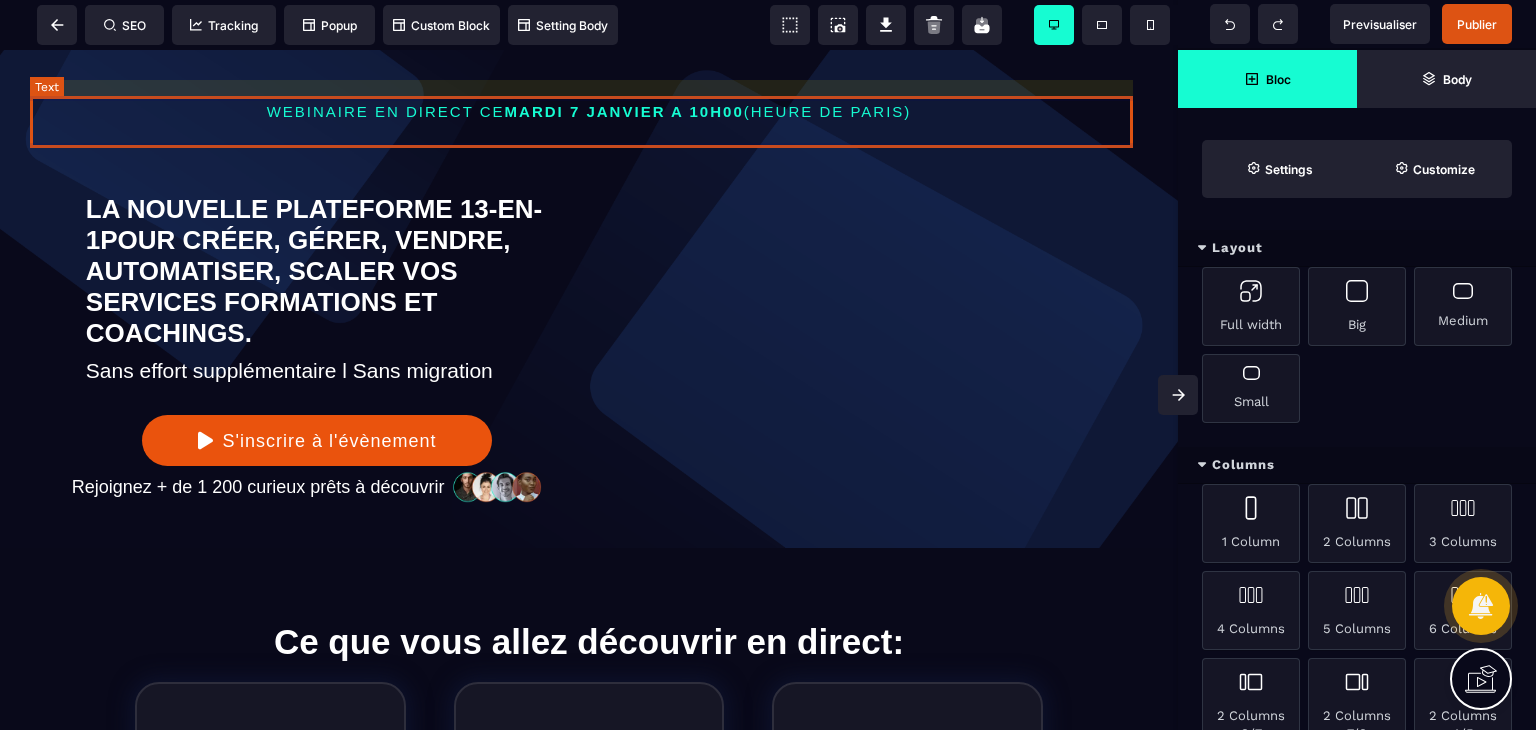 select on "***" 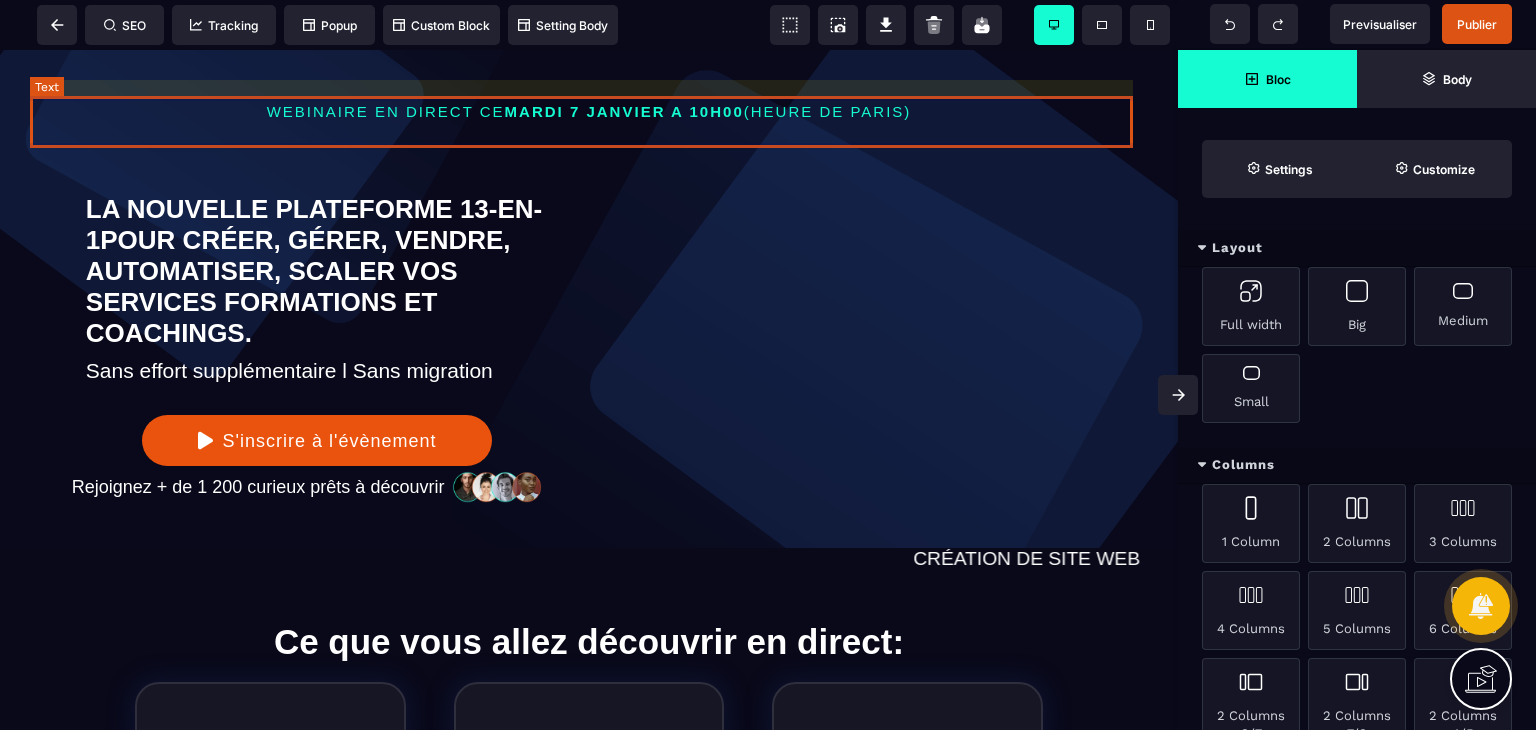 select on "**" 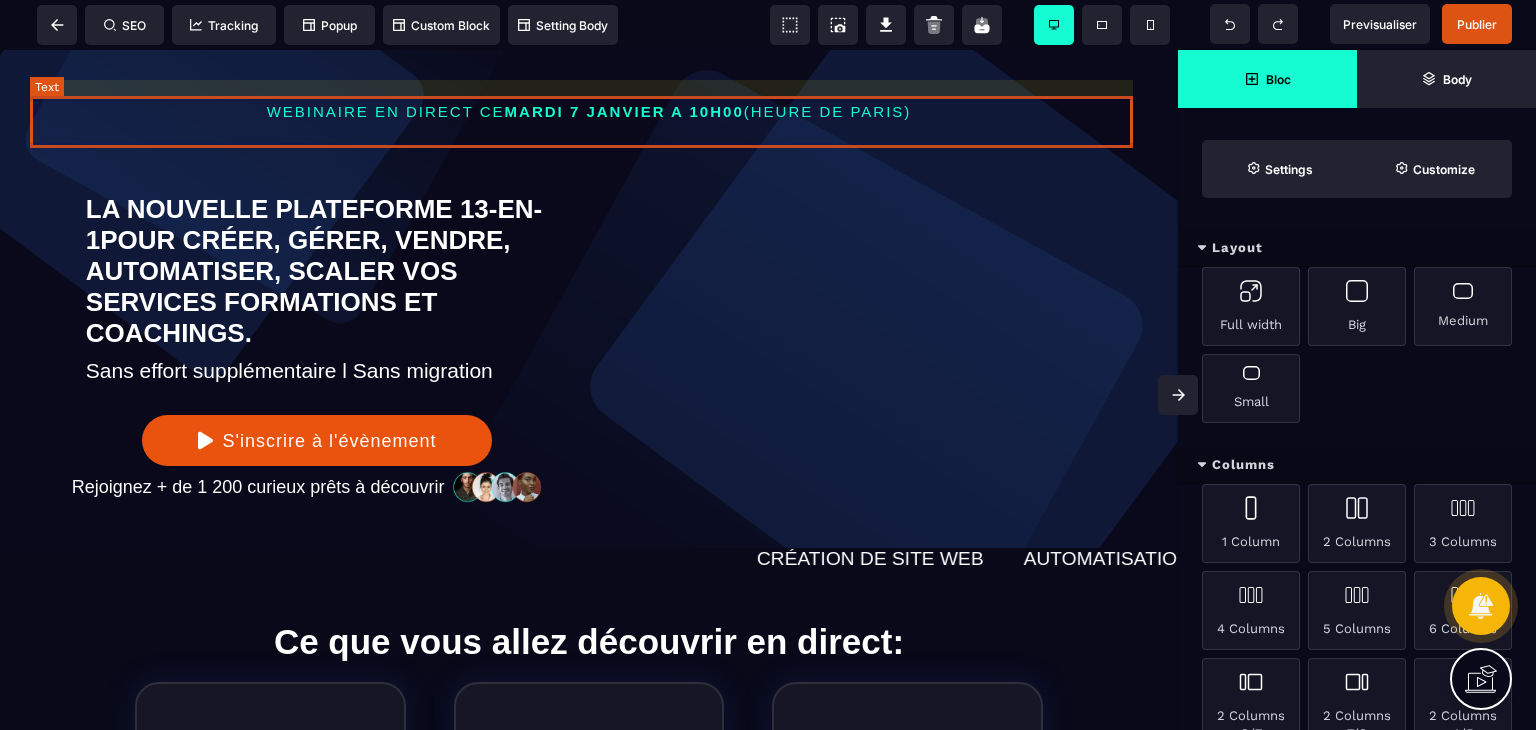select on "**" 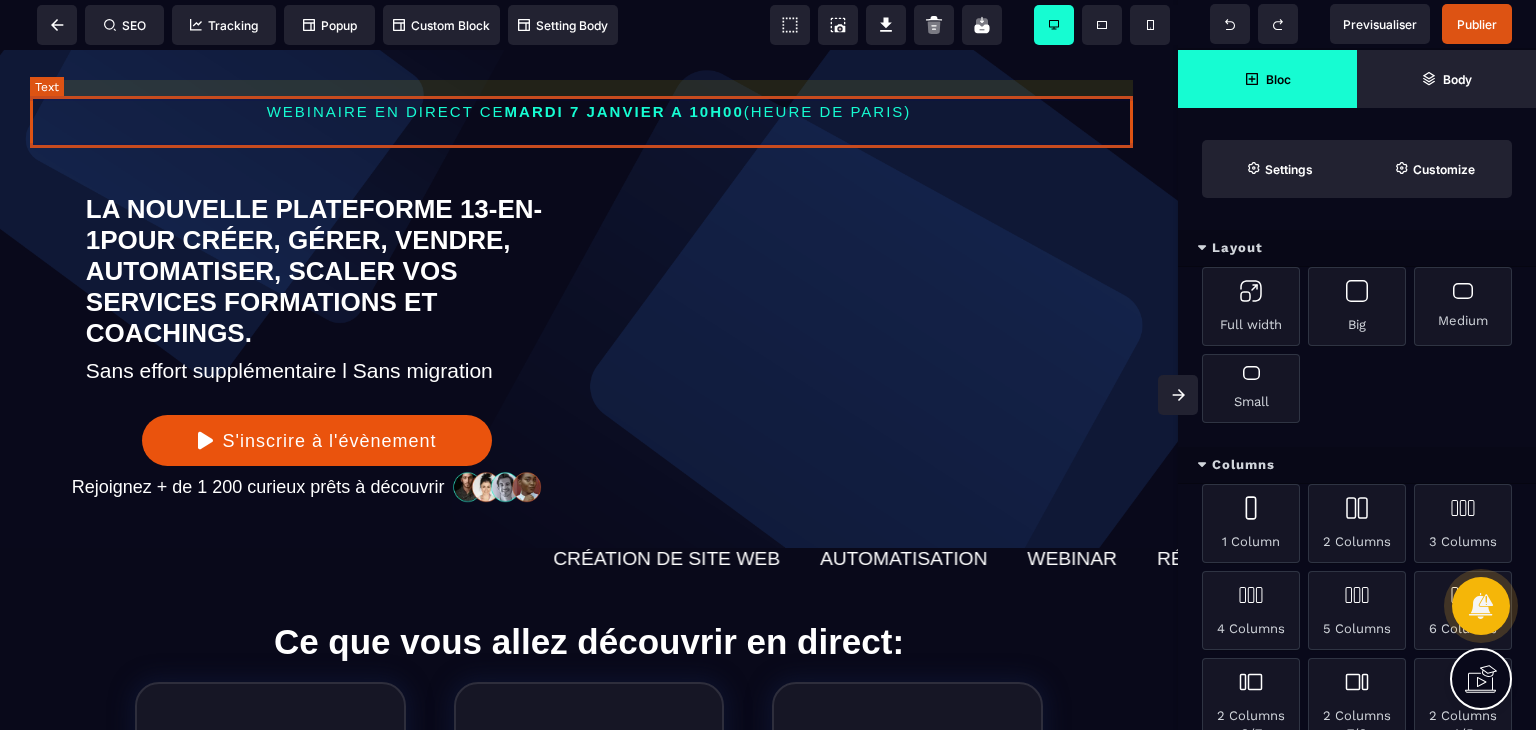 select on "**" 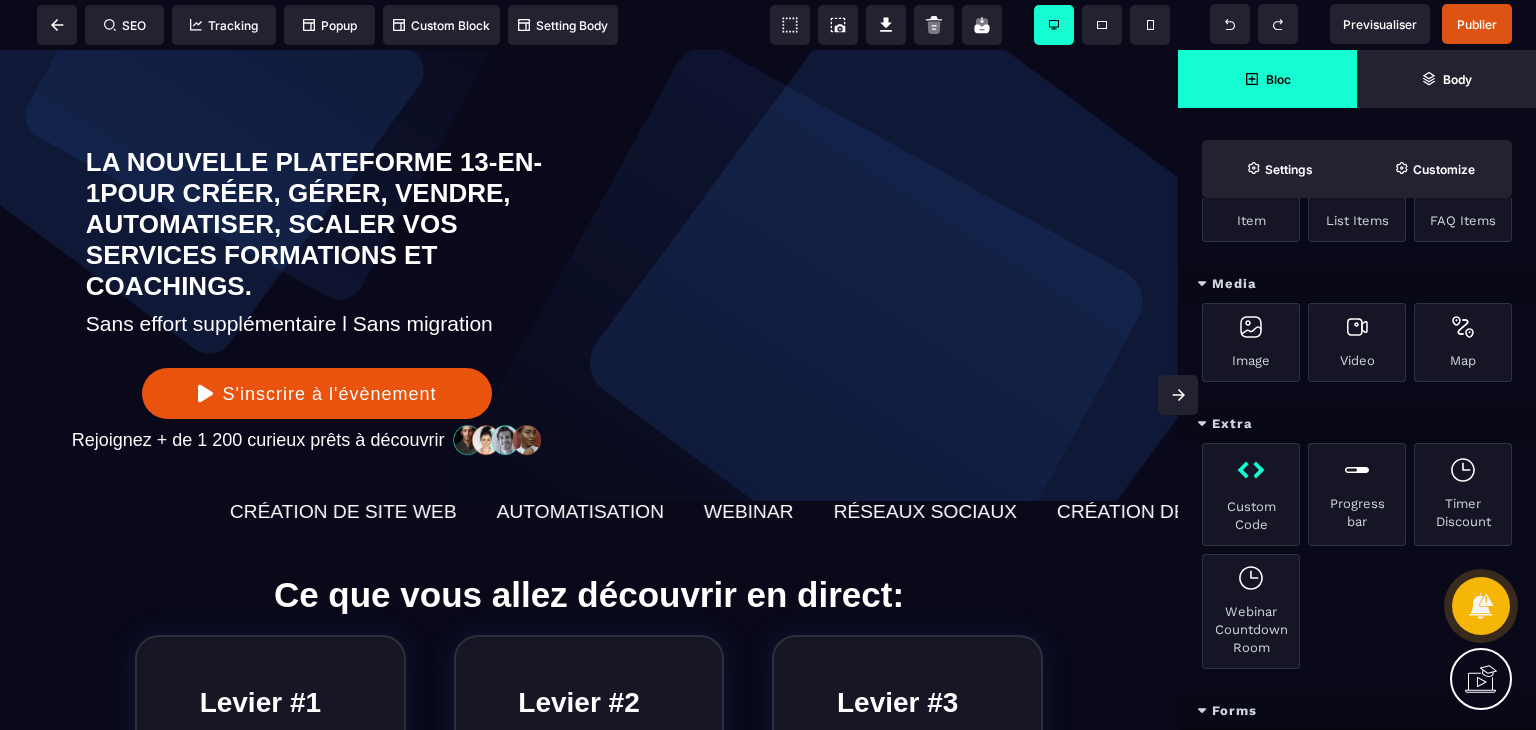 scroll, scrollTop: 500, scrollLeft: 0, axis: vertical 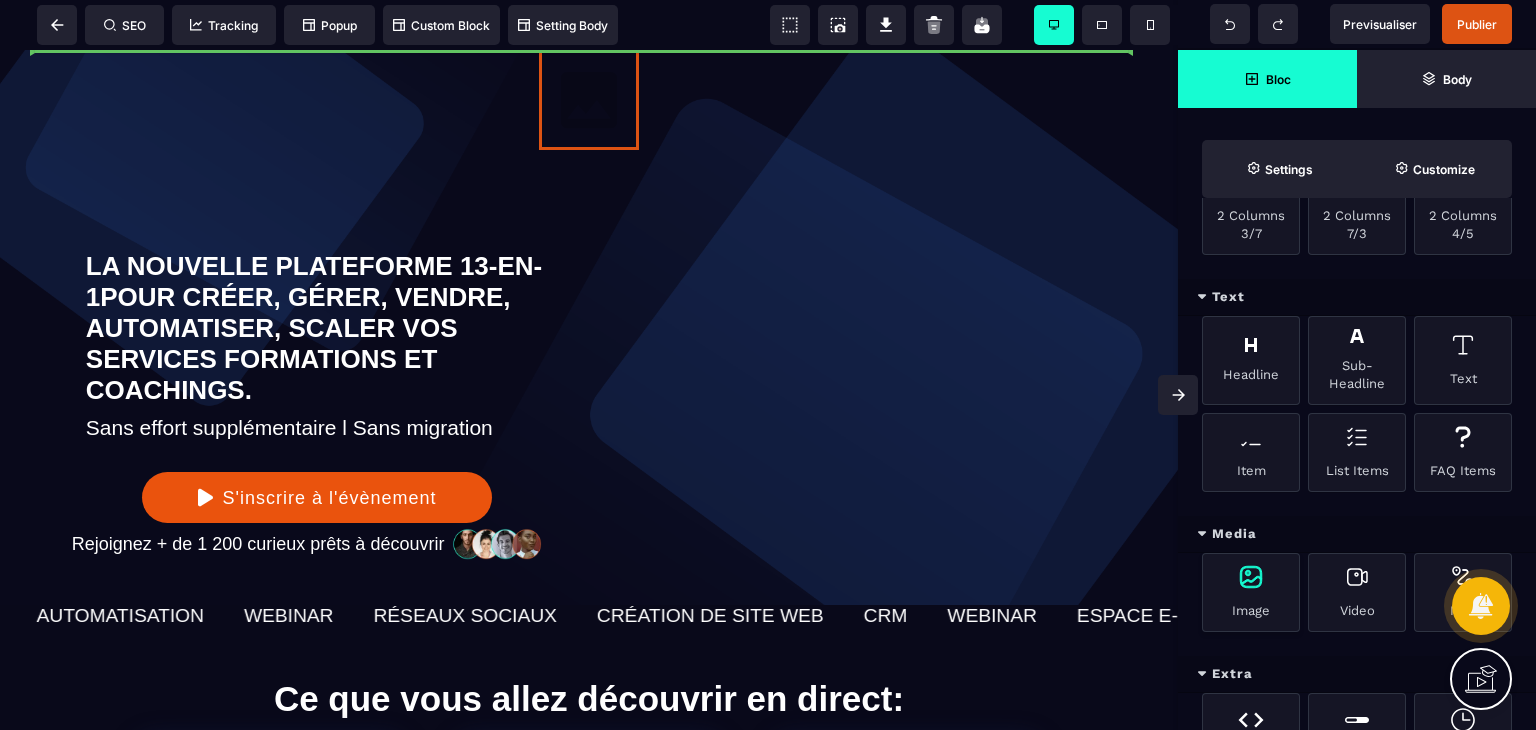 select 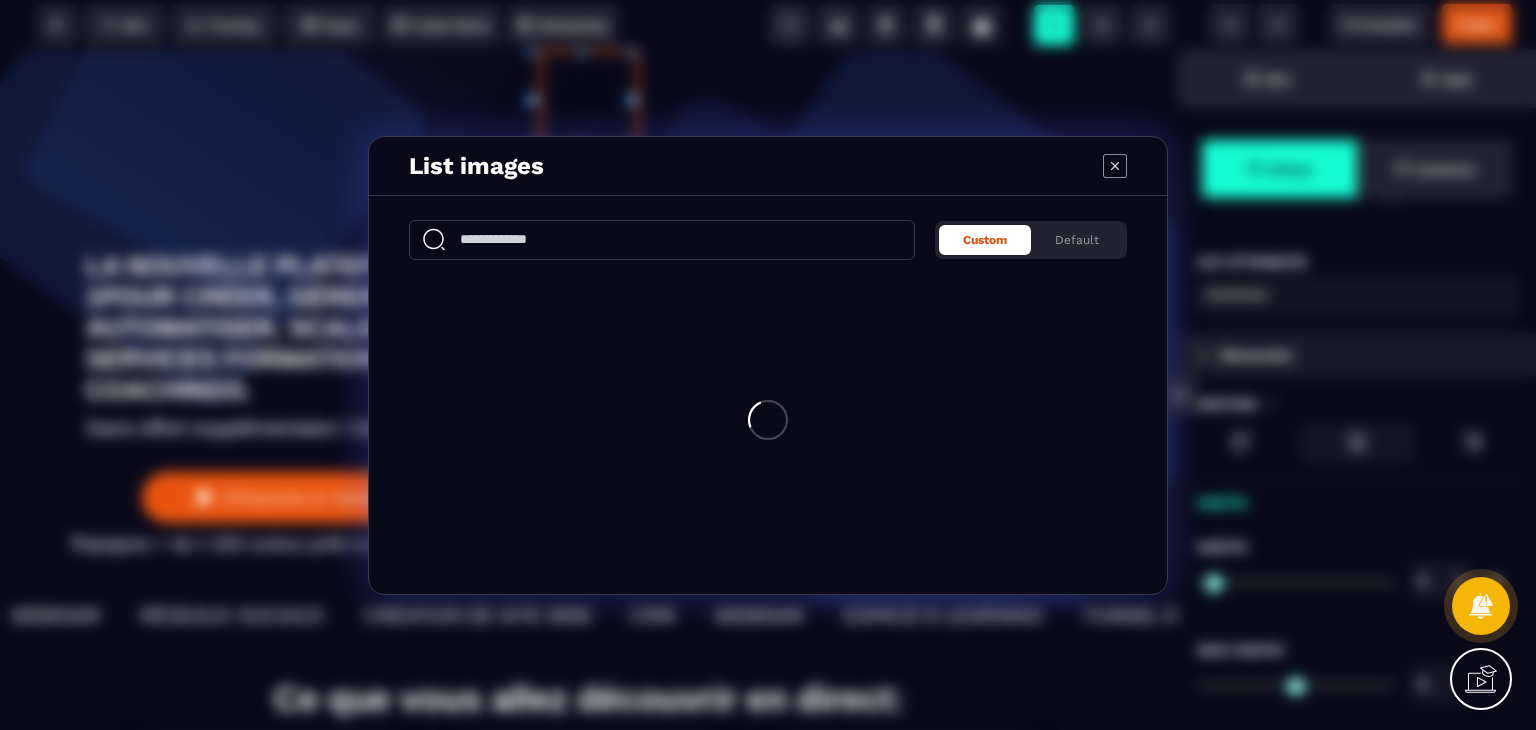 type on "*" 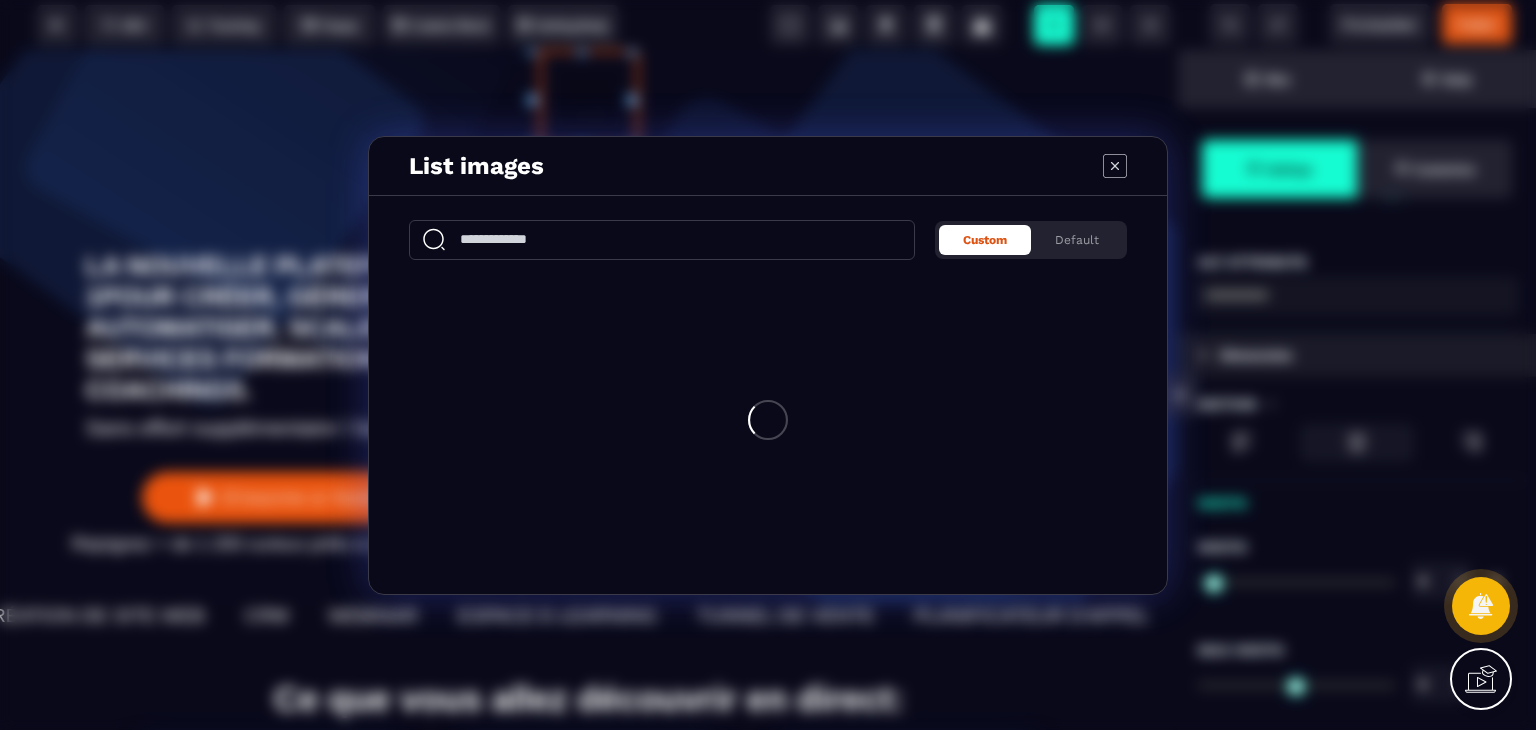 scroll, scrollTop: 0, scrollLeft: 0, axis: both 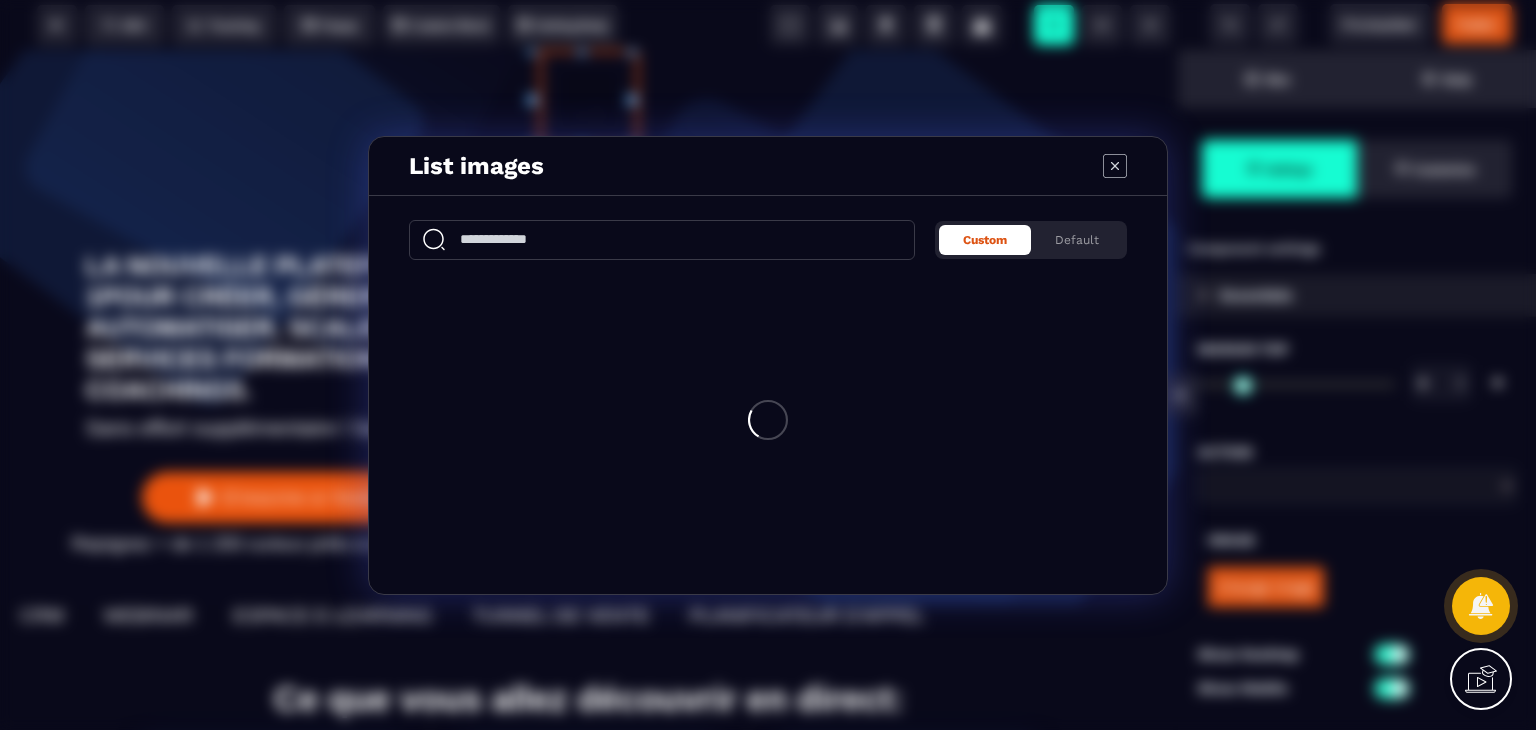 type on "****" 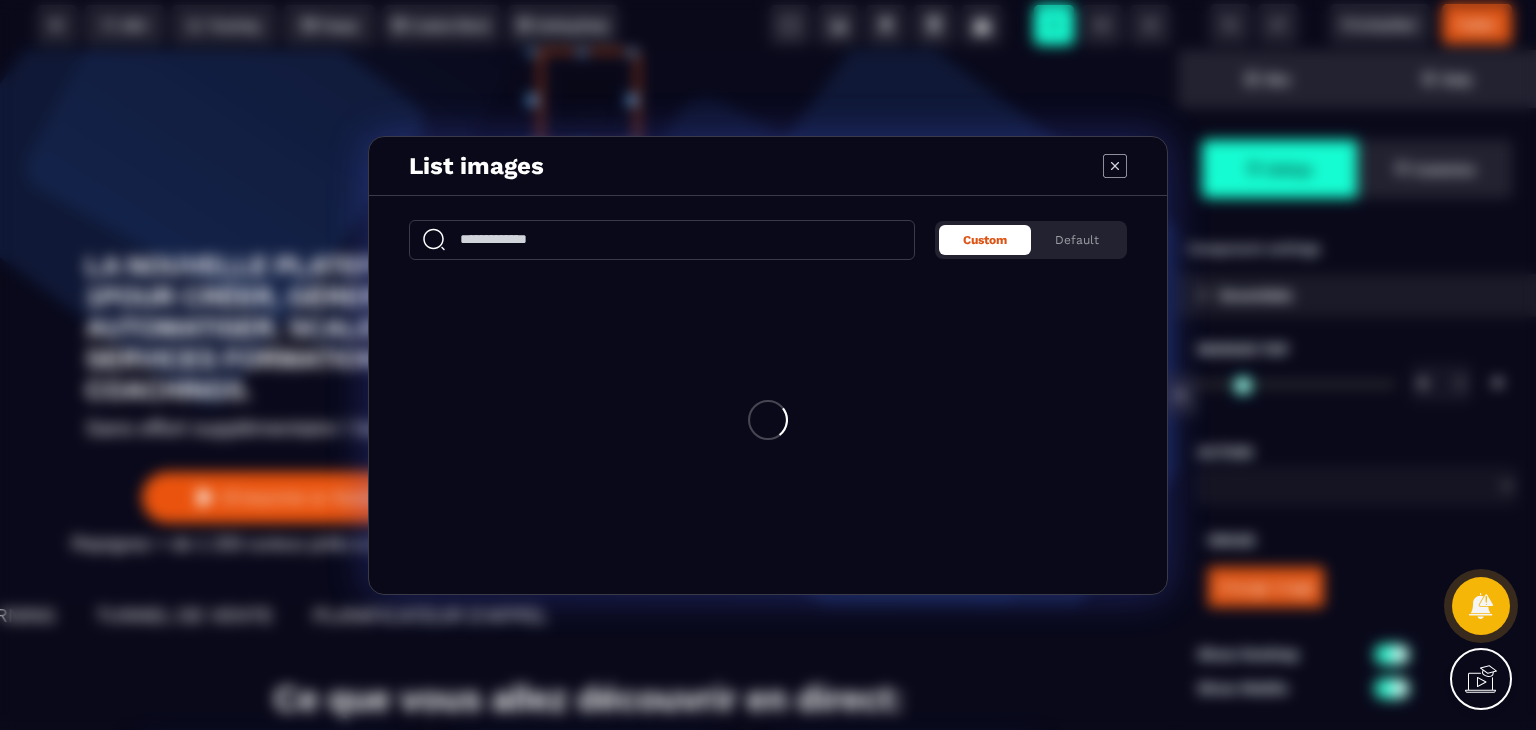 type on "***" 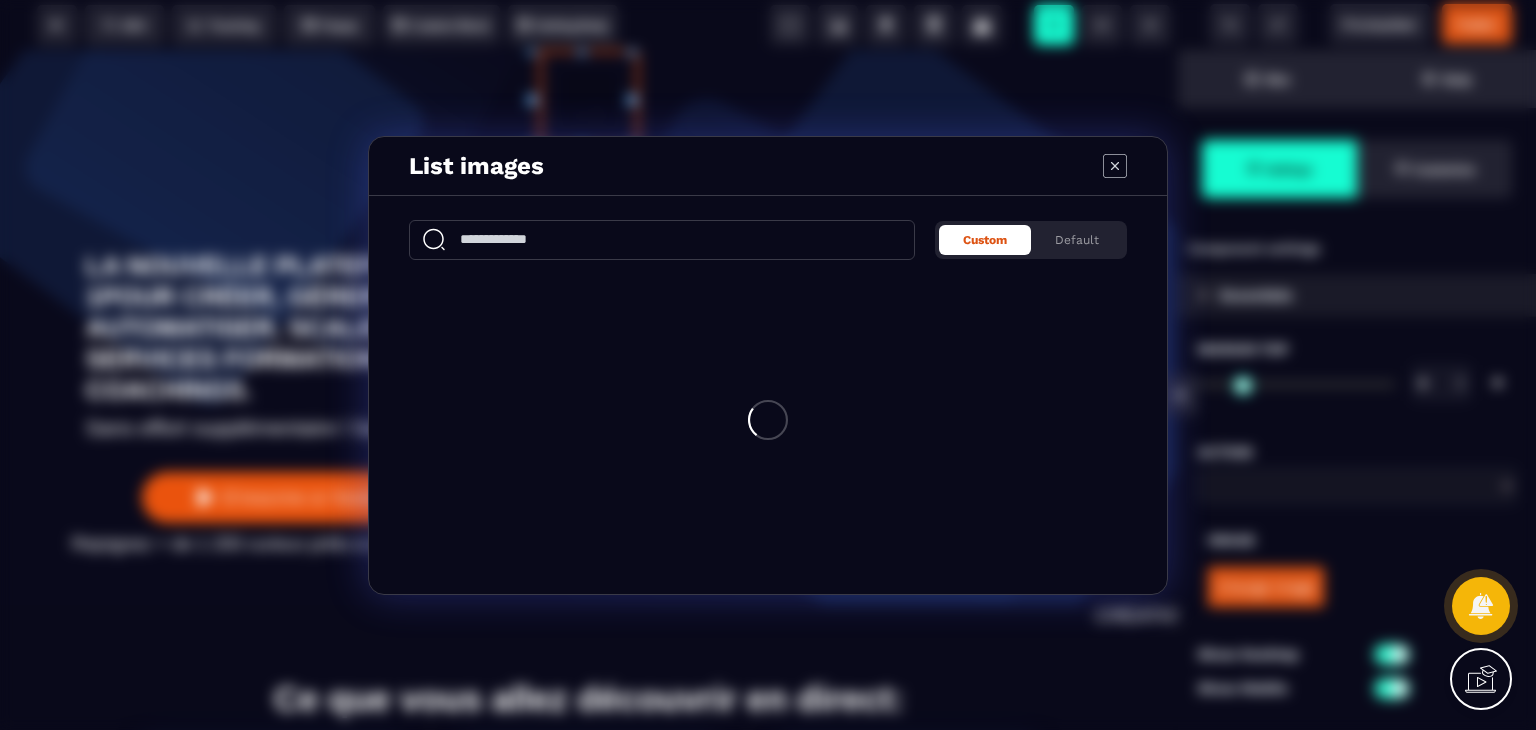 type on "***" 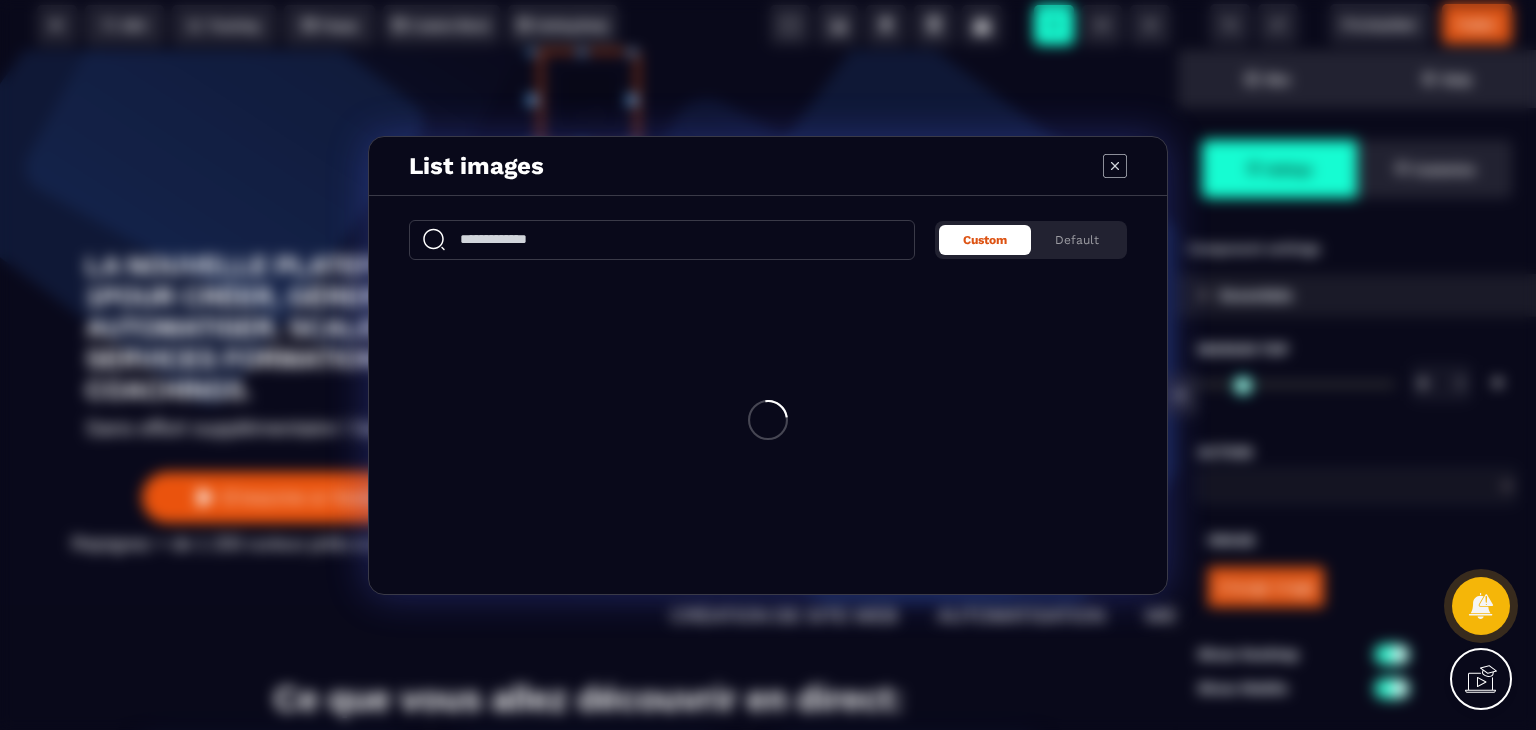type on "*" 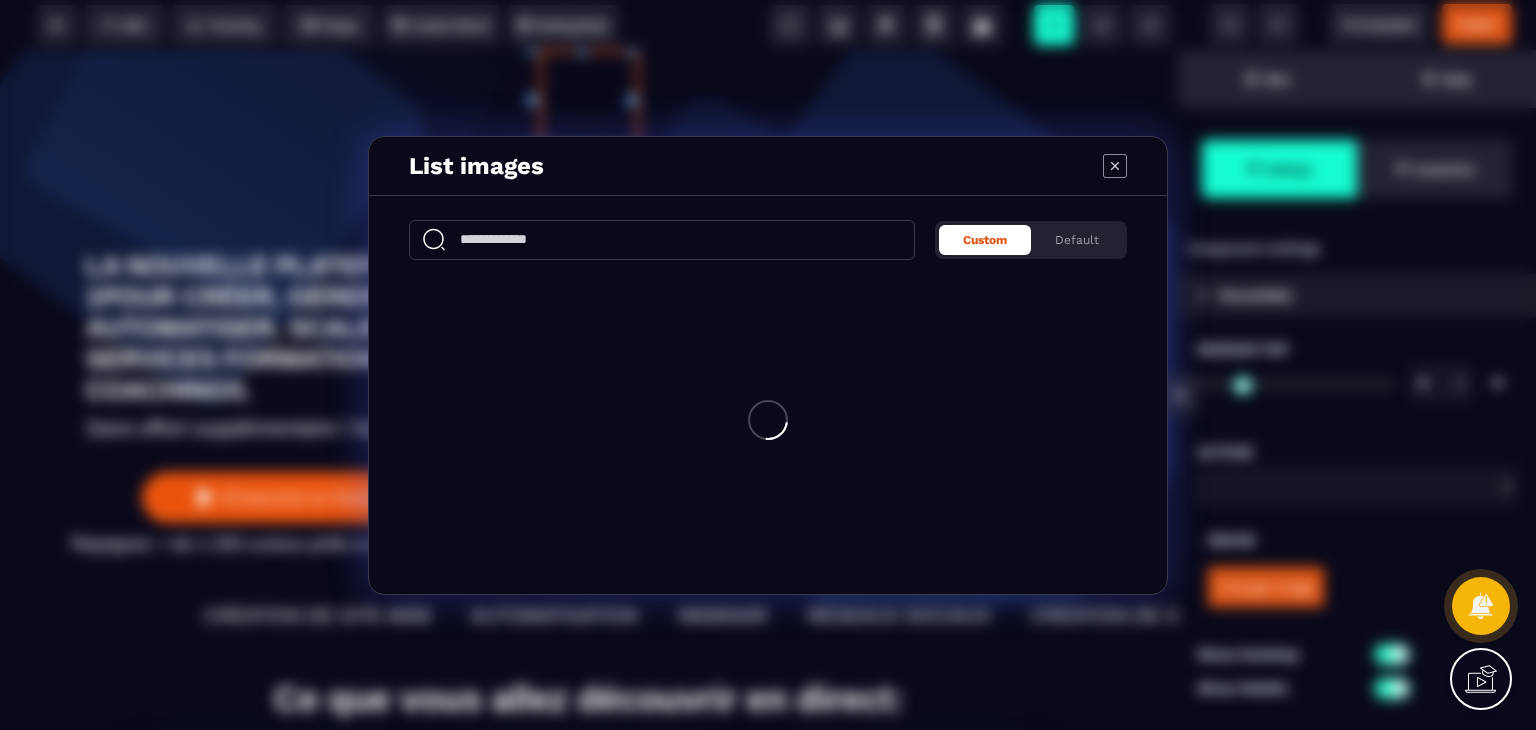 type on "*" 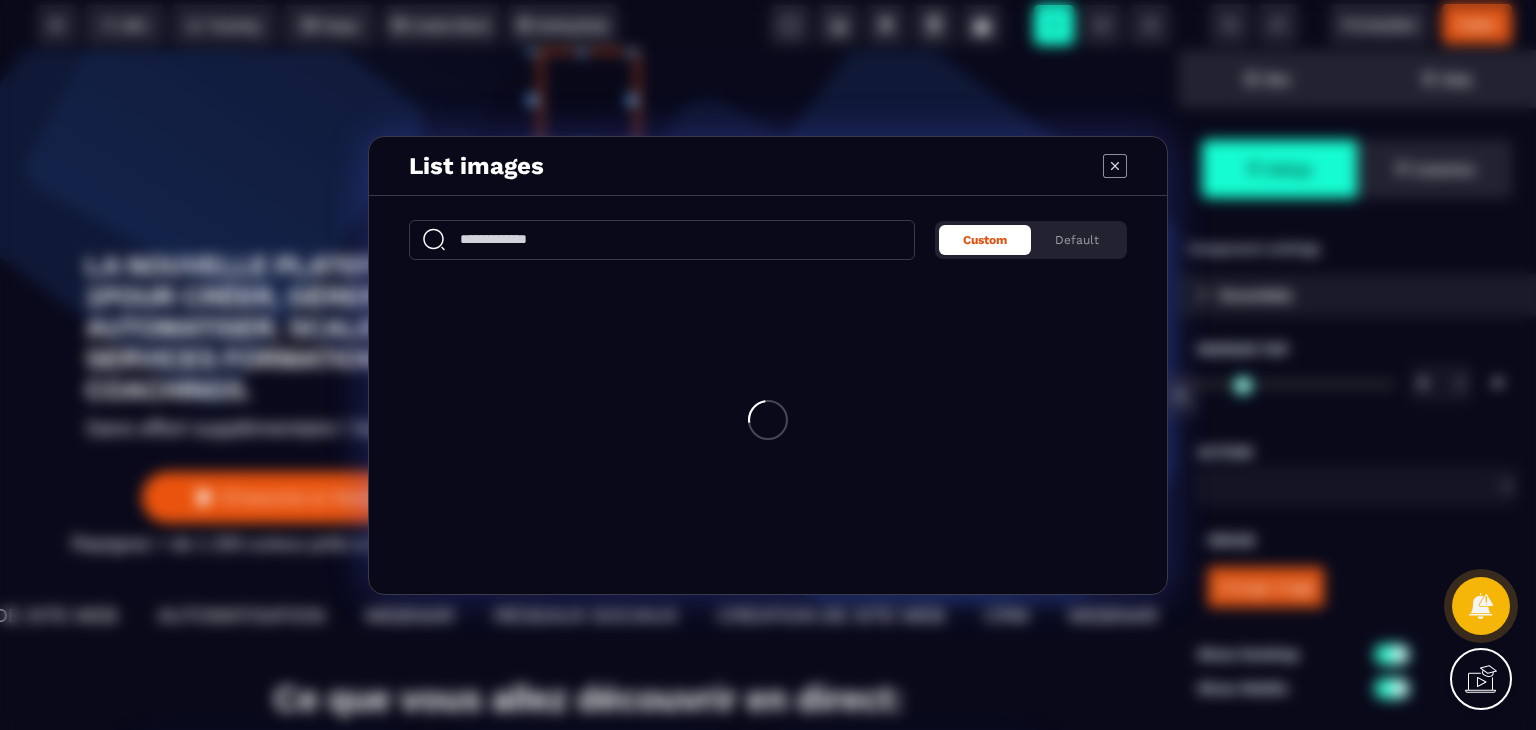 type on "*" 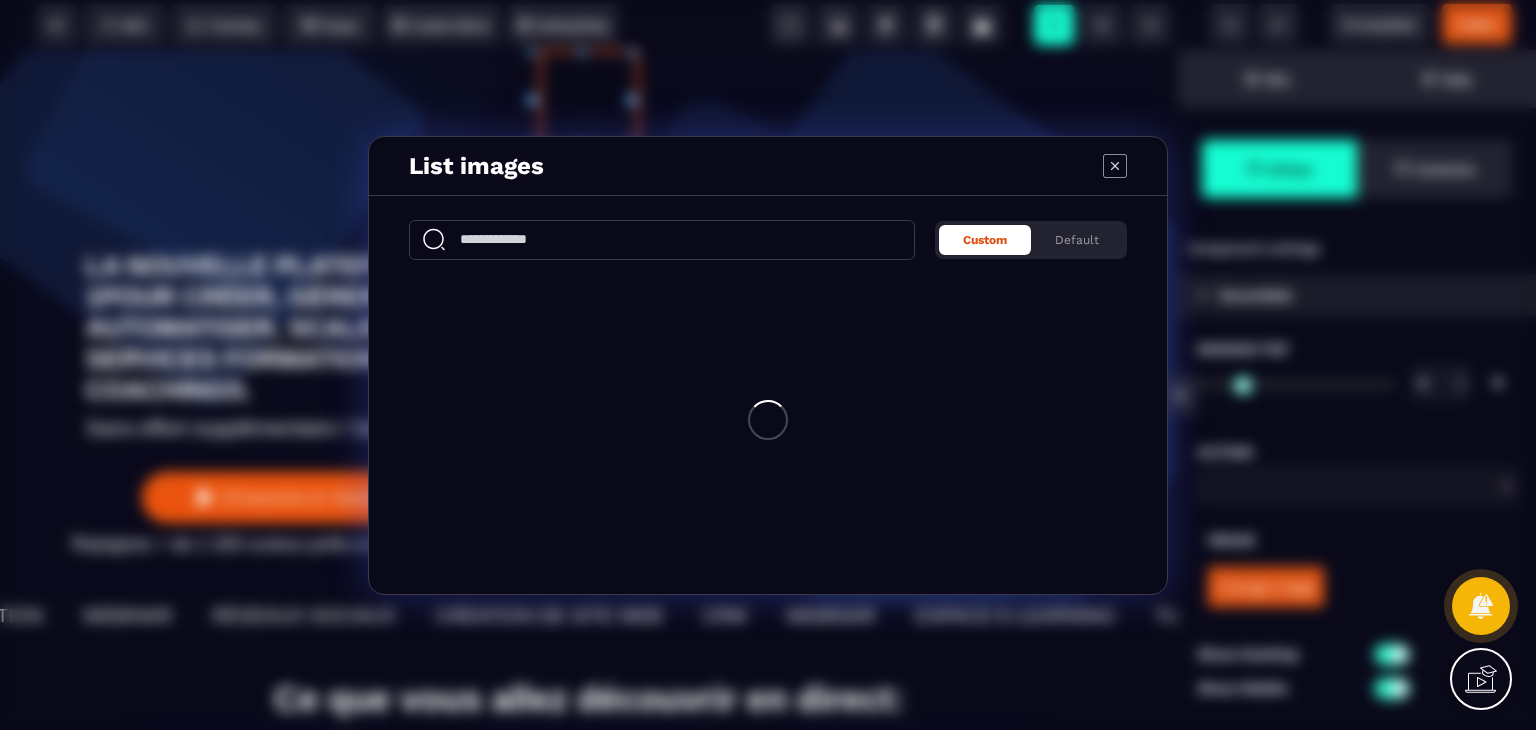 type on "*" 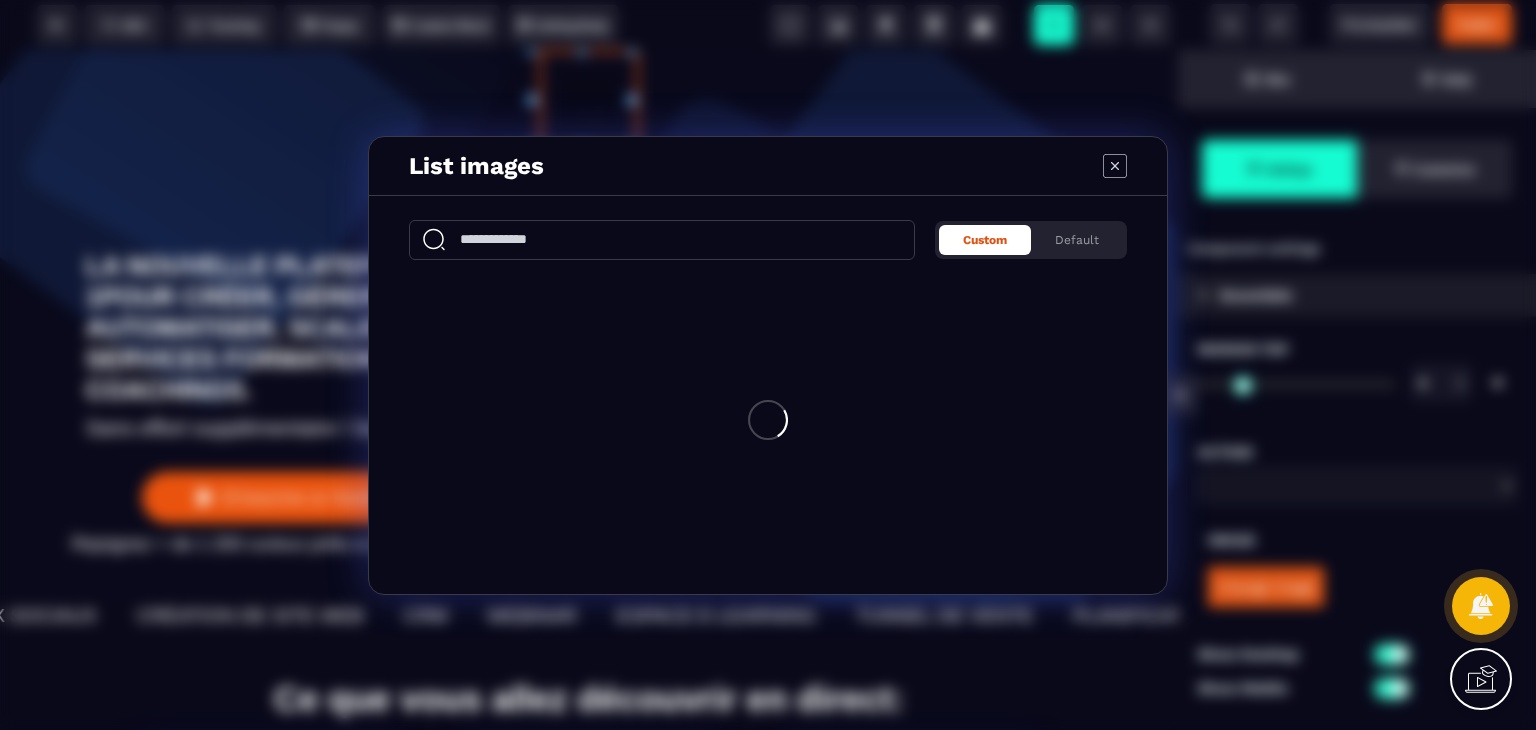 type on "*" 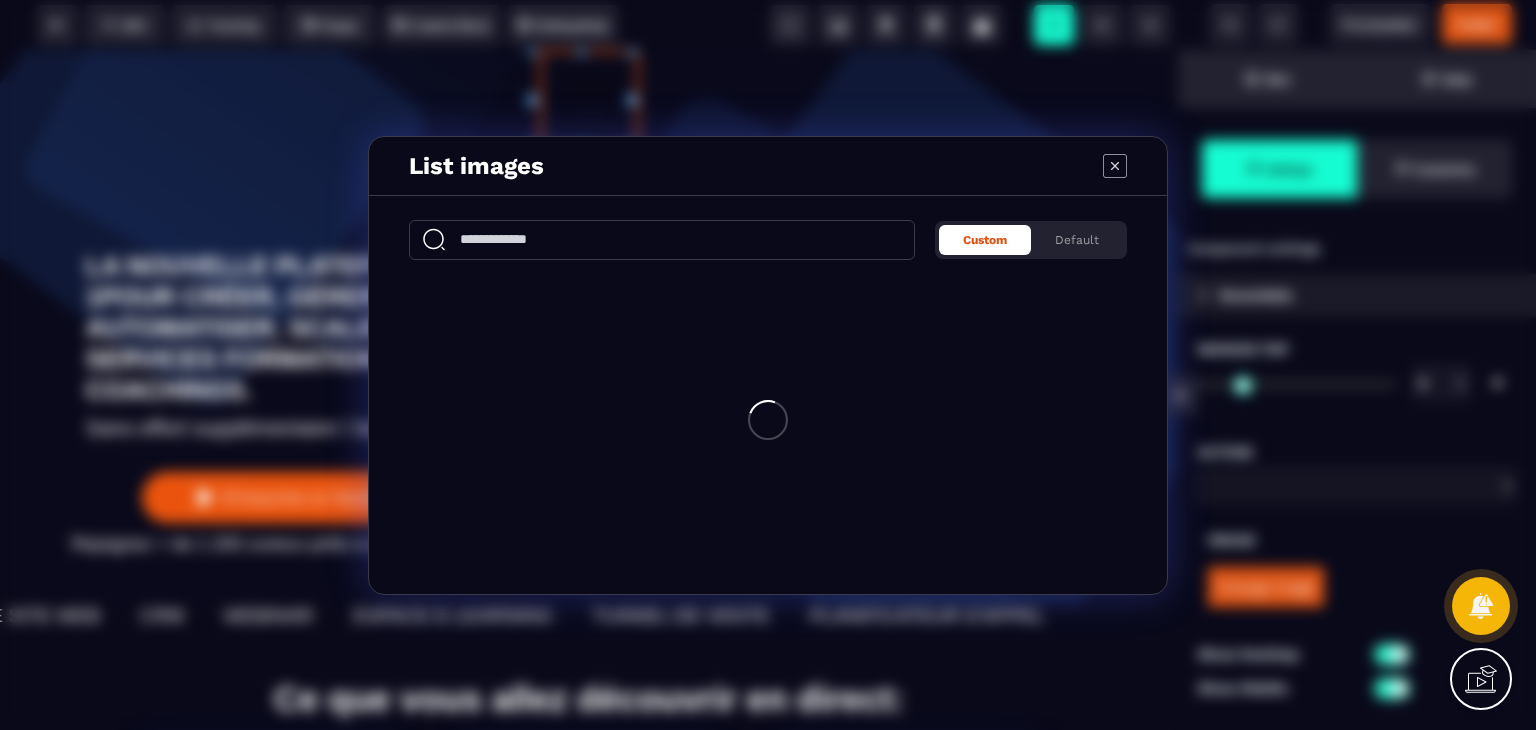 select on "**" 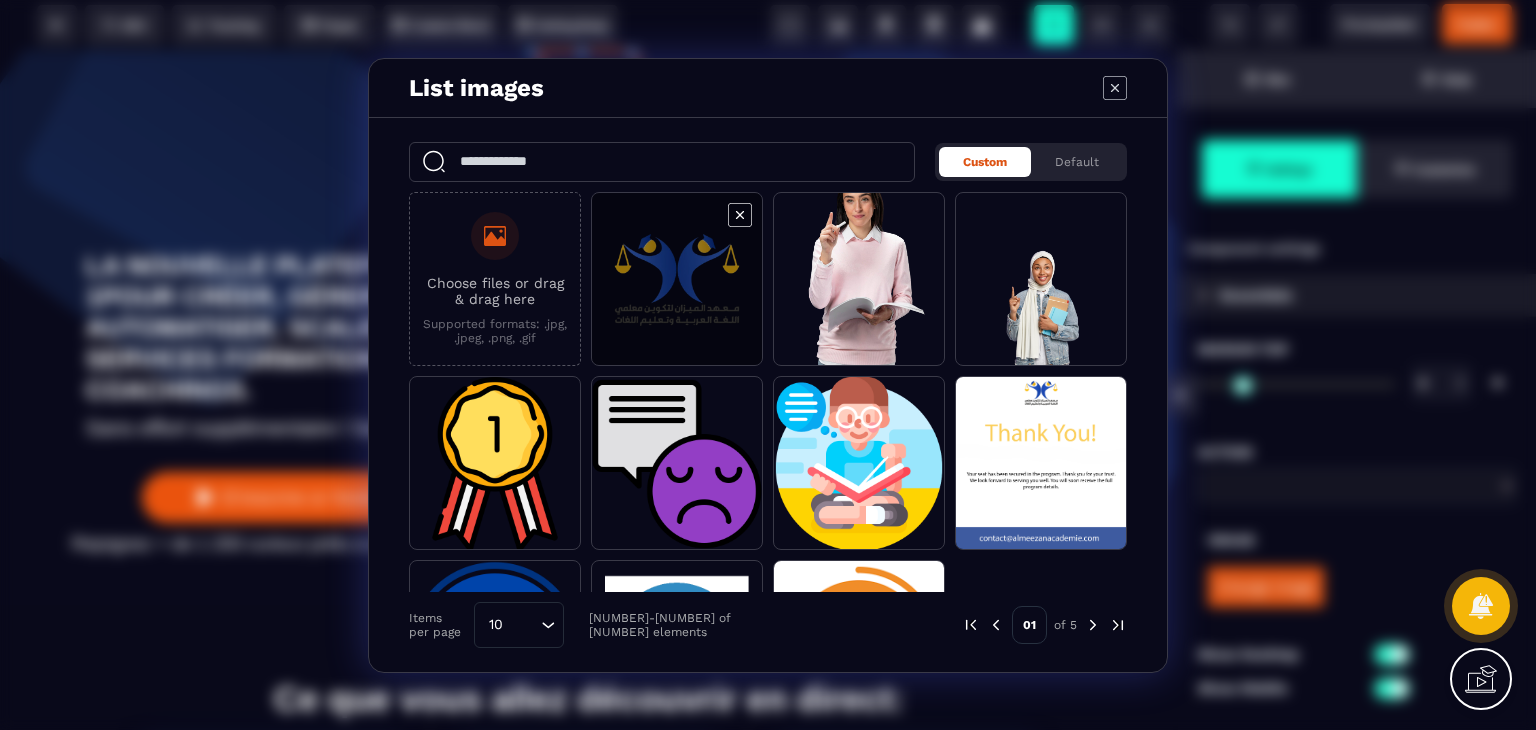 click at bounding box center [677, 280] 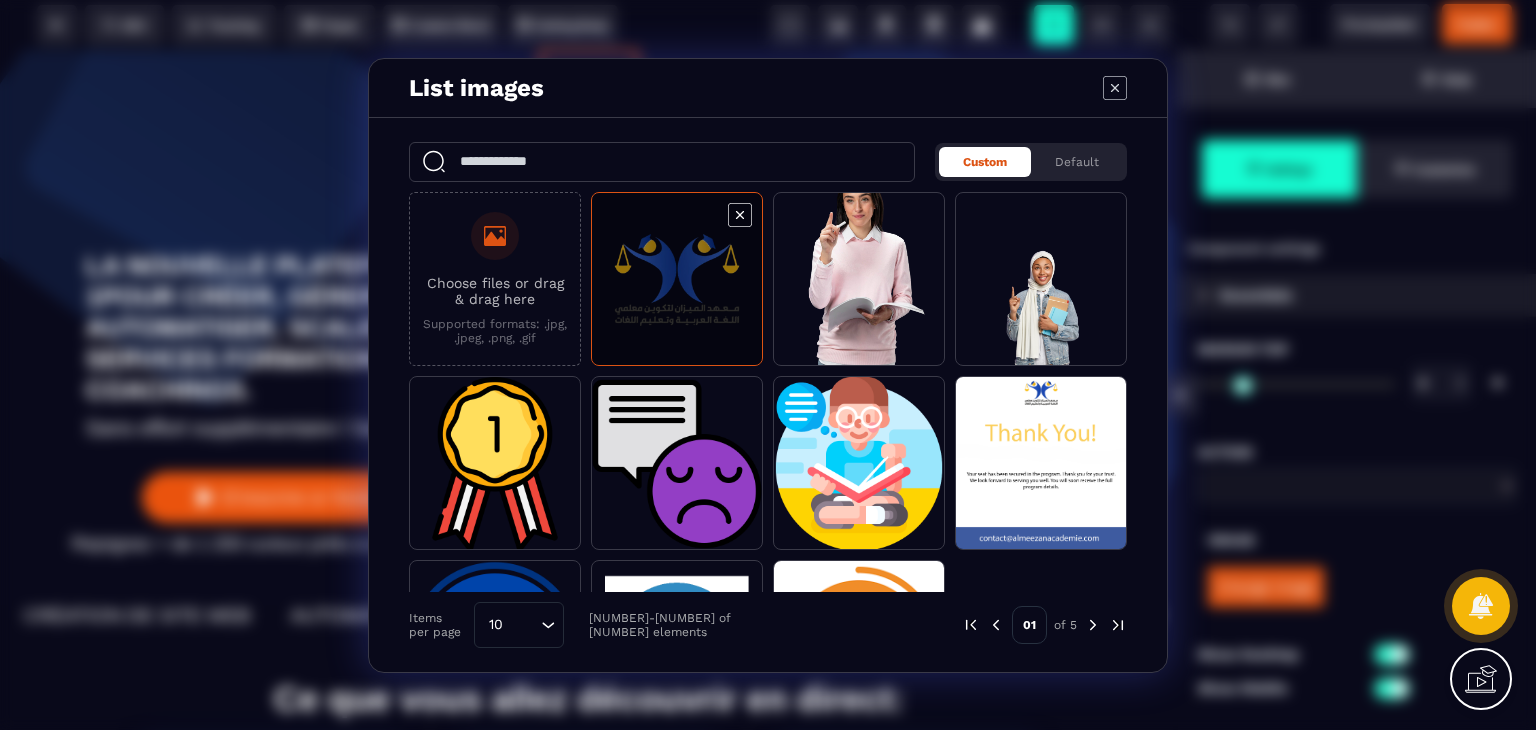 click at bounding box center (677, 280) 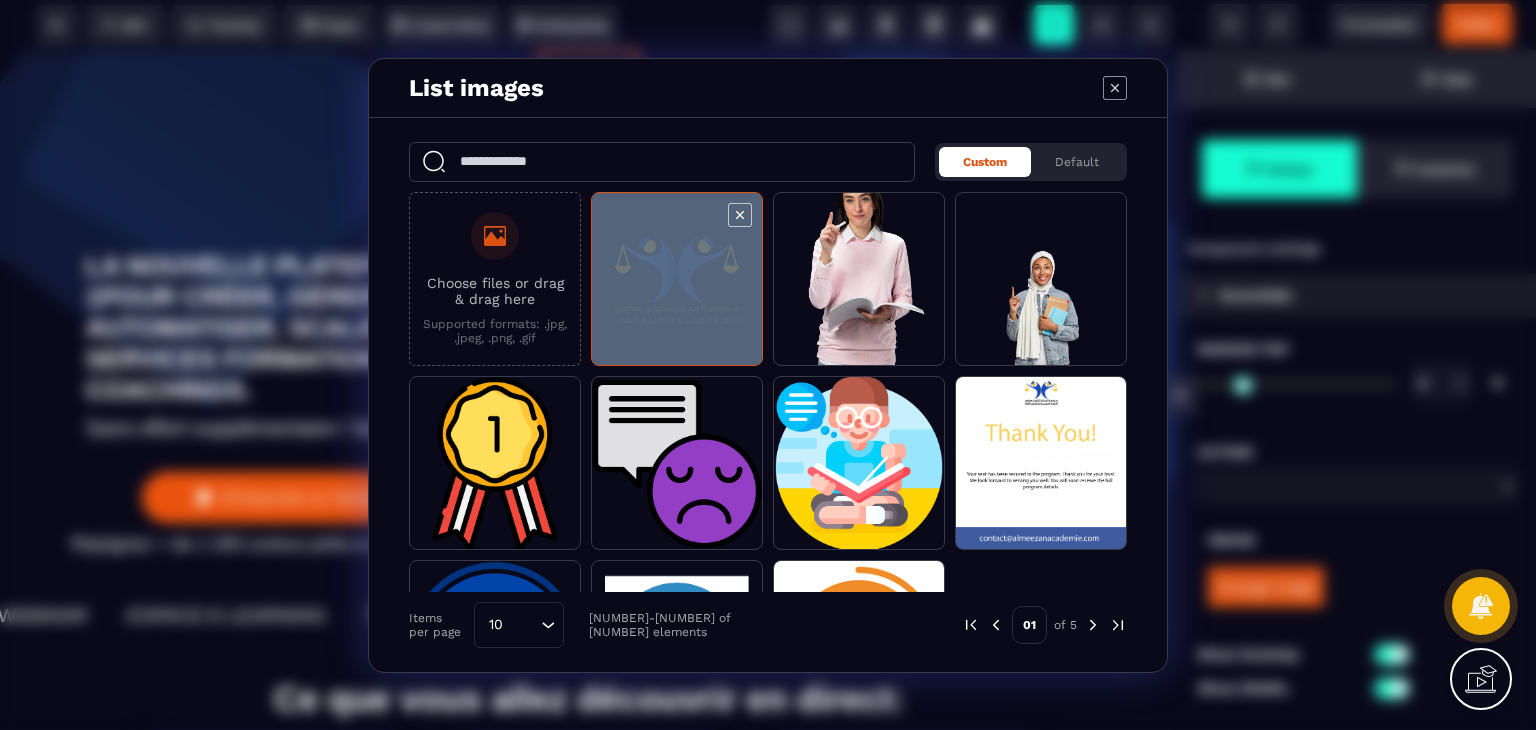 click at bounding box center (677, 280) 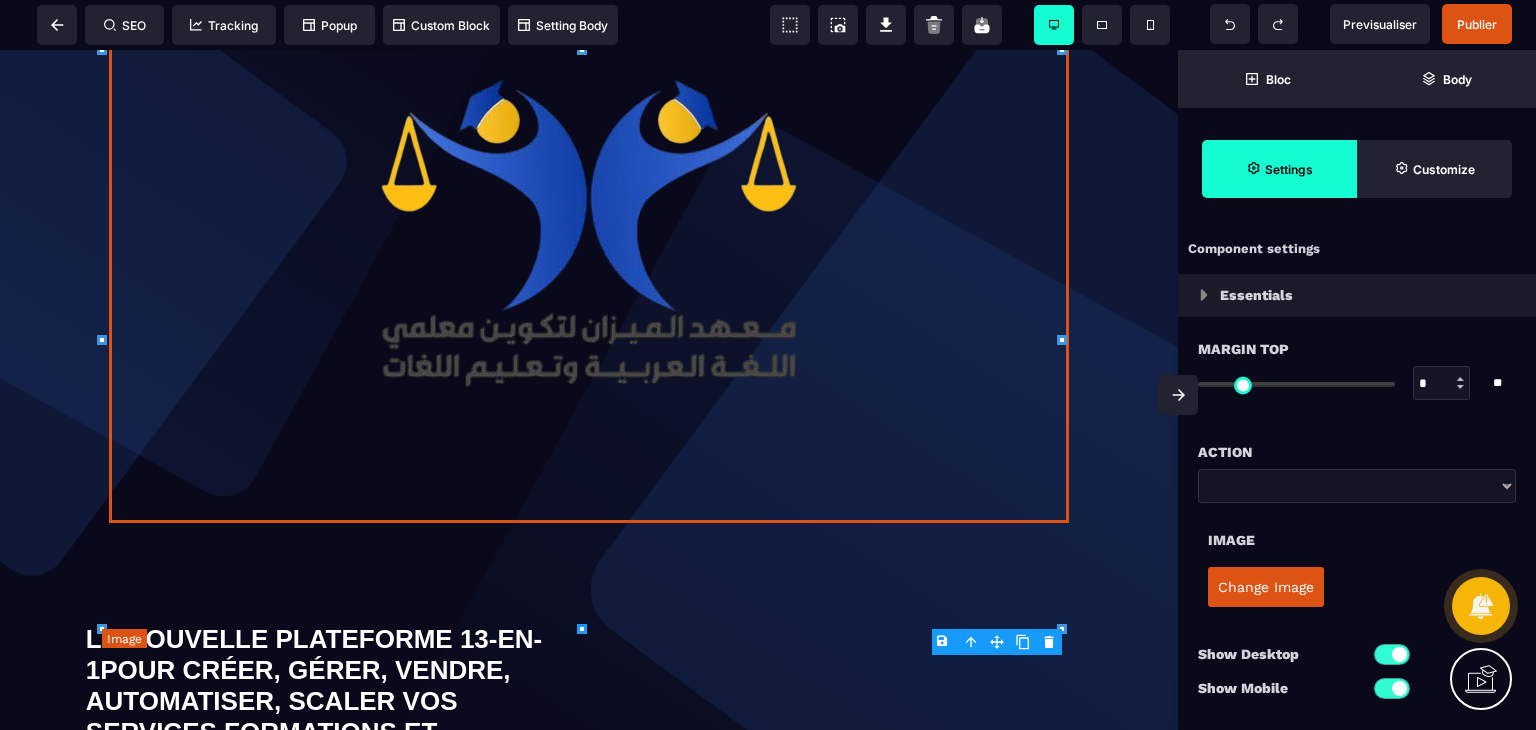 scroll, scrollTop: 300, scrollLeft: 0, axis: vertical 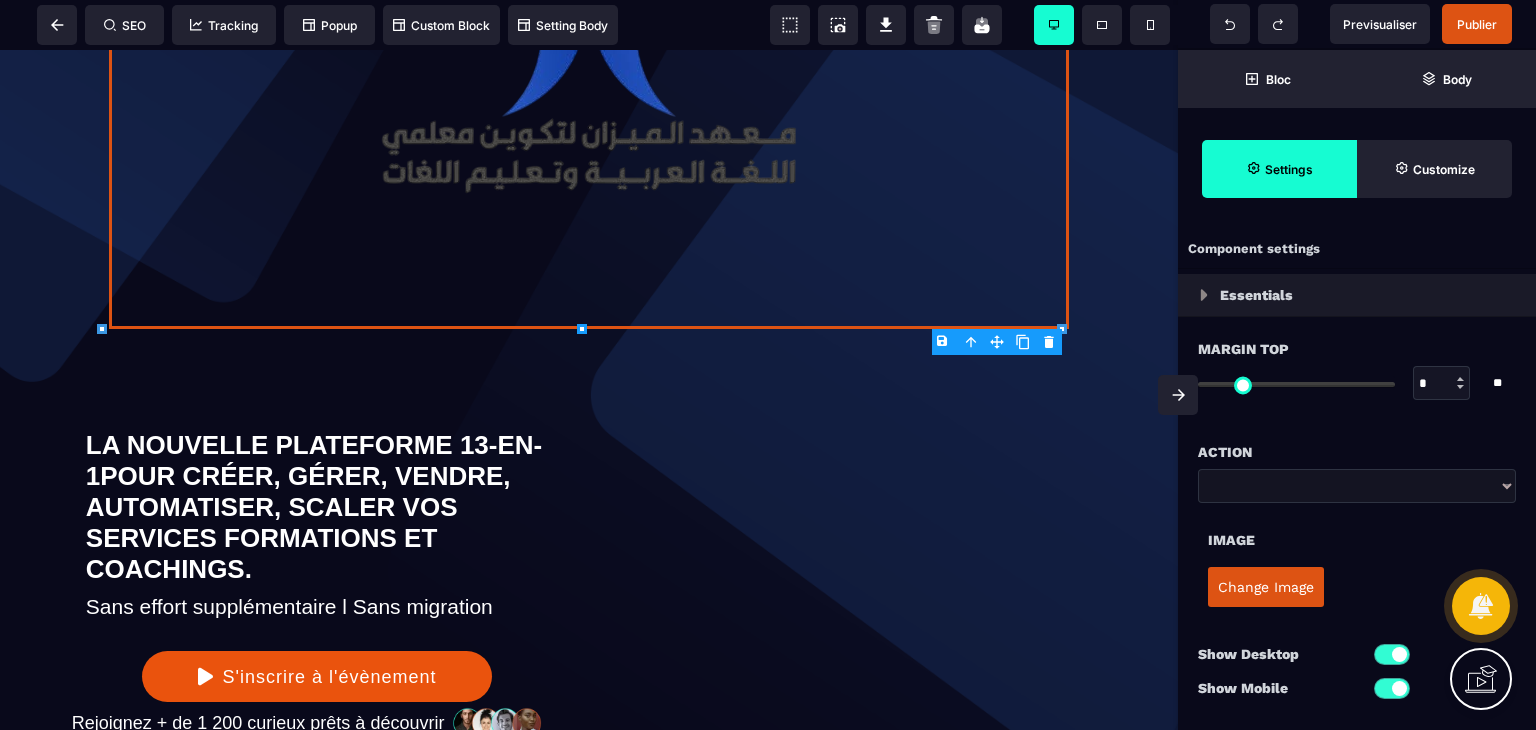 type on "***" 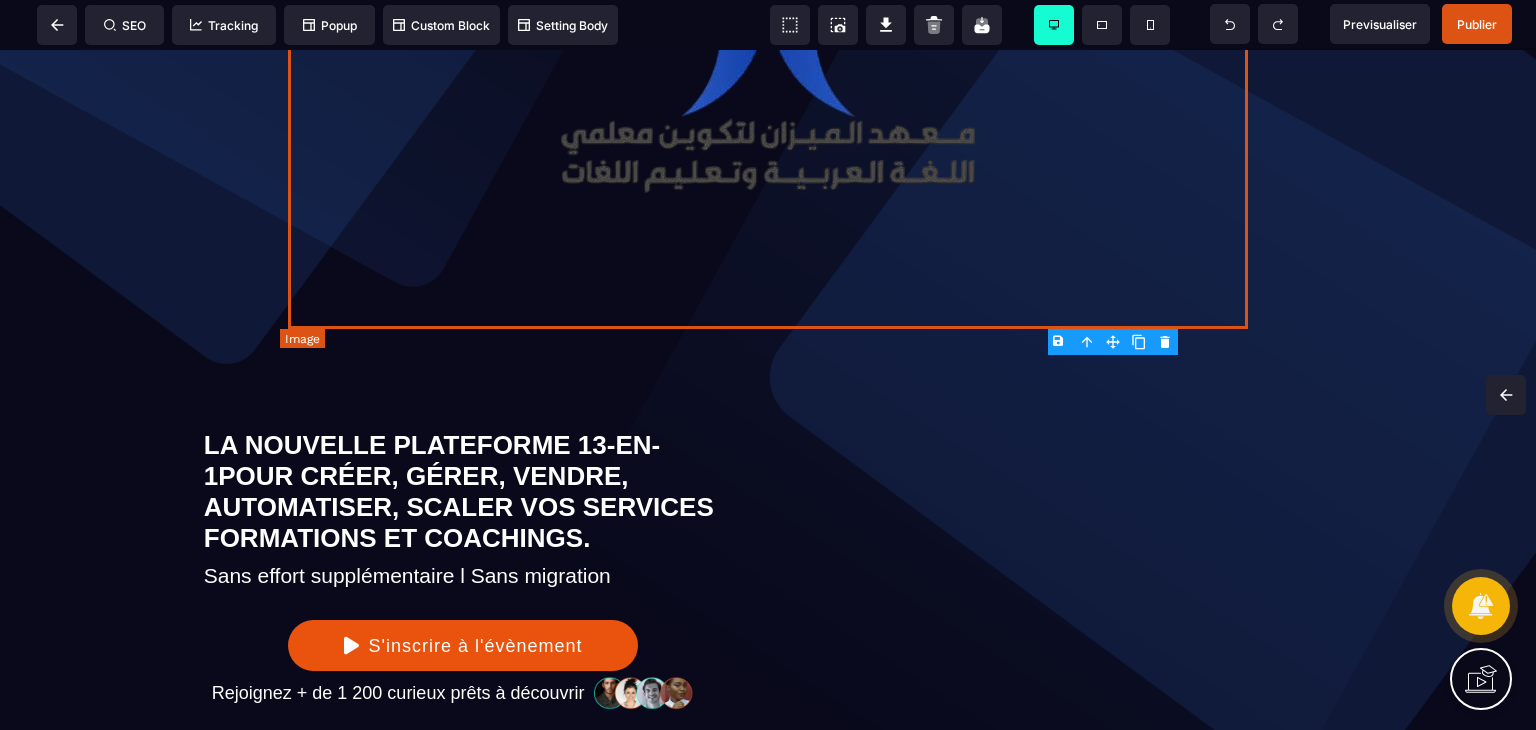 click at bounding box center (768, 39) 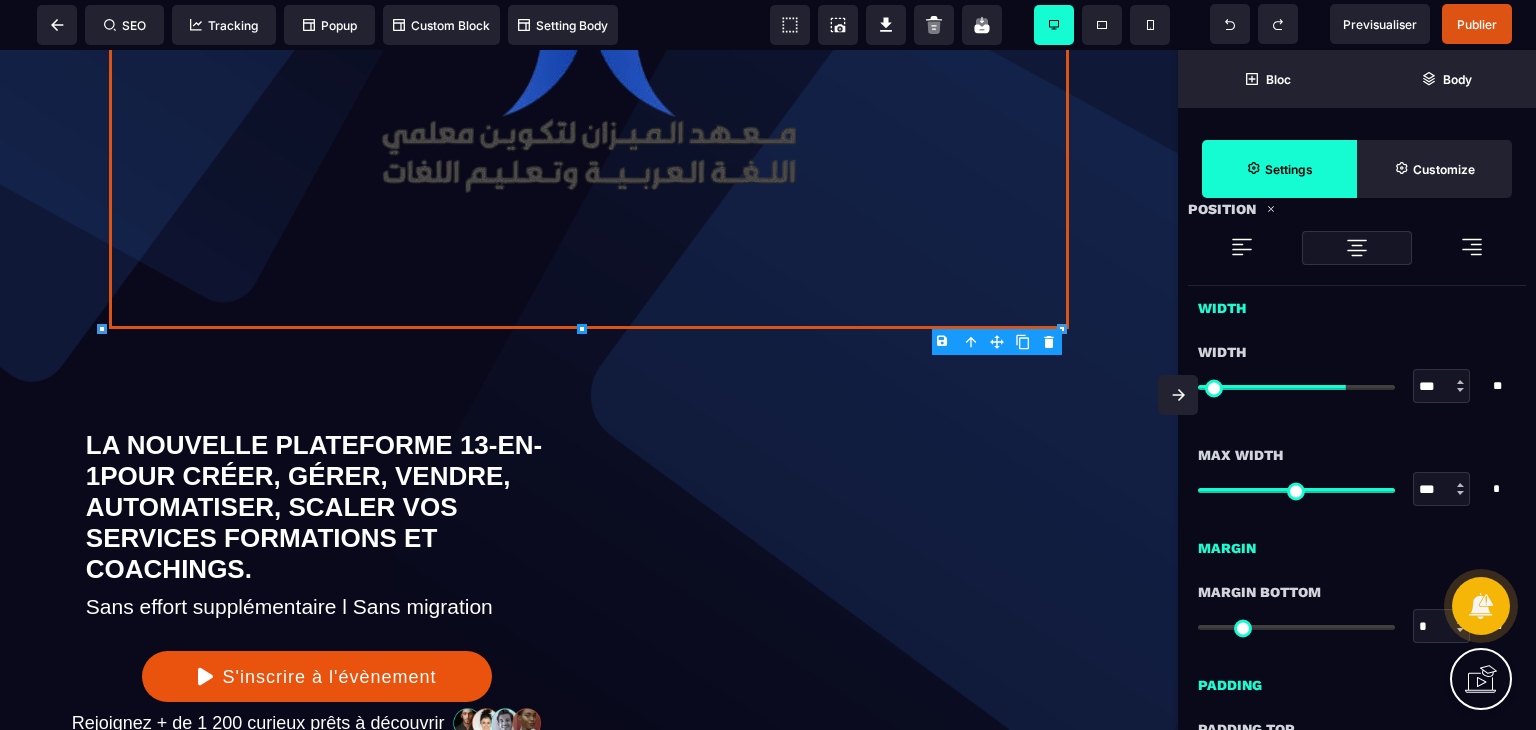 scroll, scrollTop: 700, scrollLeft: 0, axis: vertical 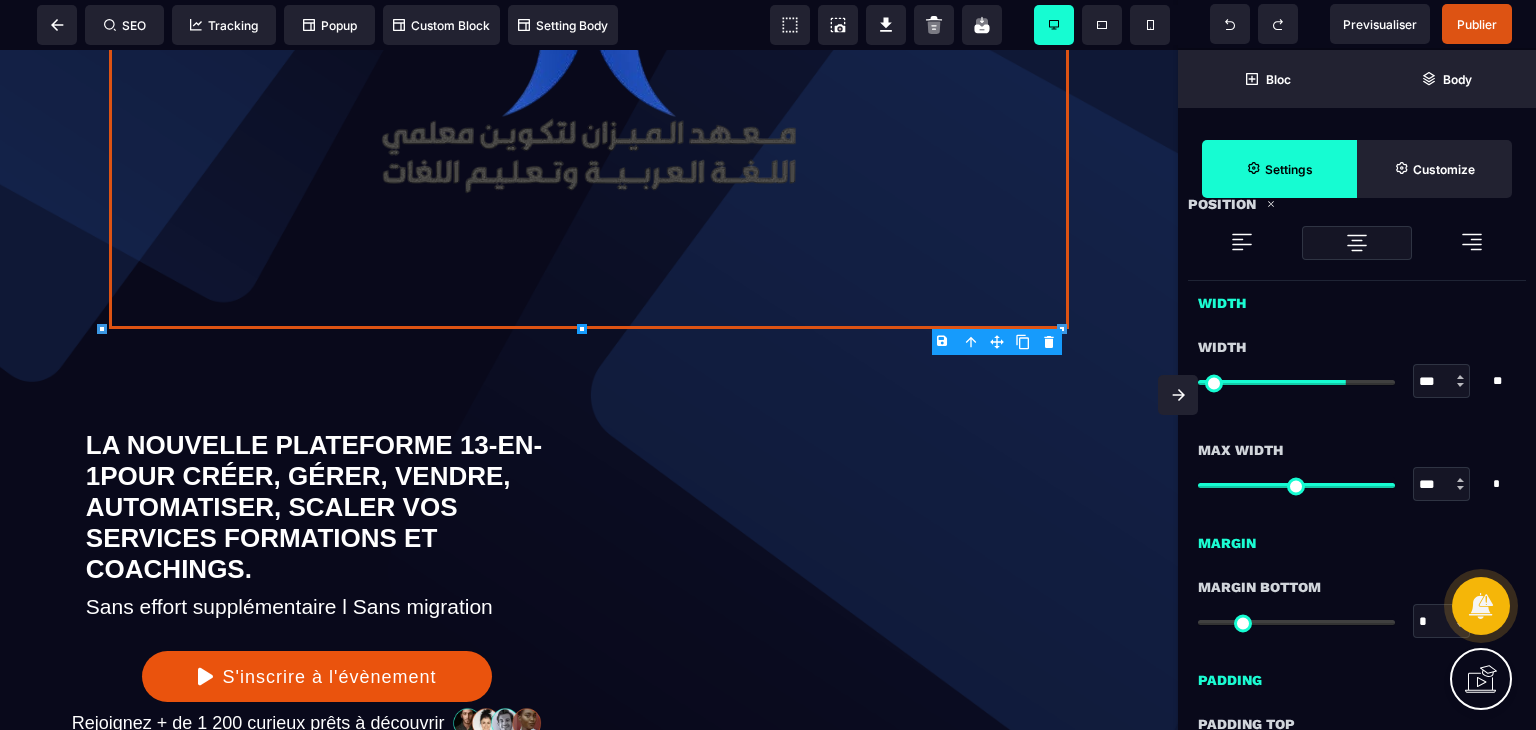 type on "***" 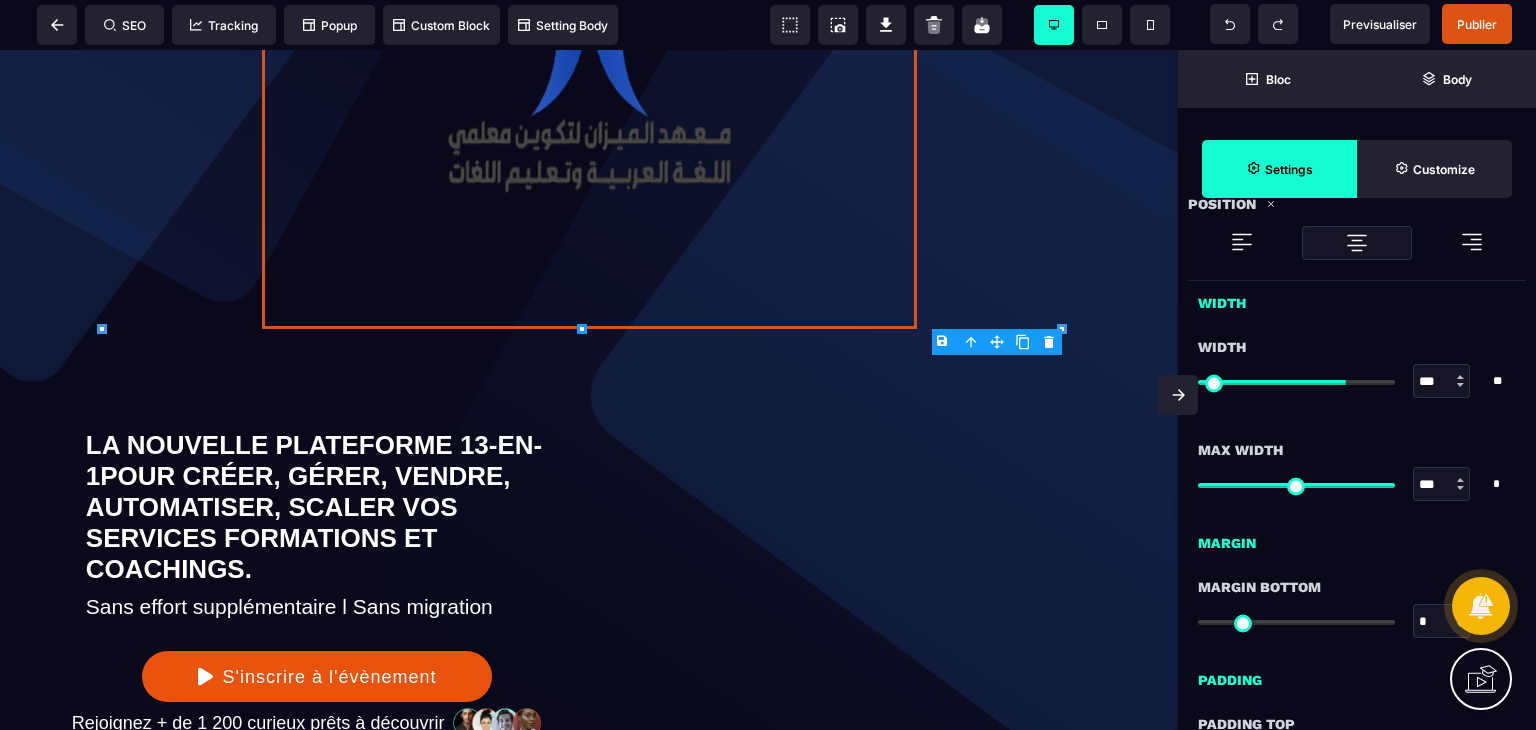 type on "***" 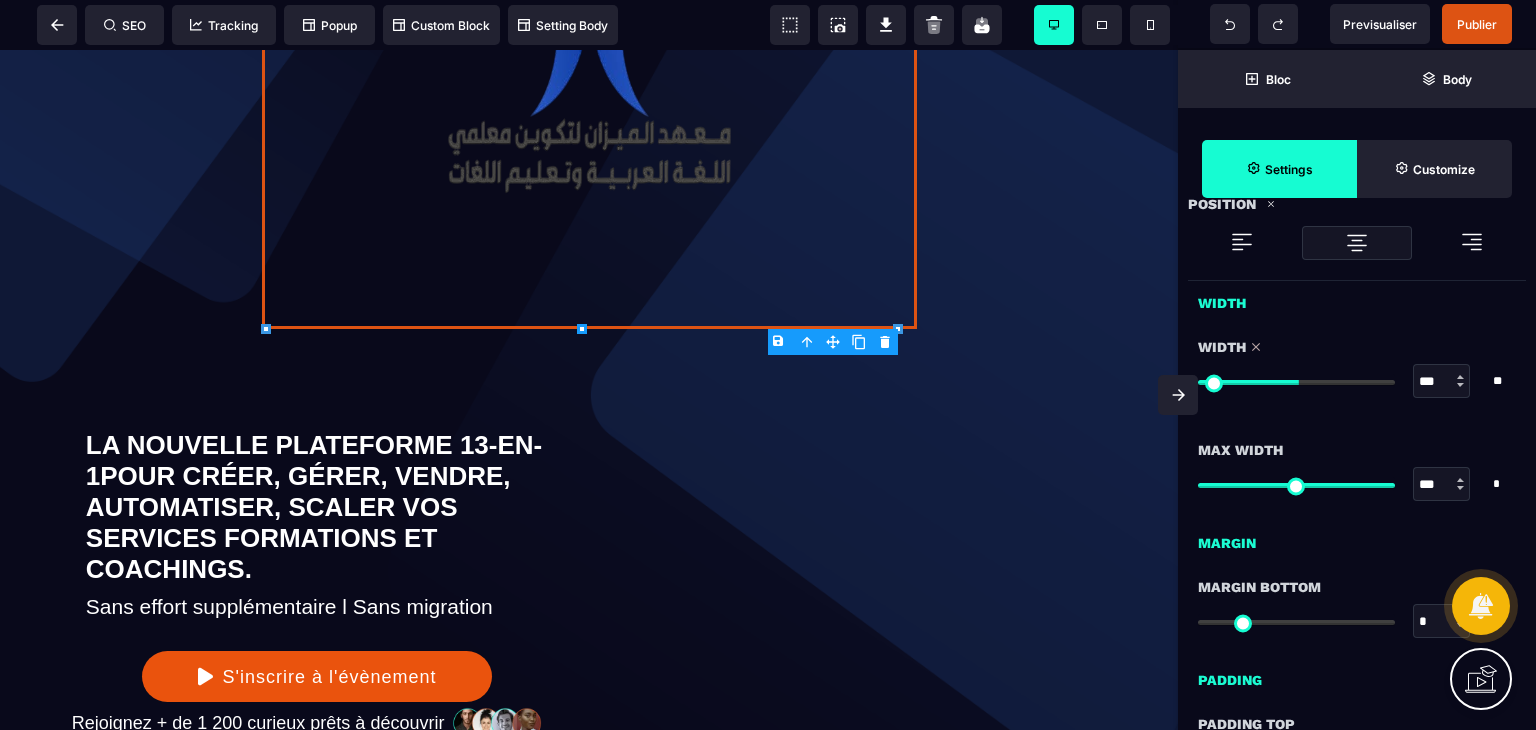 type on "***" 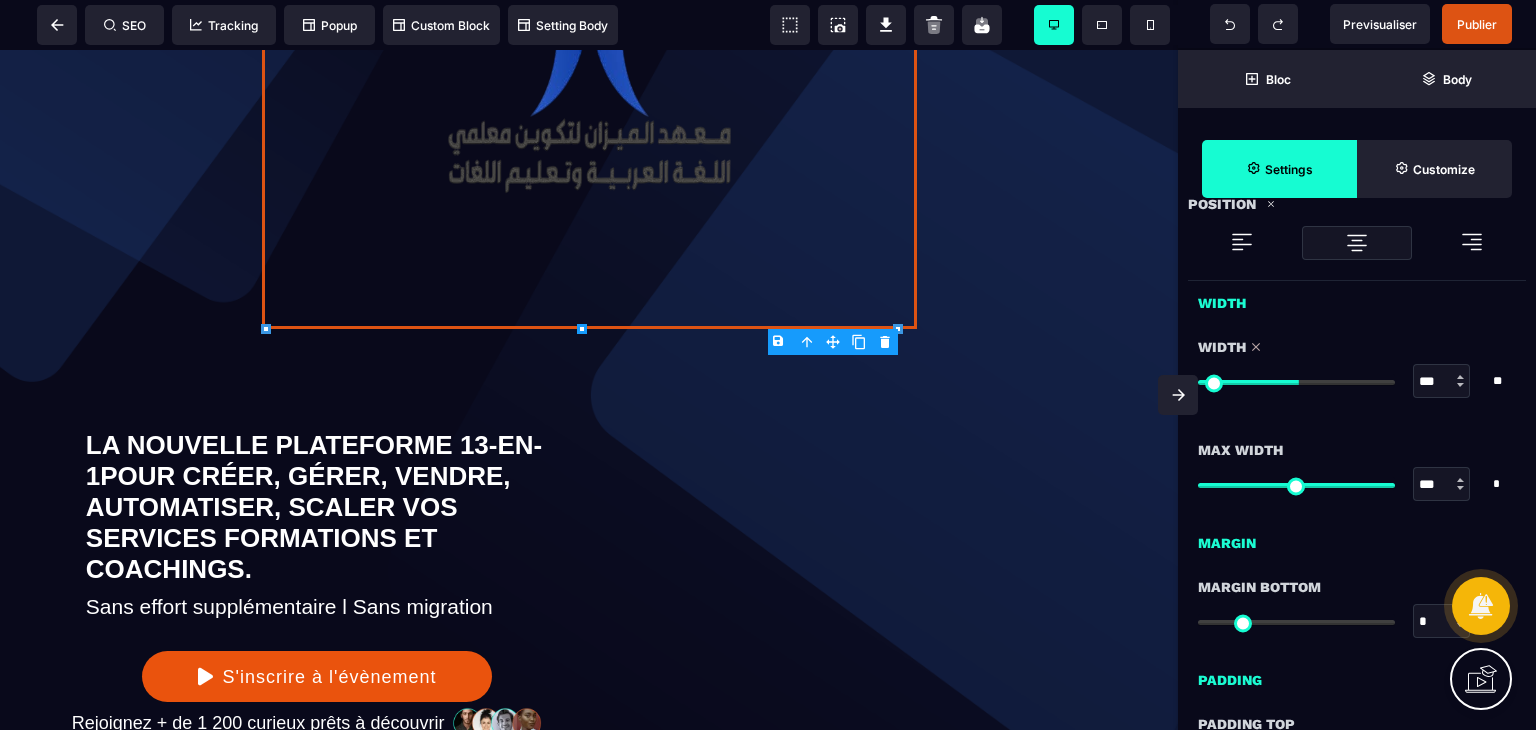 type on "***" 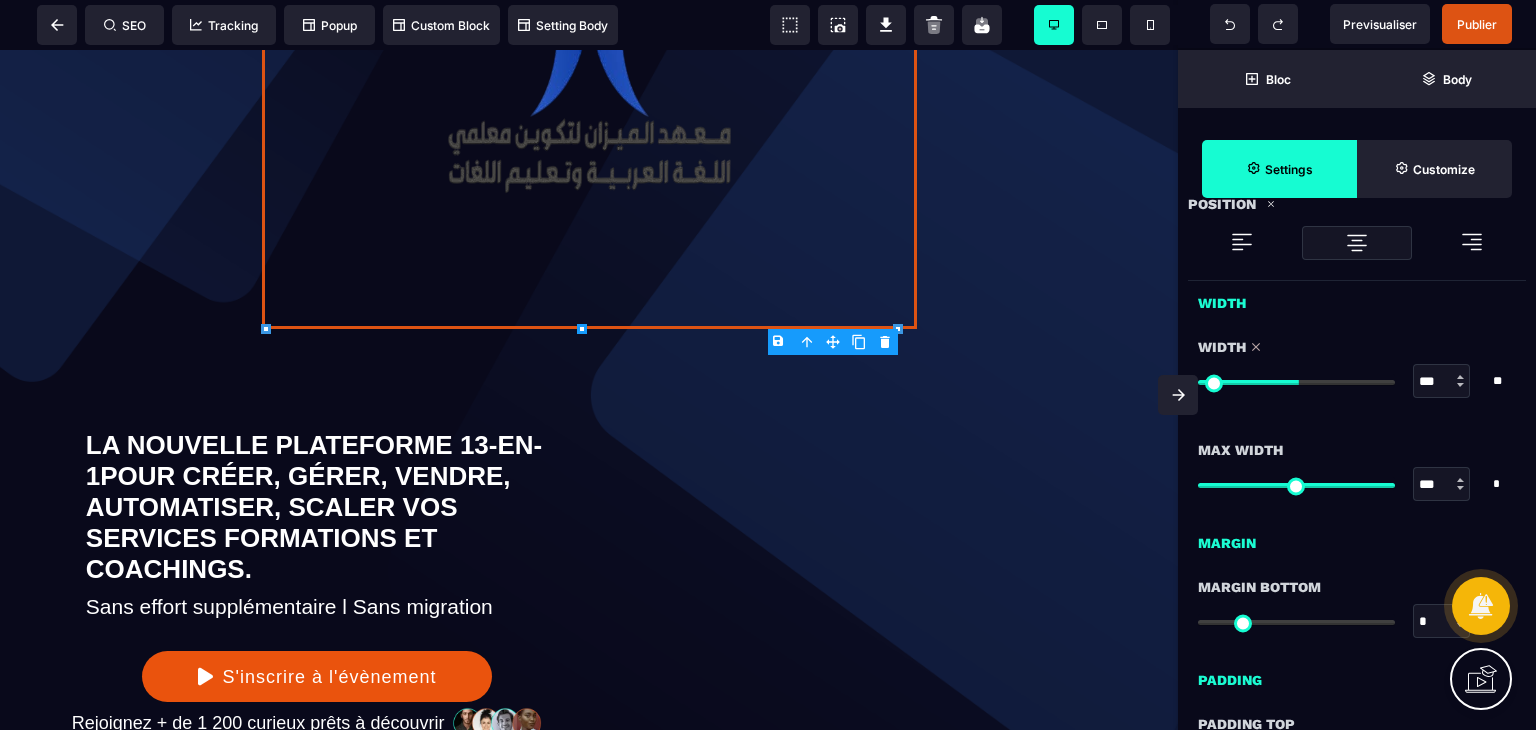 type on "***" 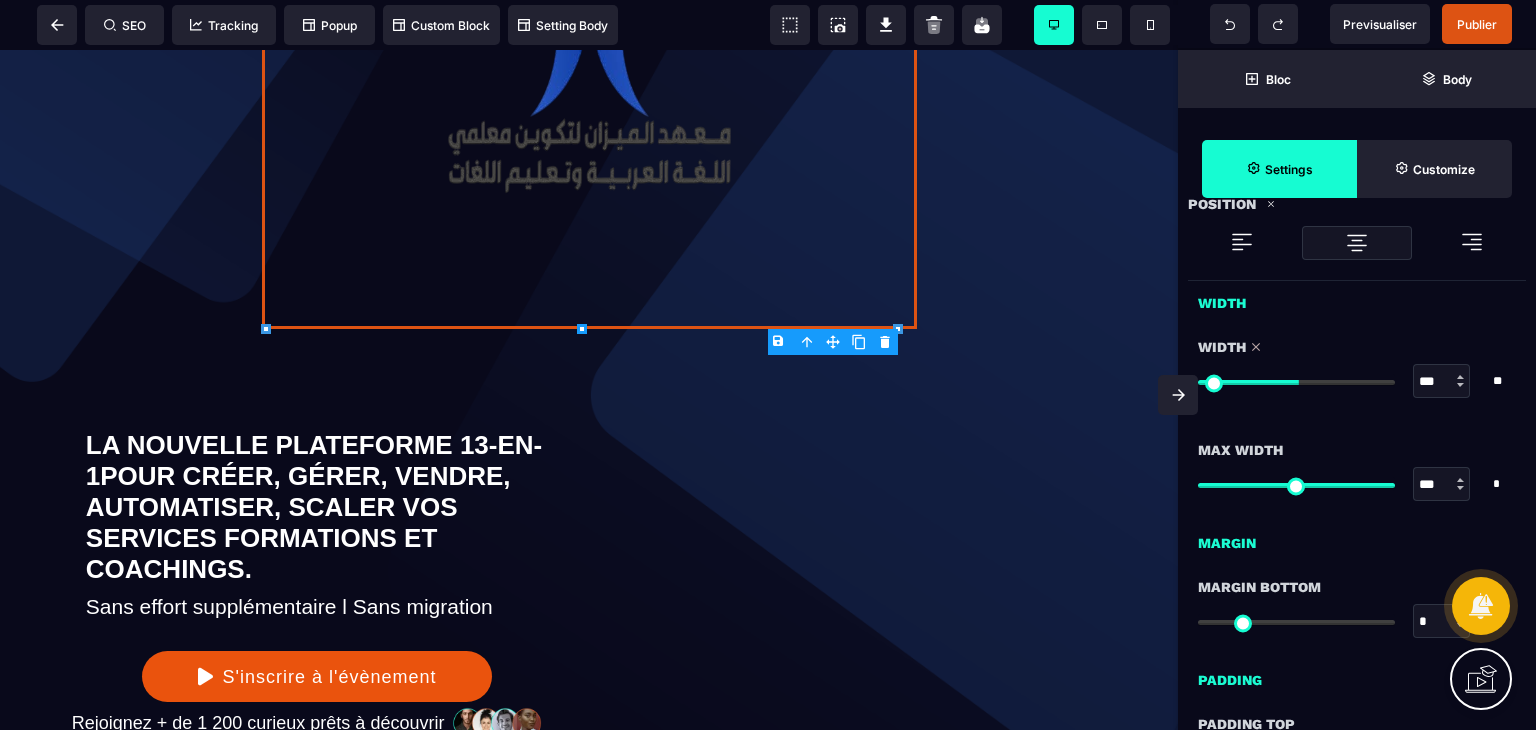 type on "***" 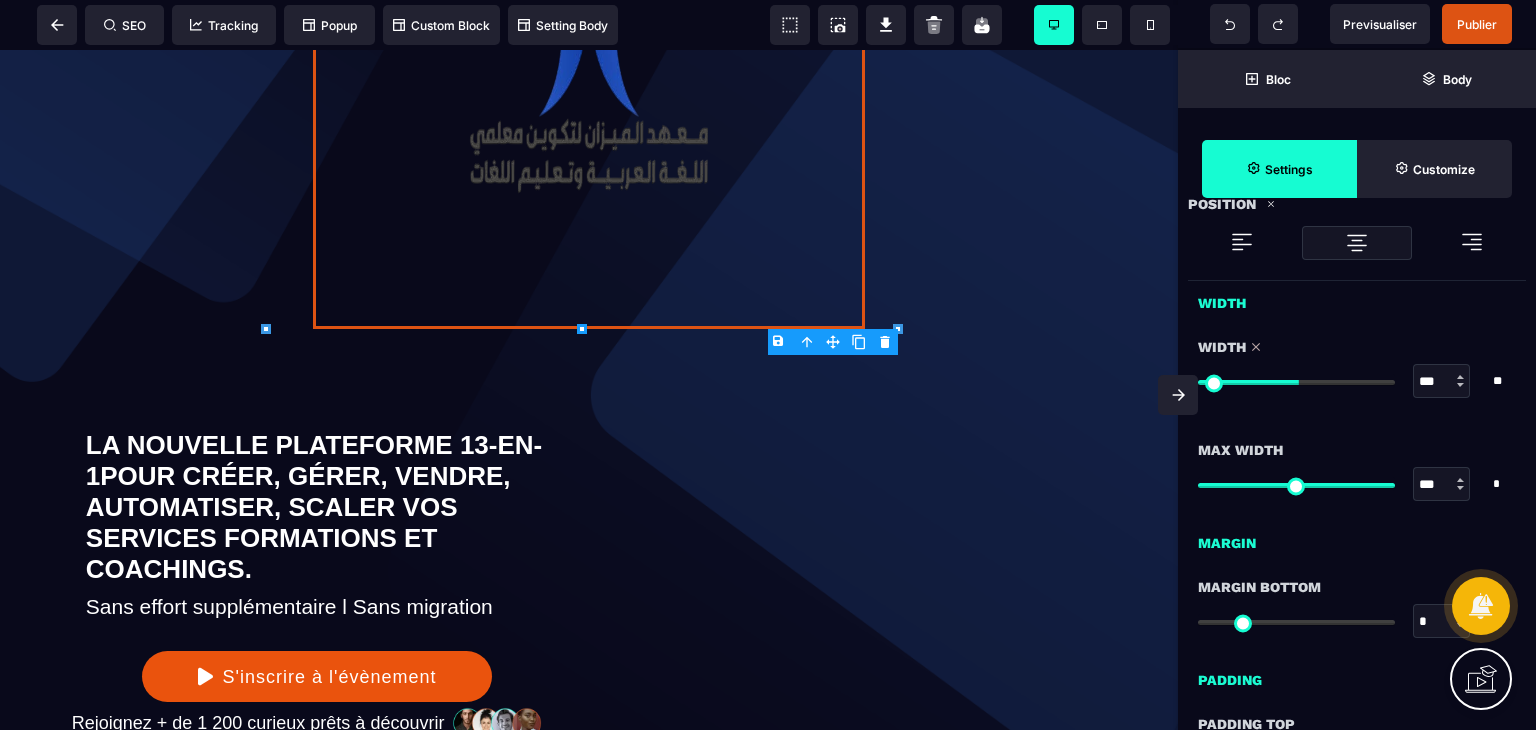 type on "***" 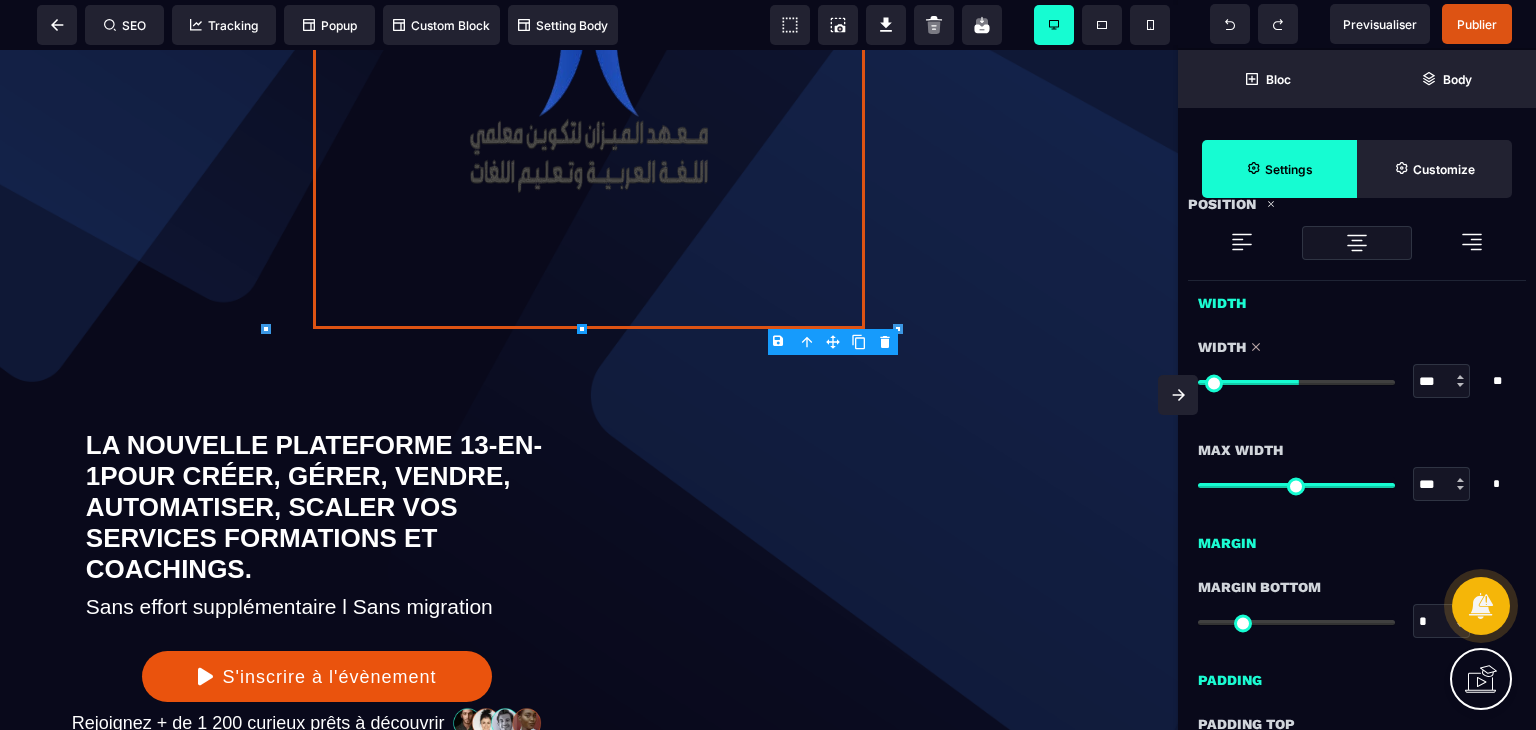 type on "***" 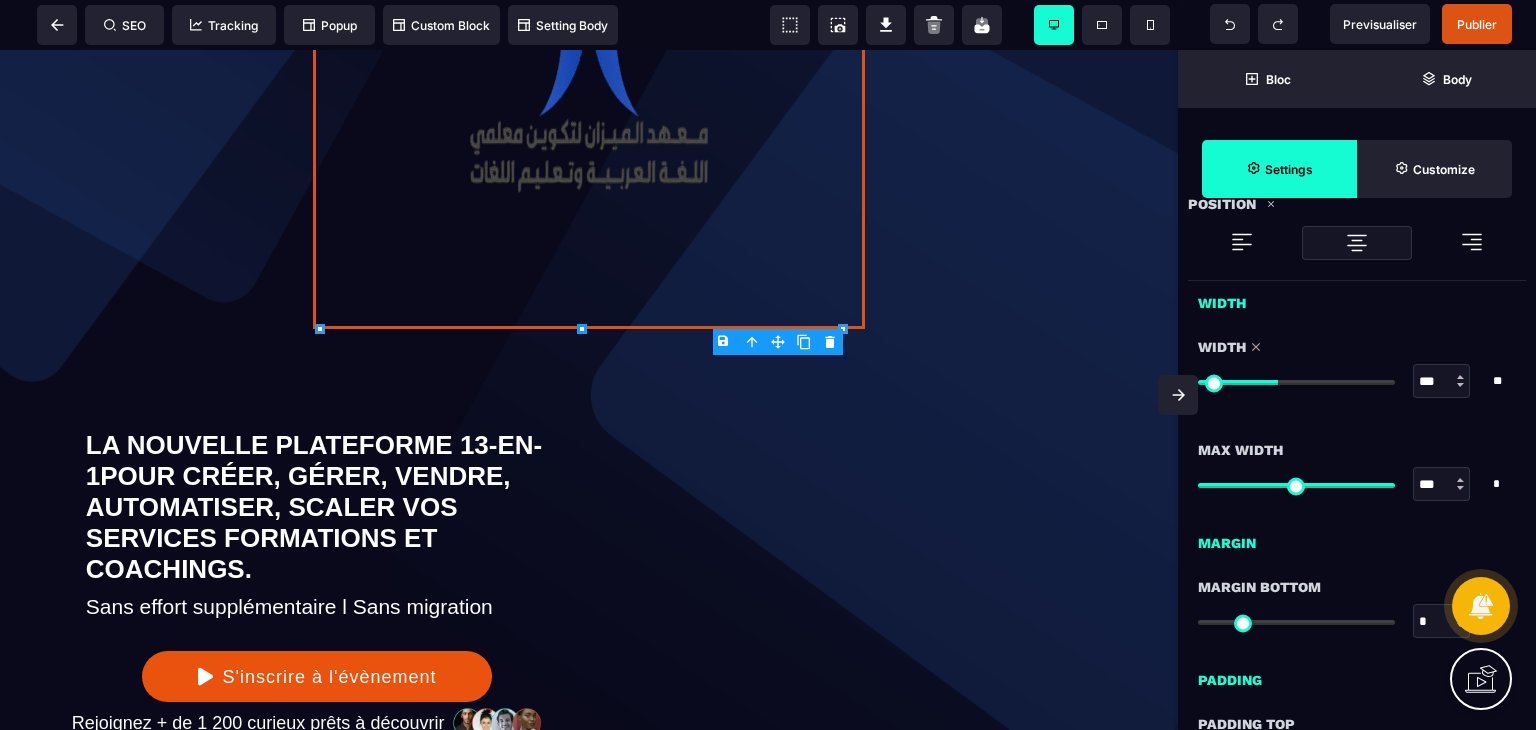 type on "***" 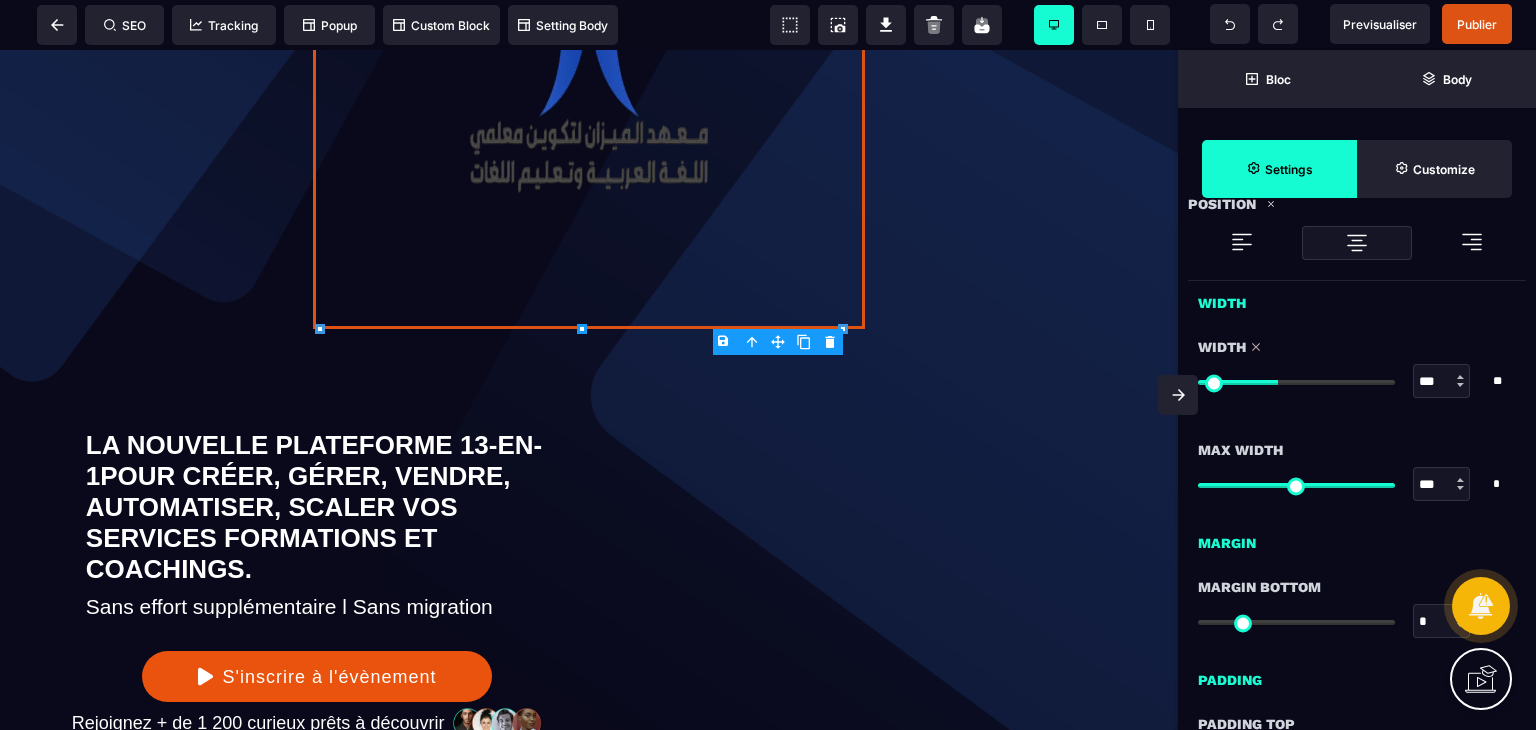 type on "***" 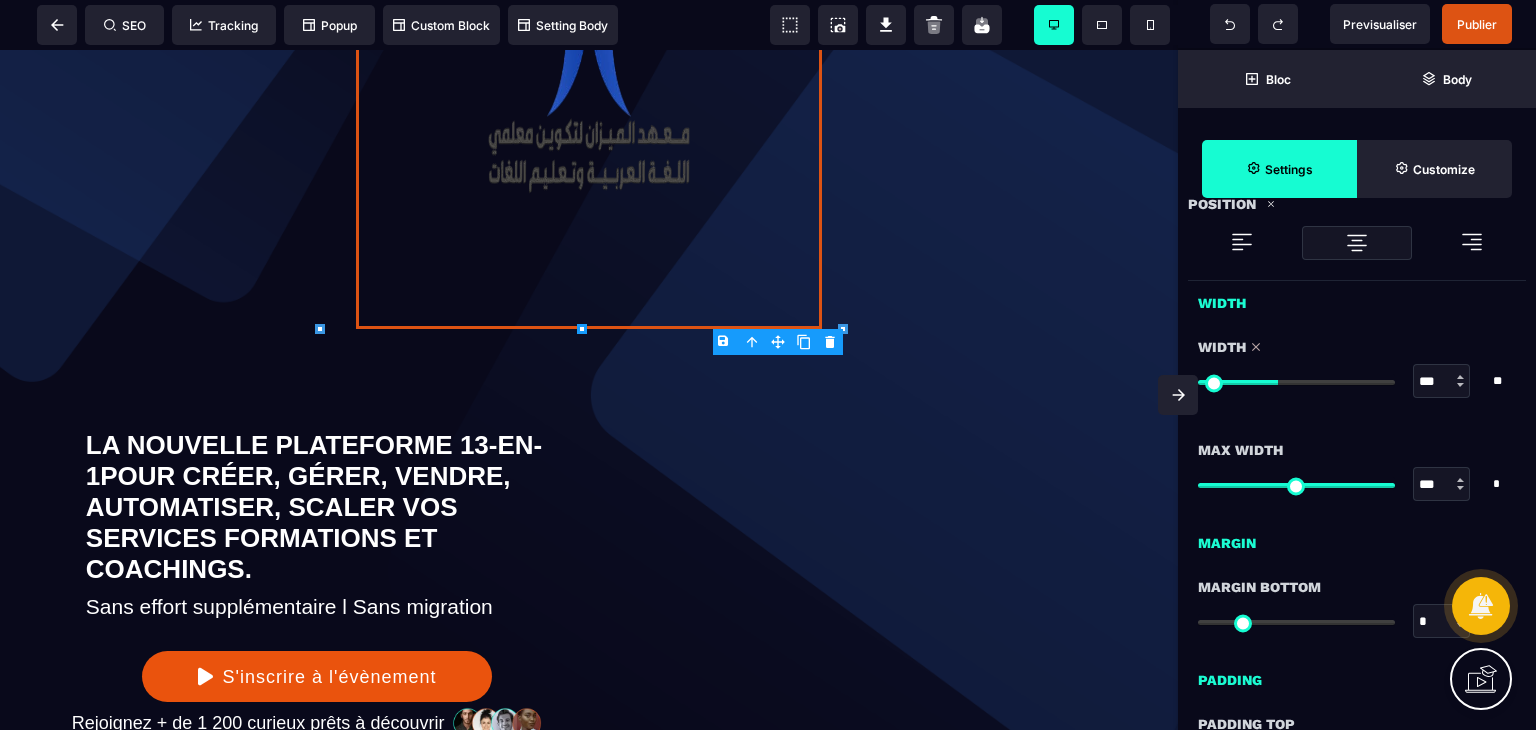 type on "***" 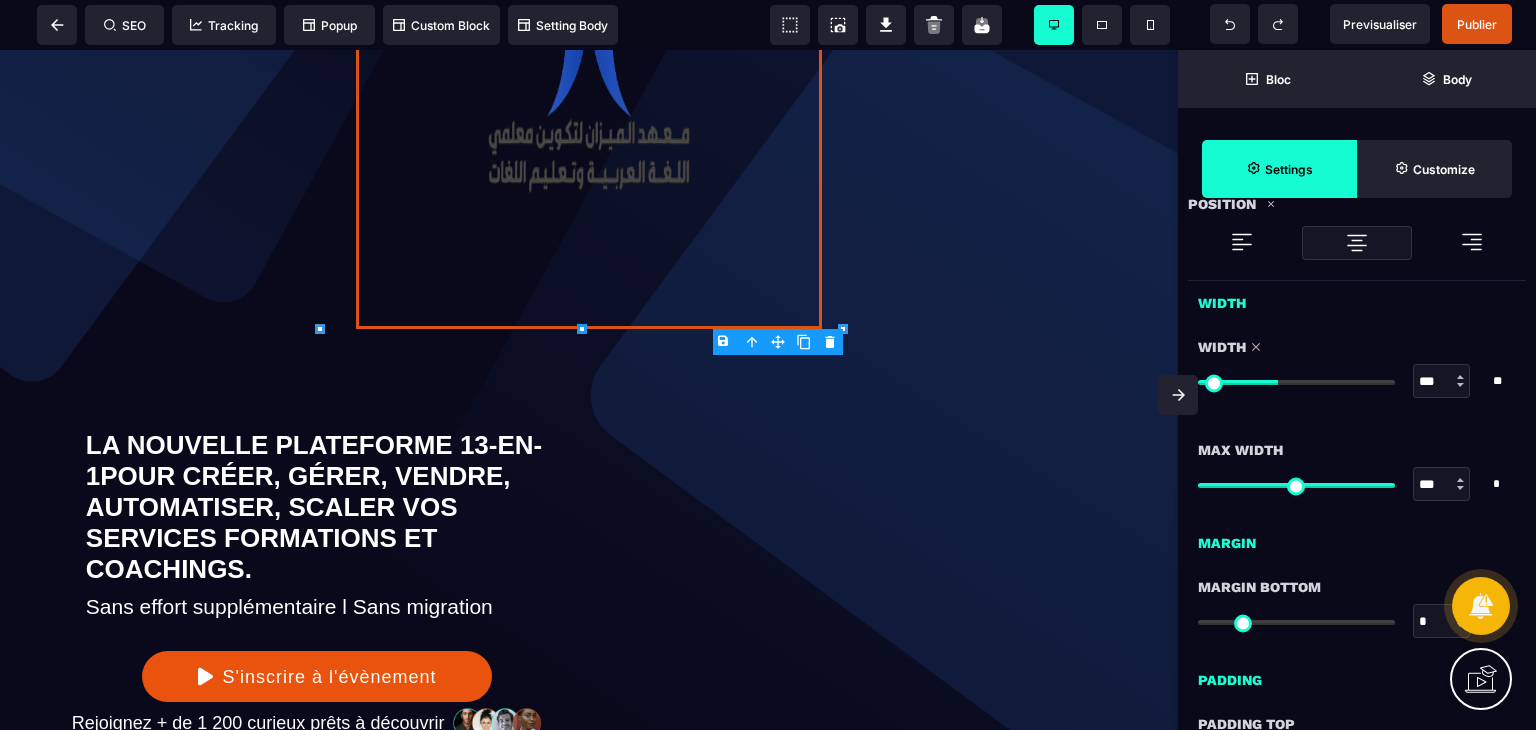 drag, startPoint x: 1340, startPoint y: 377, endPoint x: 1271, endPoint y: 380, distance: 69.065186 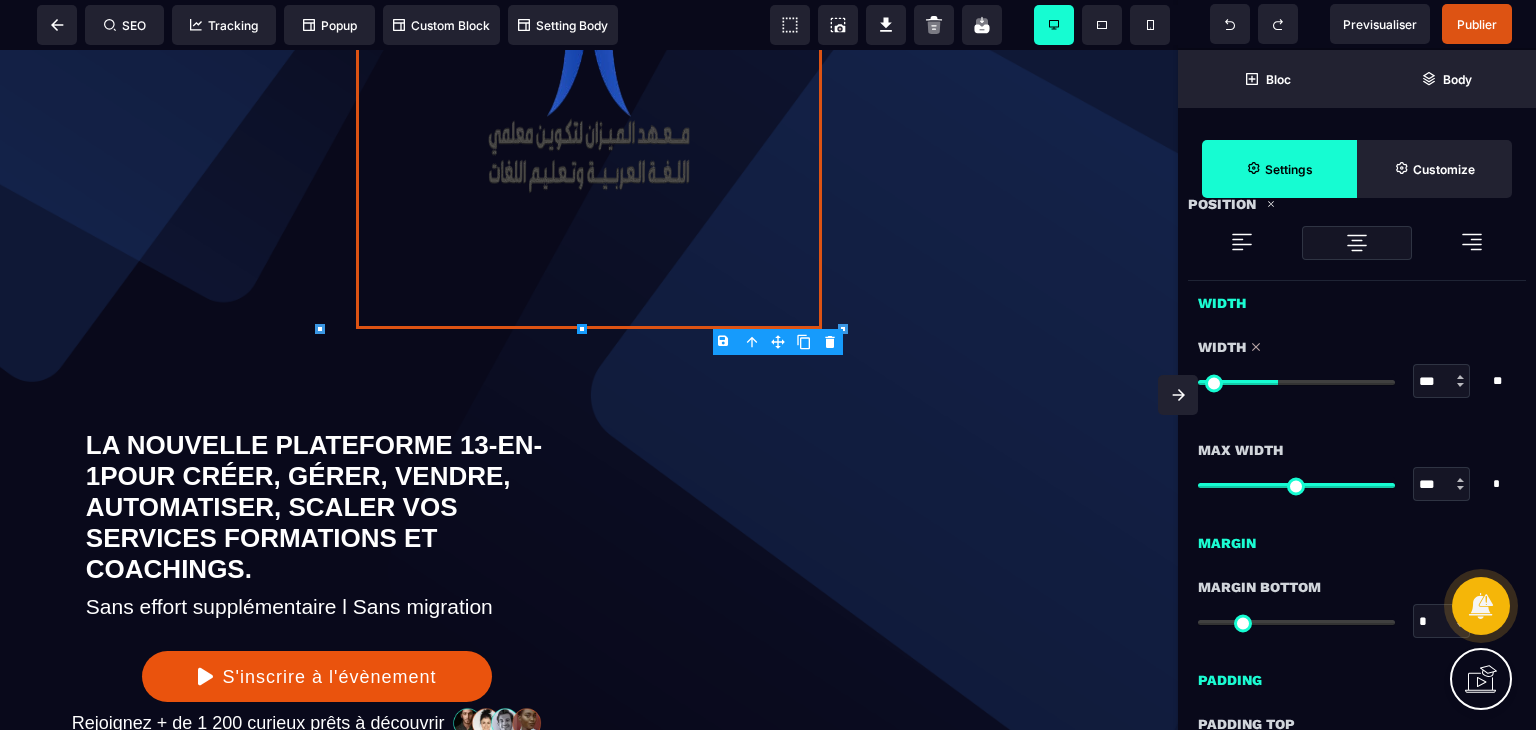 type on "***" 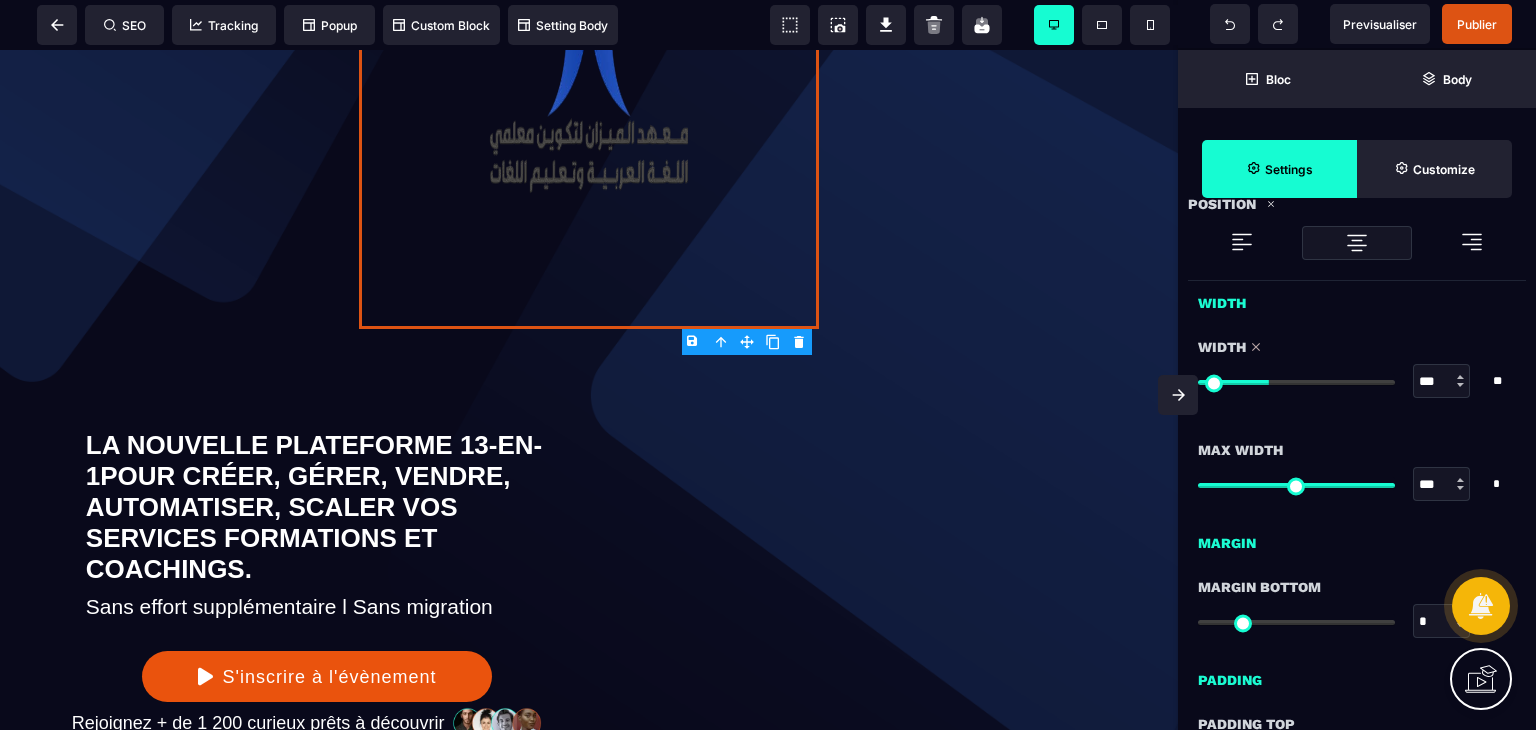 type on "**" 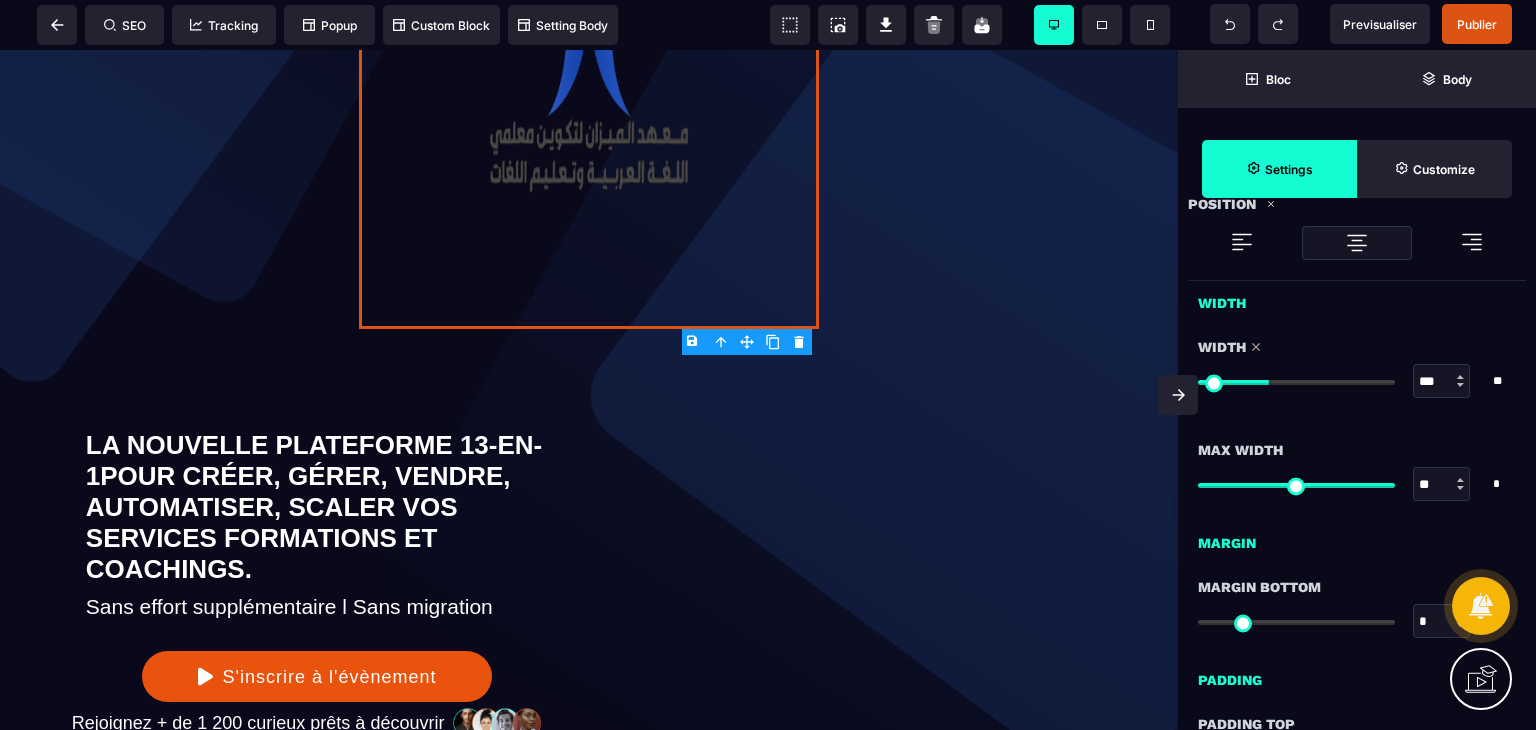 type on "**" 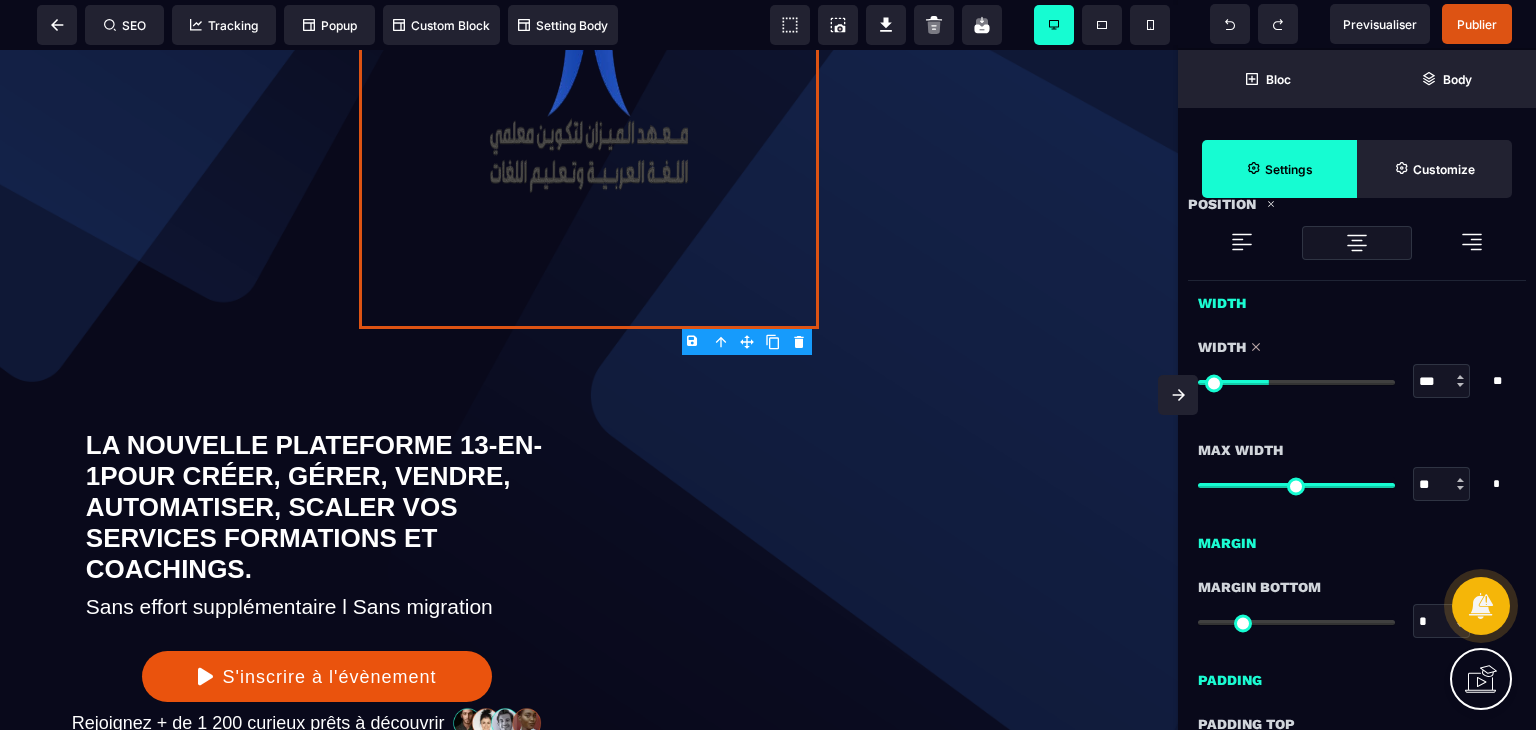 type on "**" 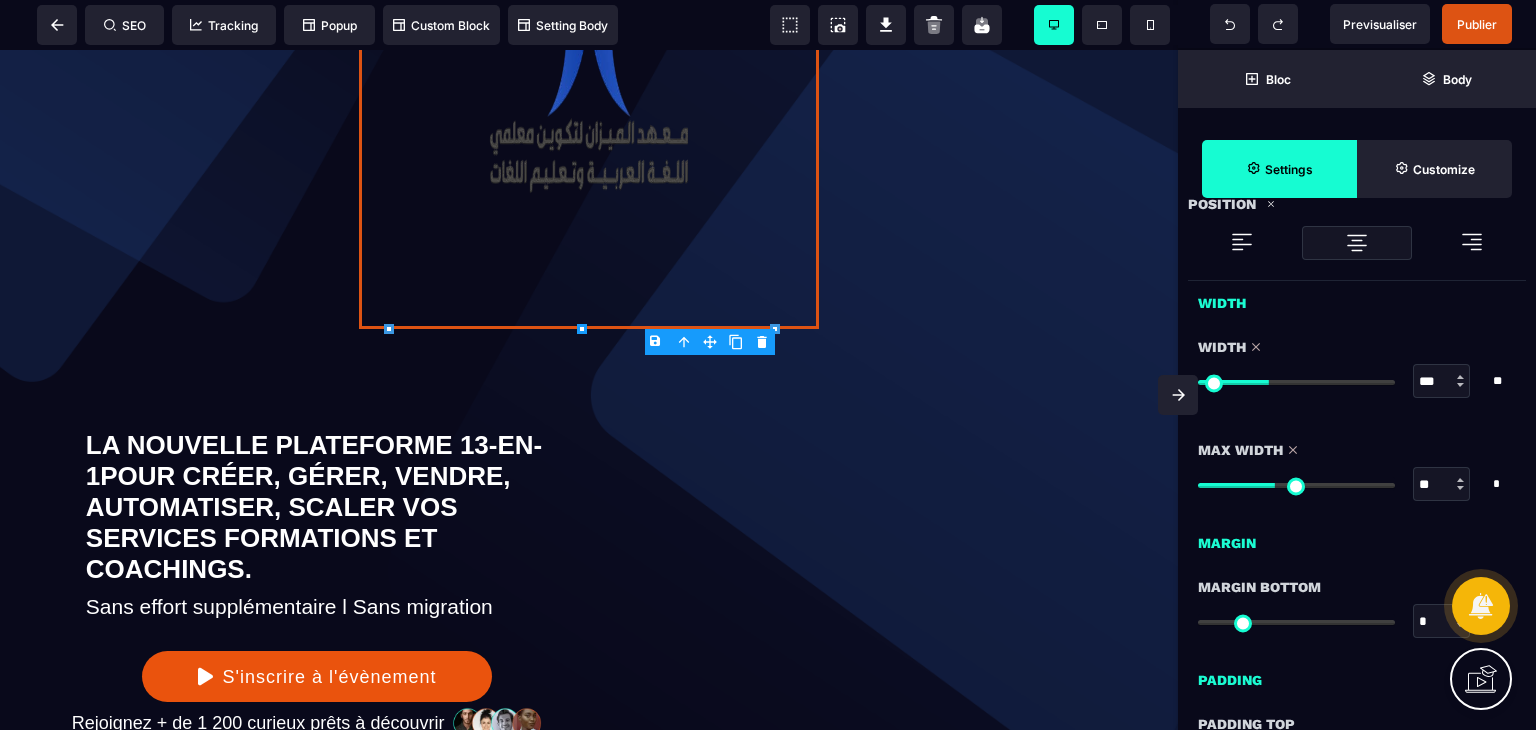 type on "**" 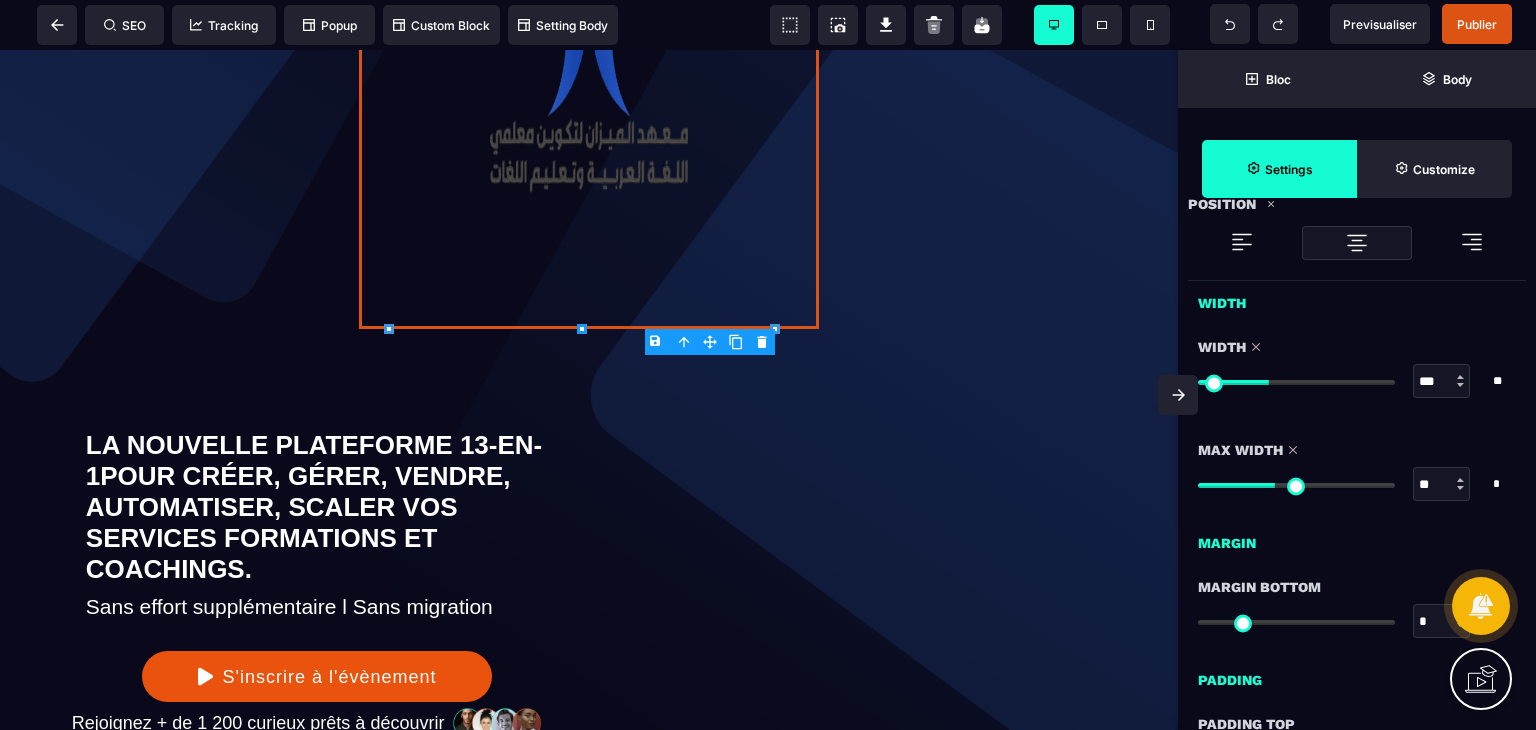 type on "**" 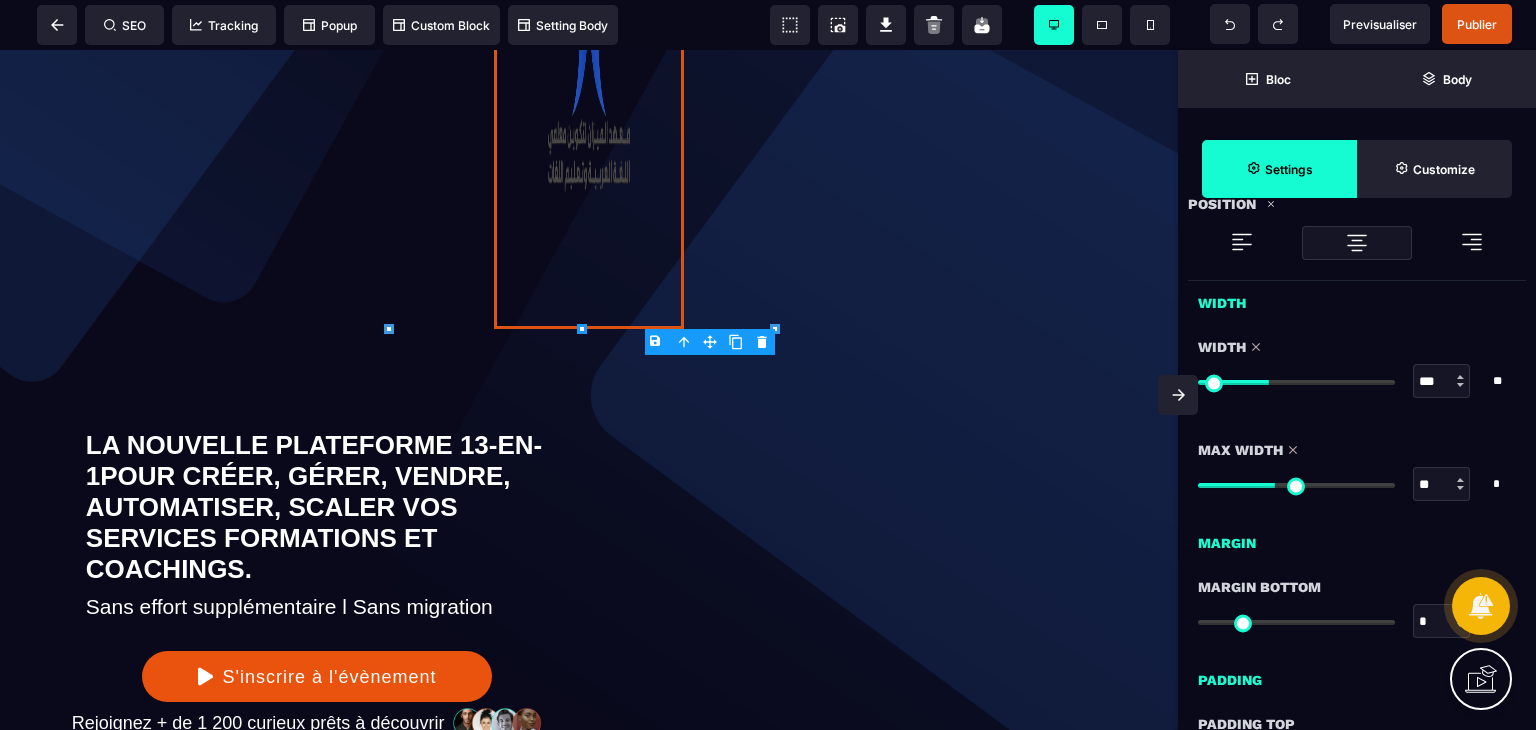 type on "**" 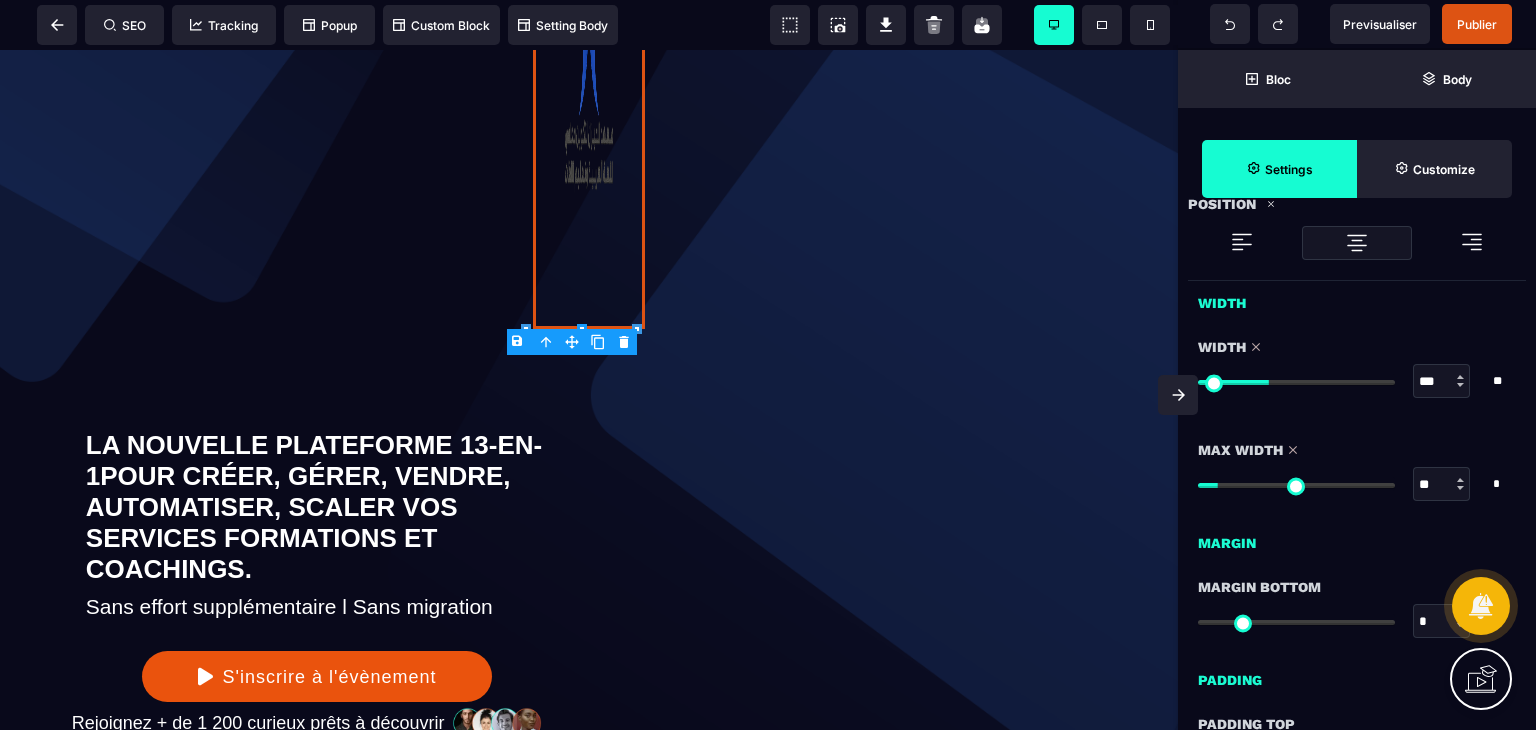 type on "**" 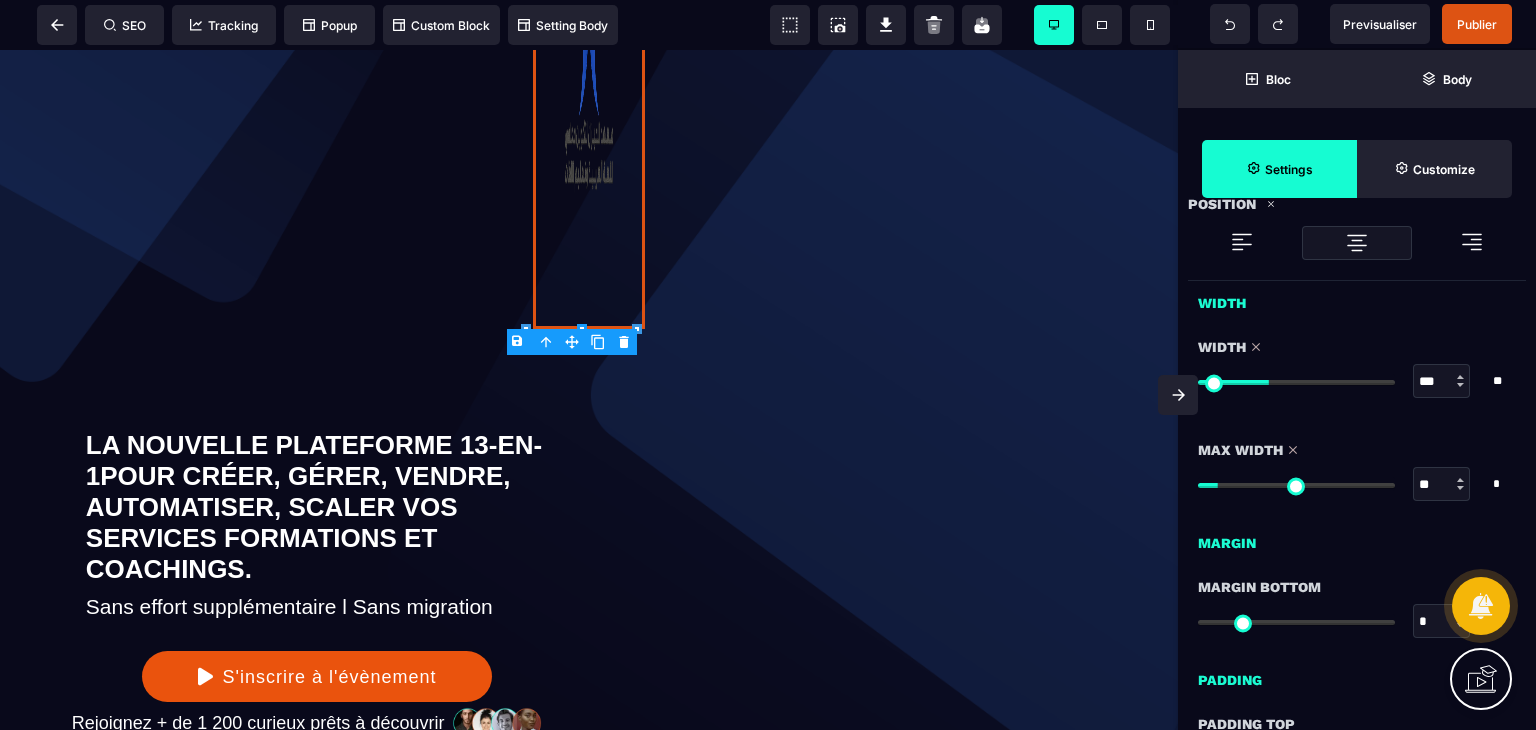 type on "**" 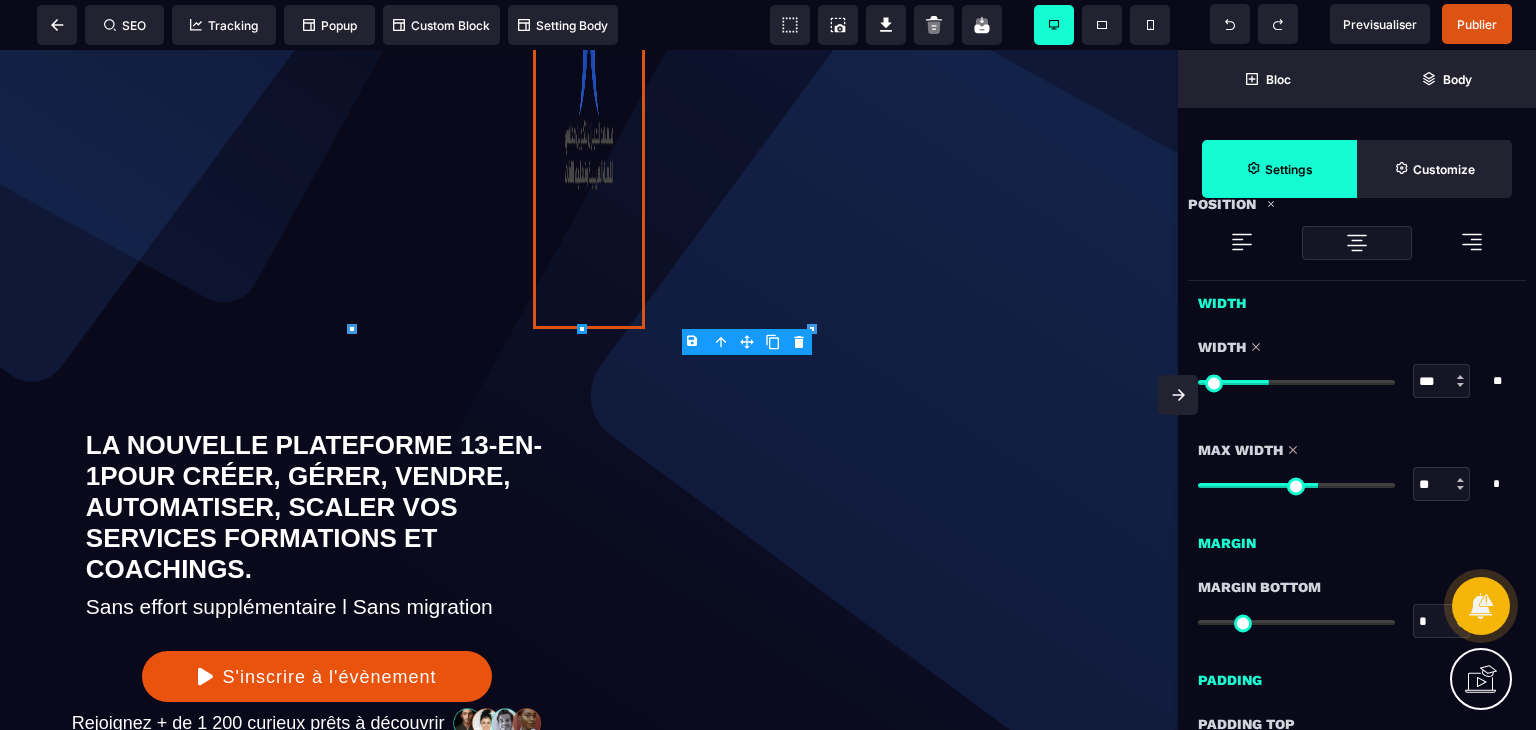 type on "**" 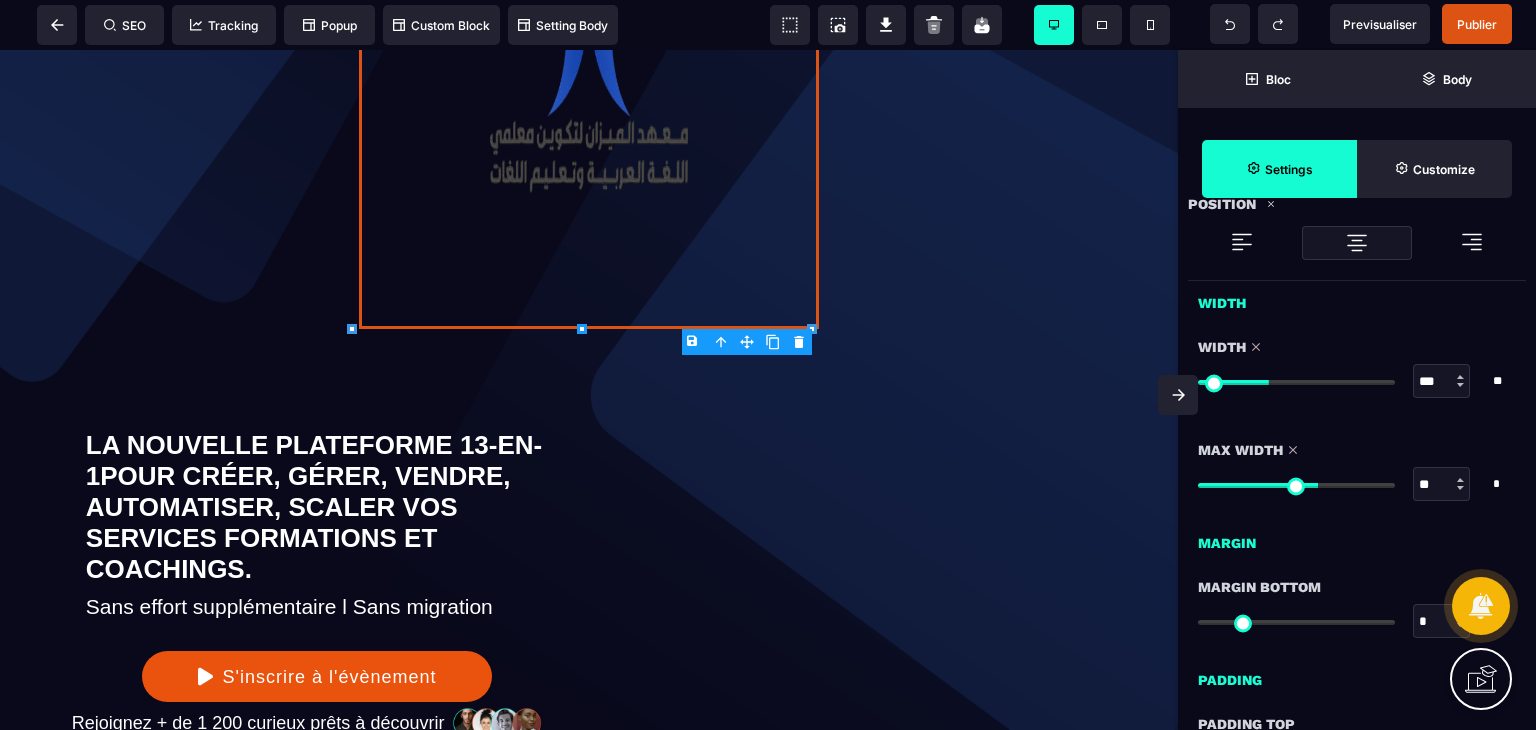 type on "**" 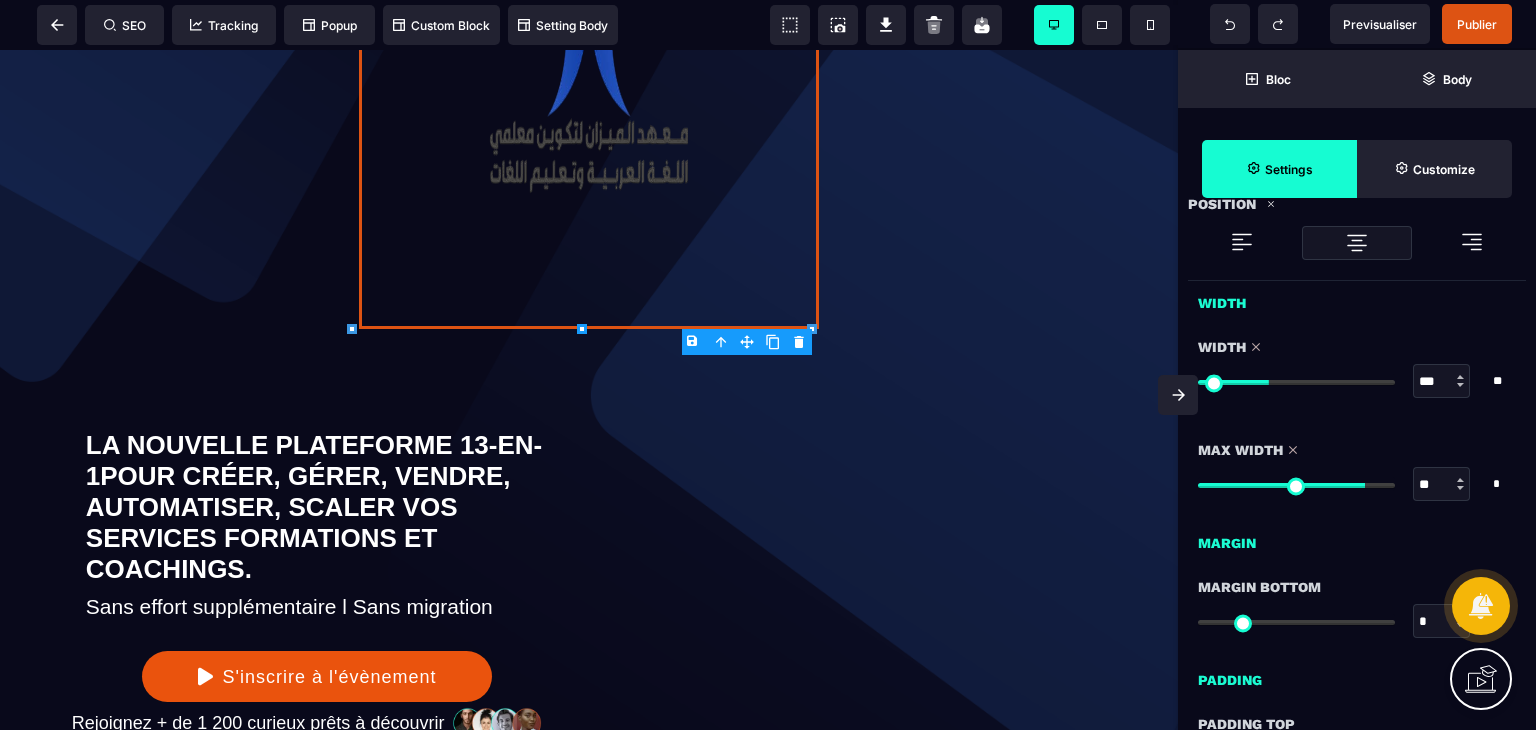 type on "**" 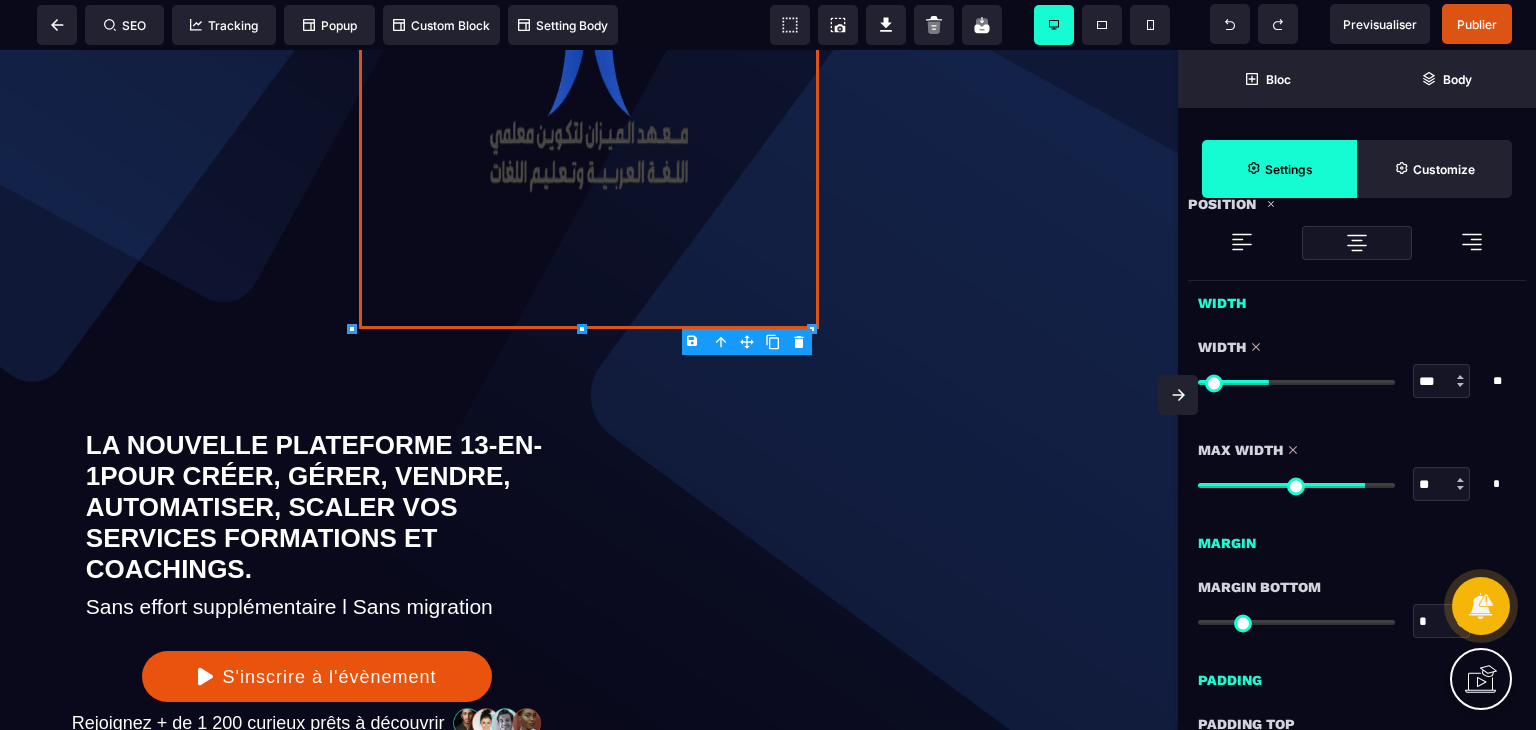 type on "**" 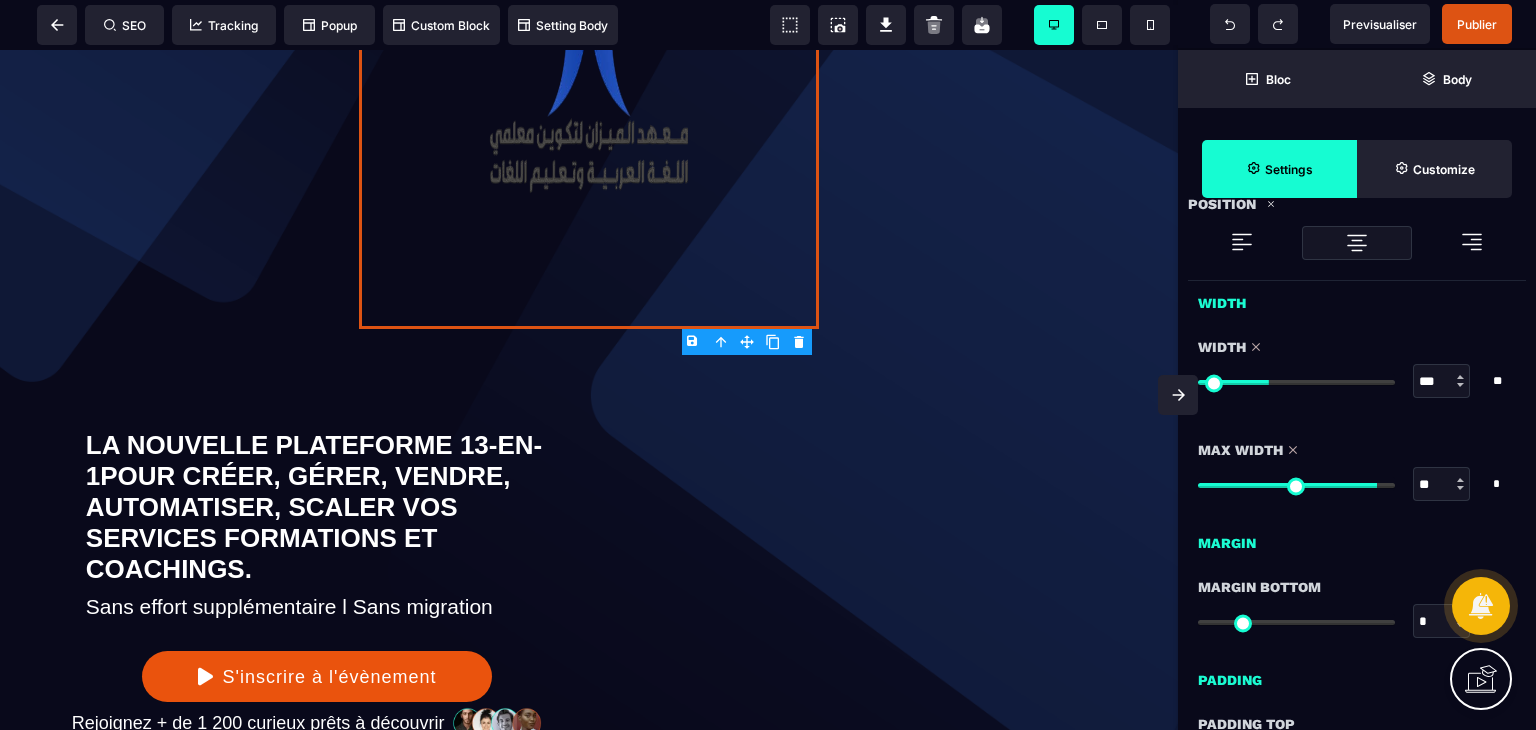 type on "***" 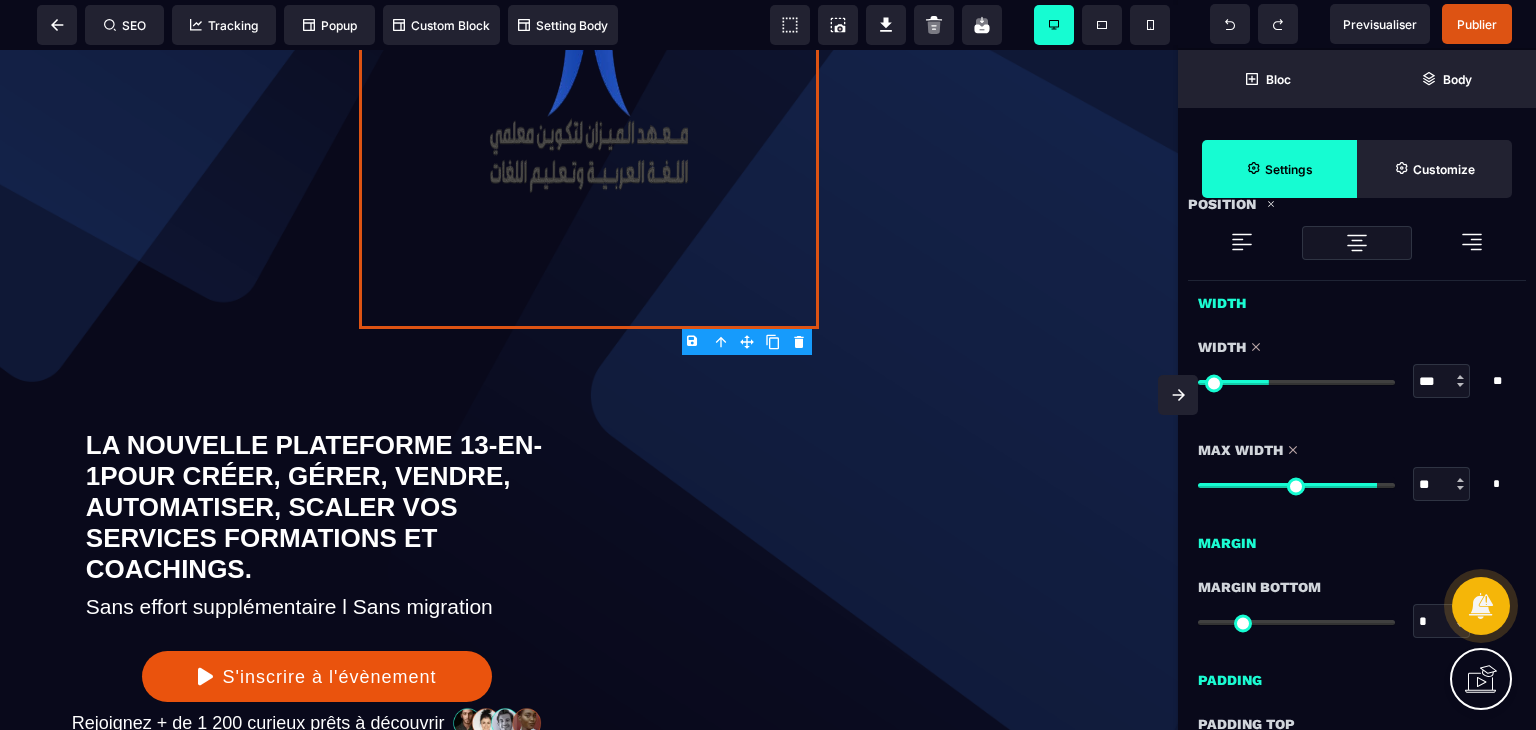 type on "***" 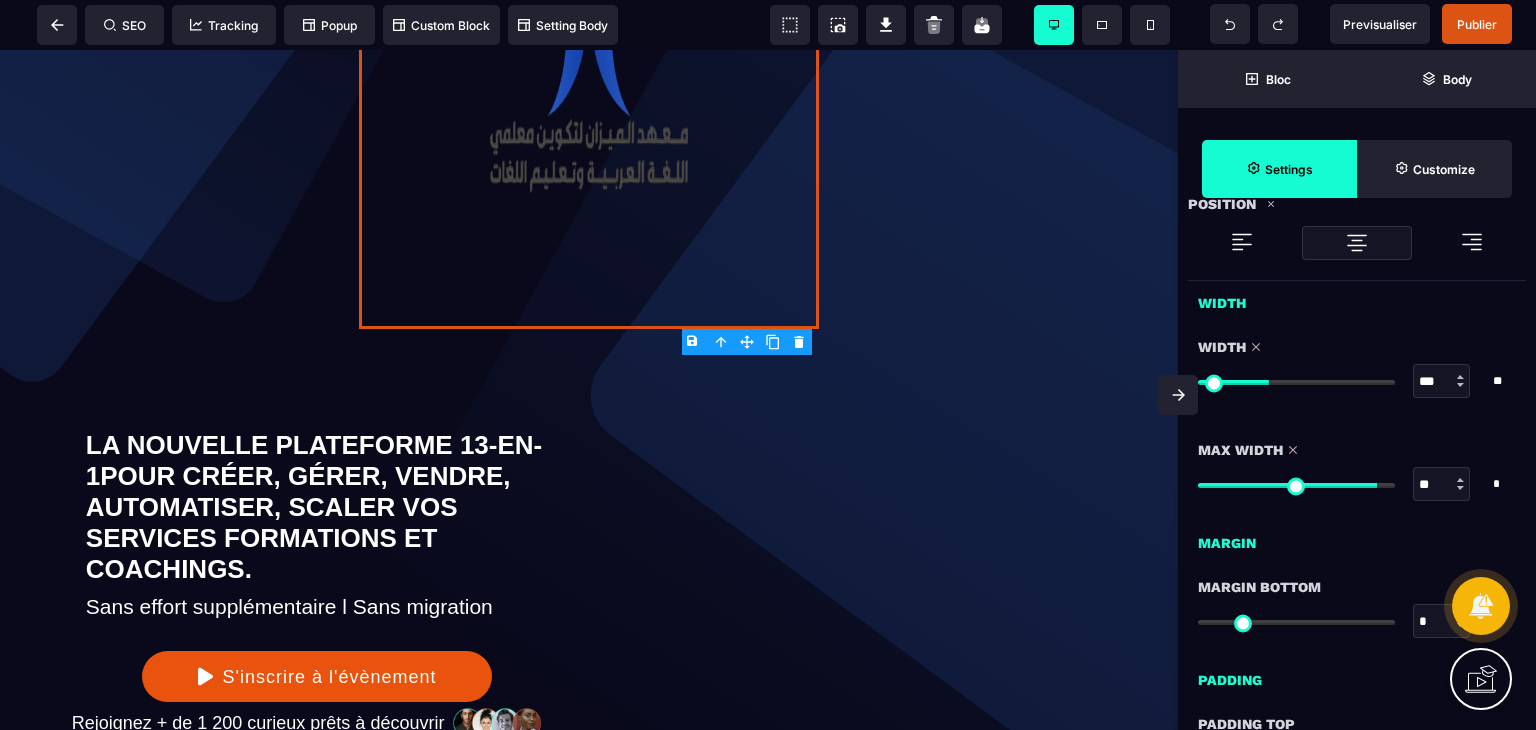 type on "***" 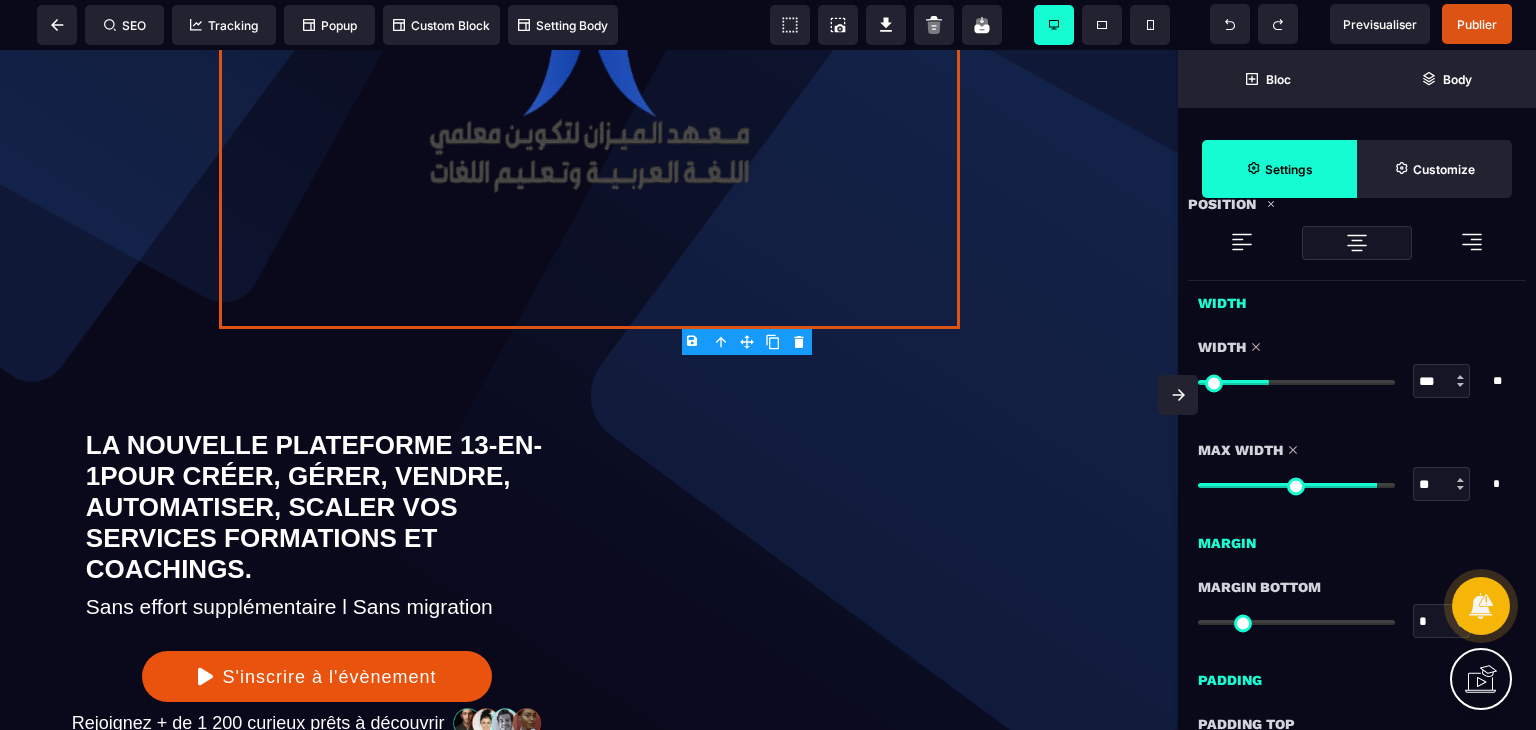 type on "***" 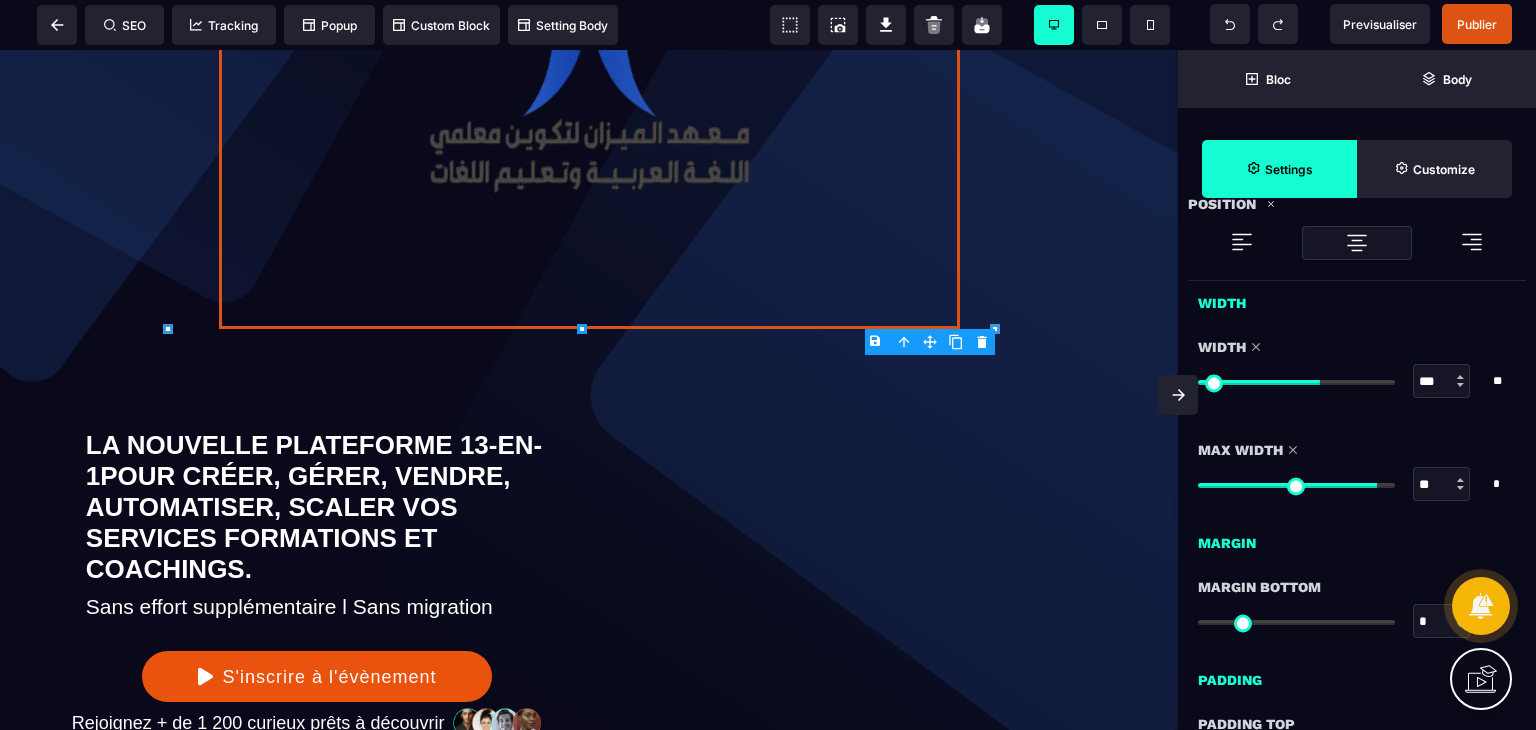type on "***" 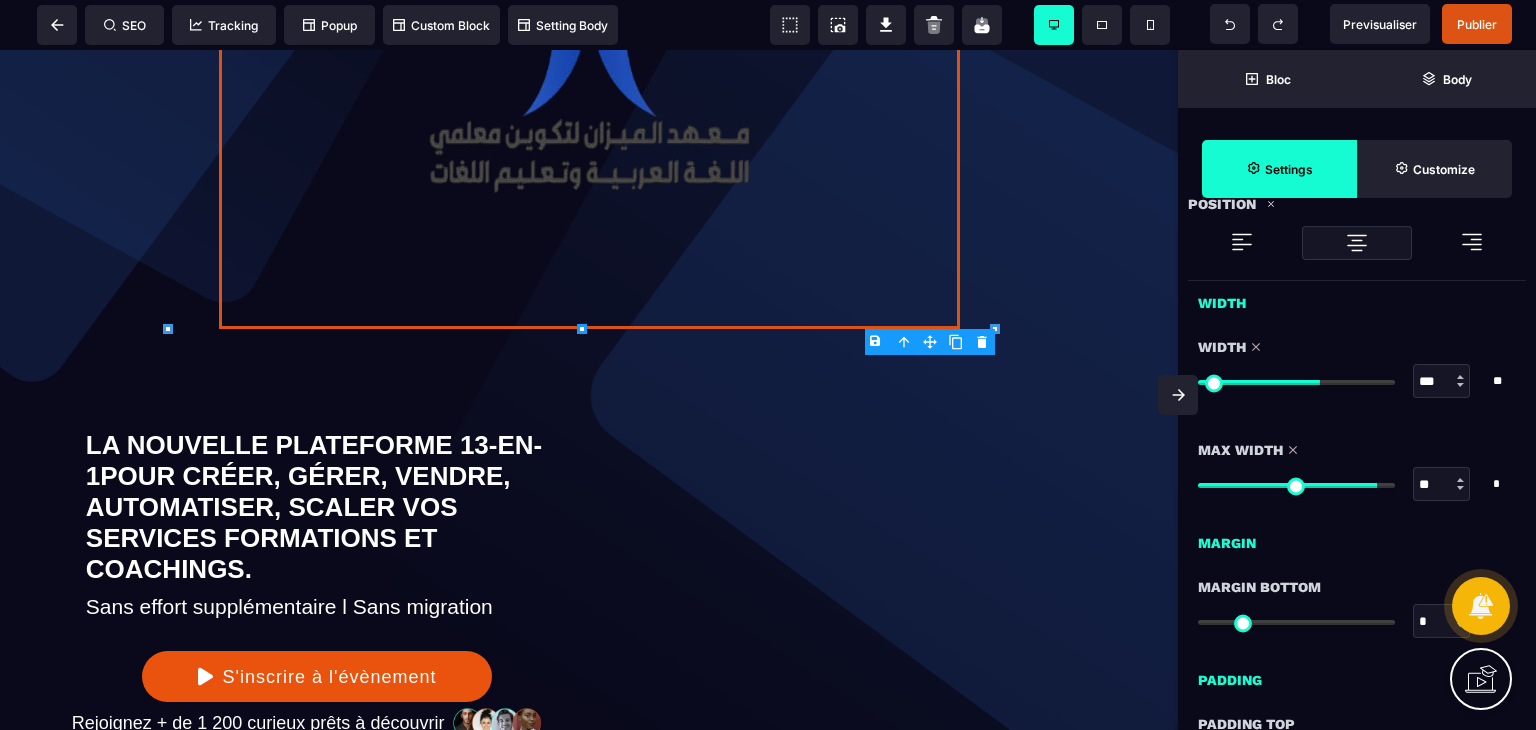 type on "***" 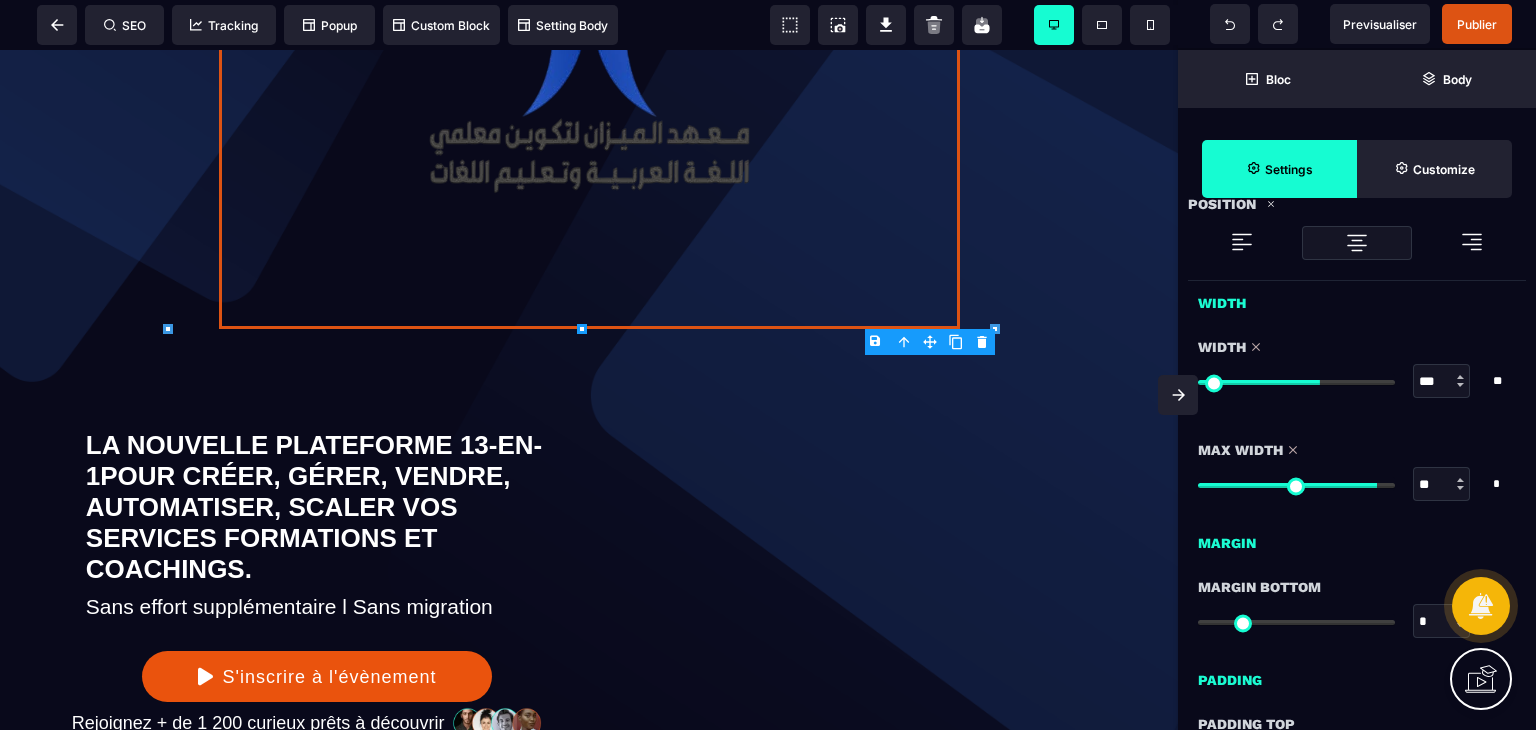 type on "***" 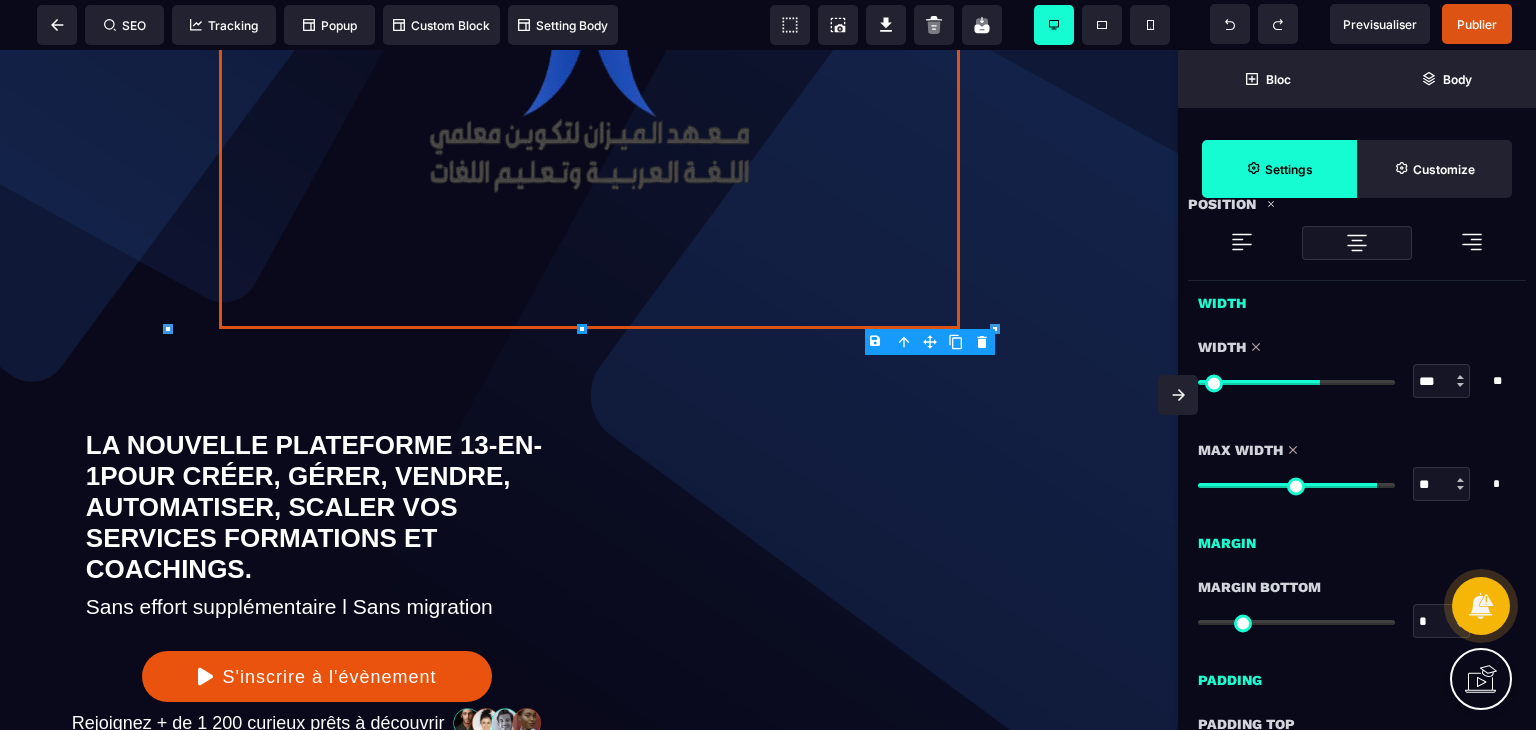 drag, startPoint x: 1276, startPoint y: 377, endPoint x: 1337, endPoint y: 386, distance: 61.66036 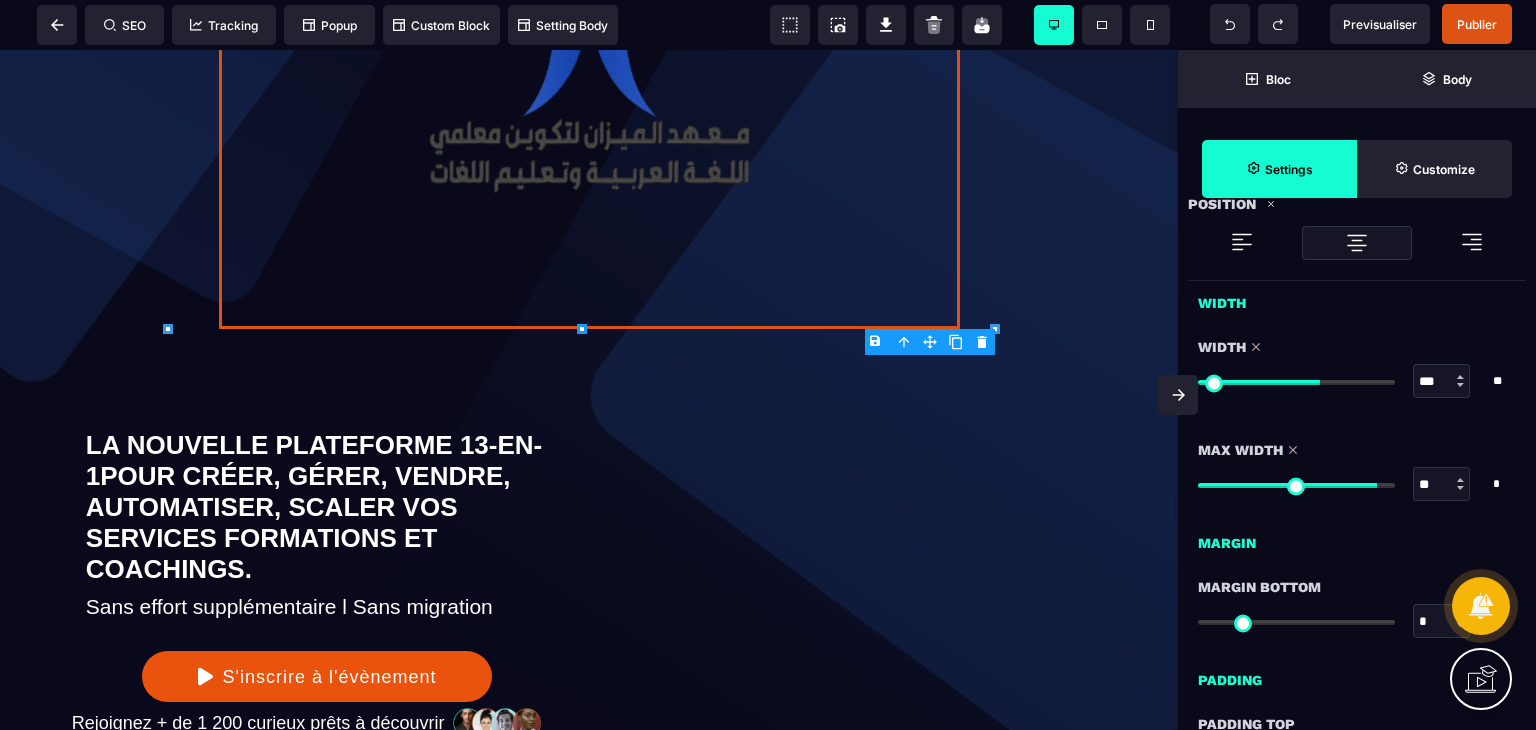 click at bounding box center [1296, 382] 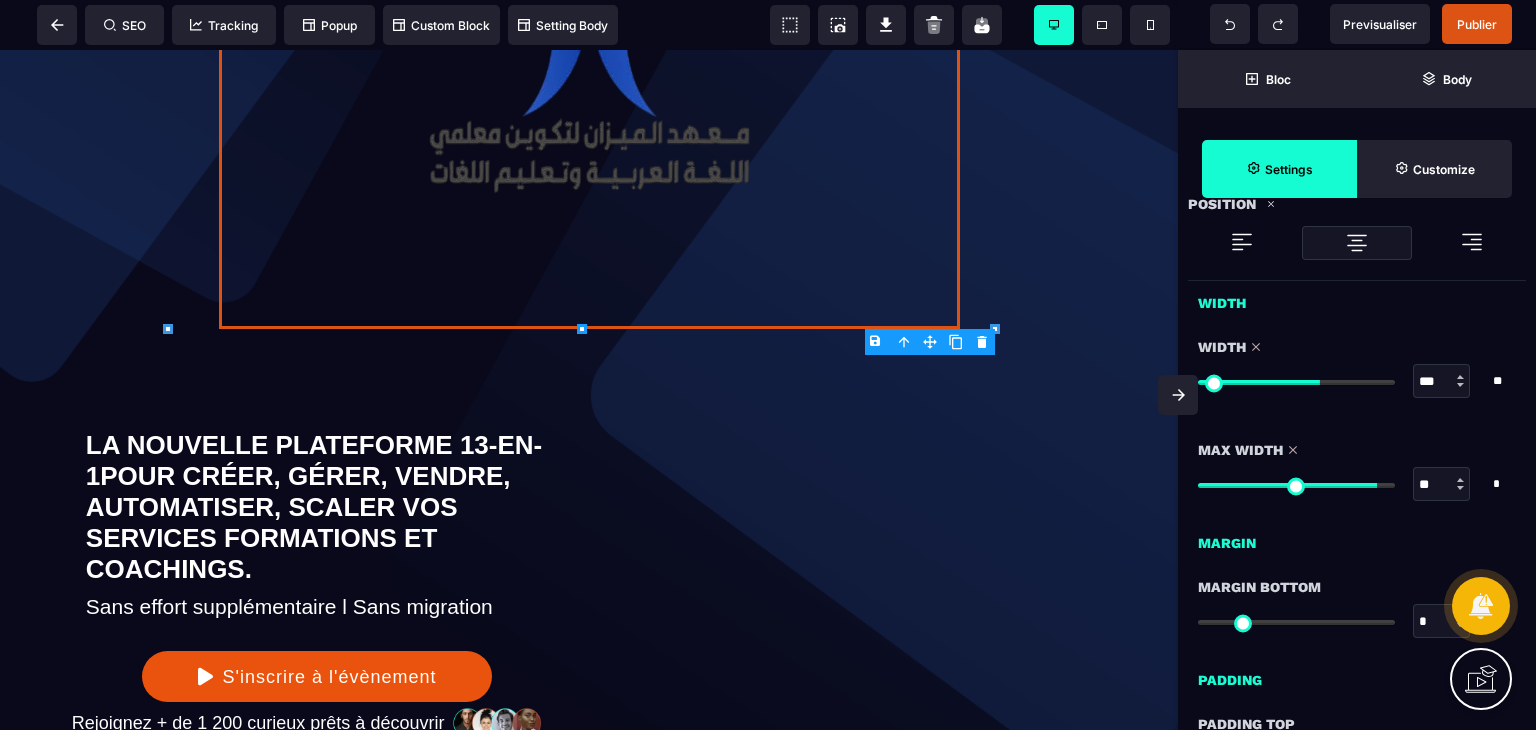 type on "***" 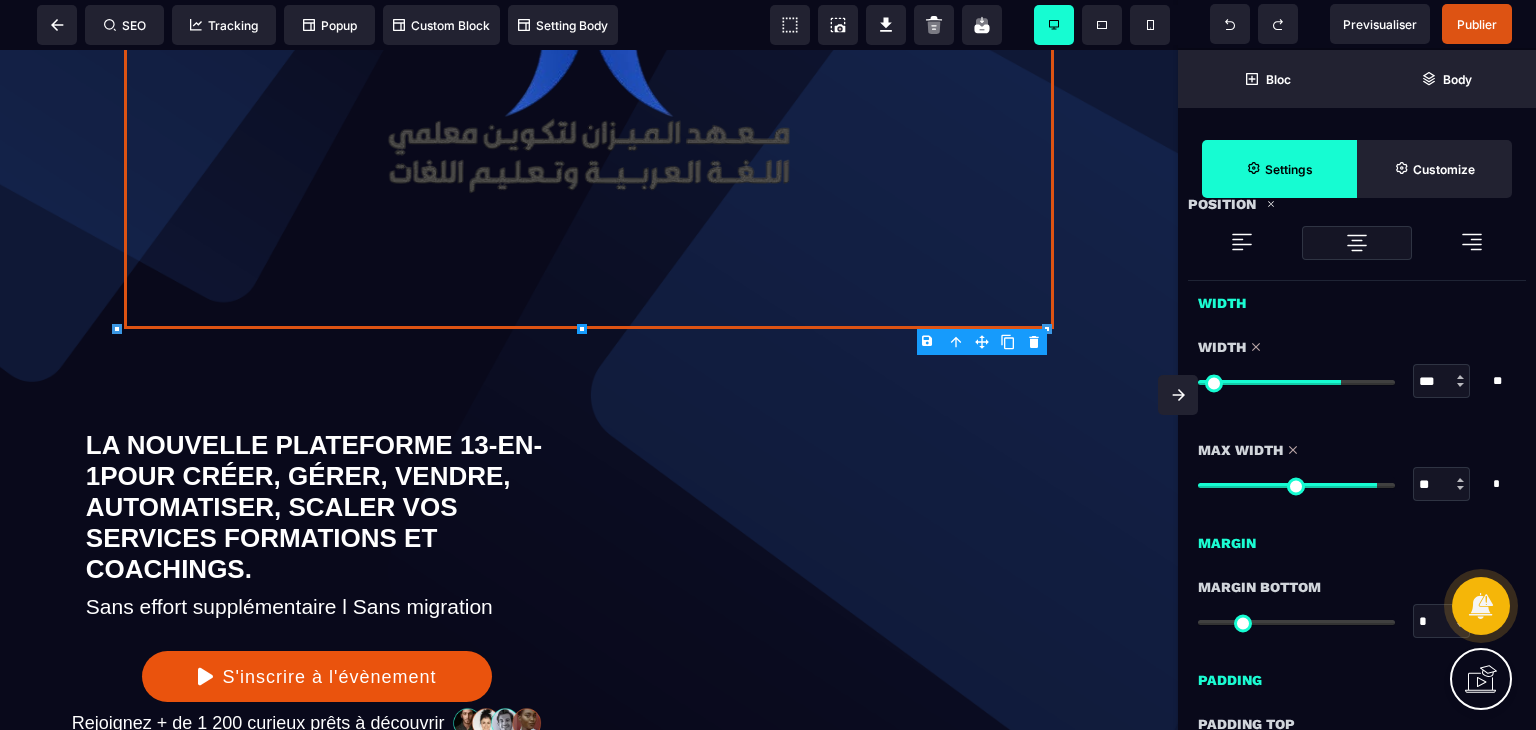 scroll, scrollTop: 692, scrollLeft: 0, axis: vertical 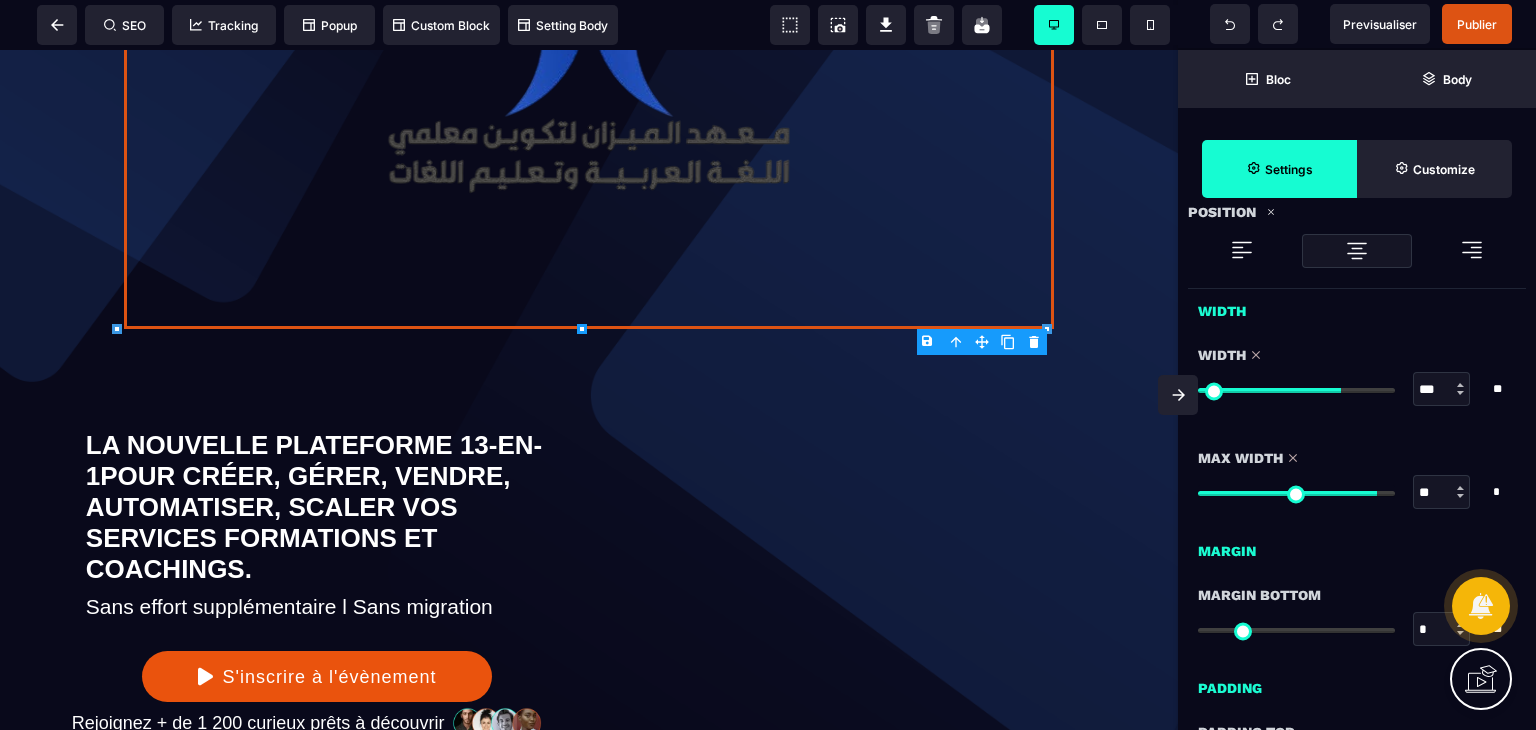 click on "**
*
* * **" at bounding box center (1357, 492) 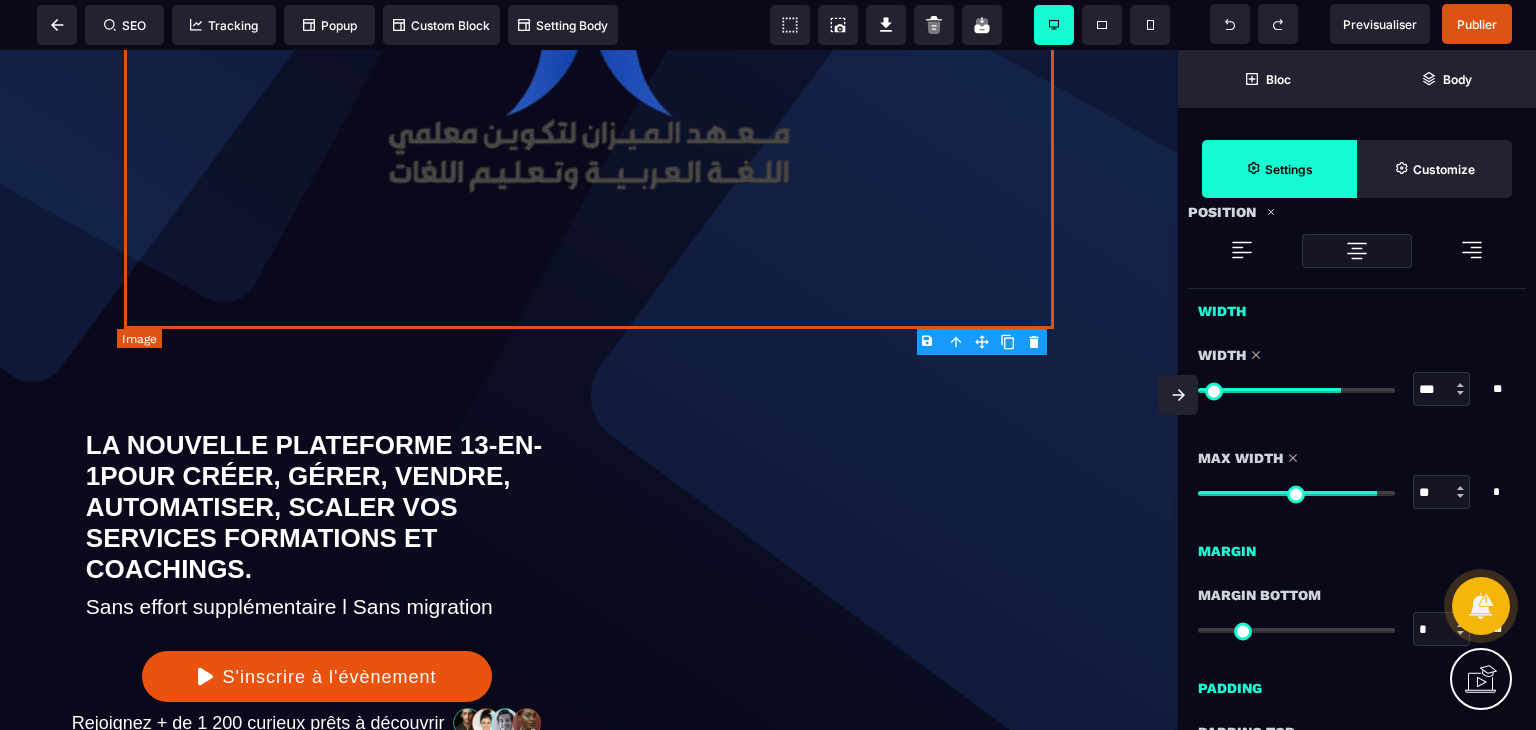 click at bounding box center [589, 39] 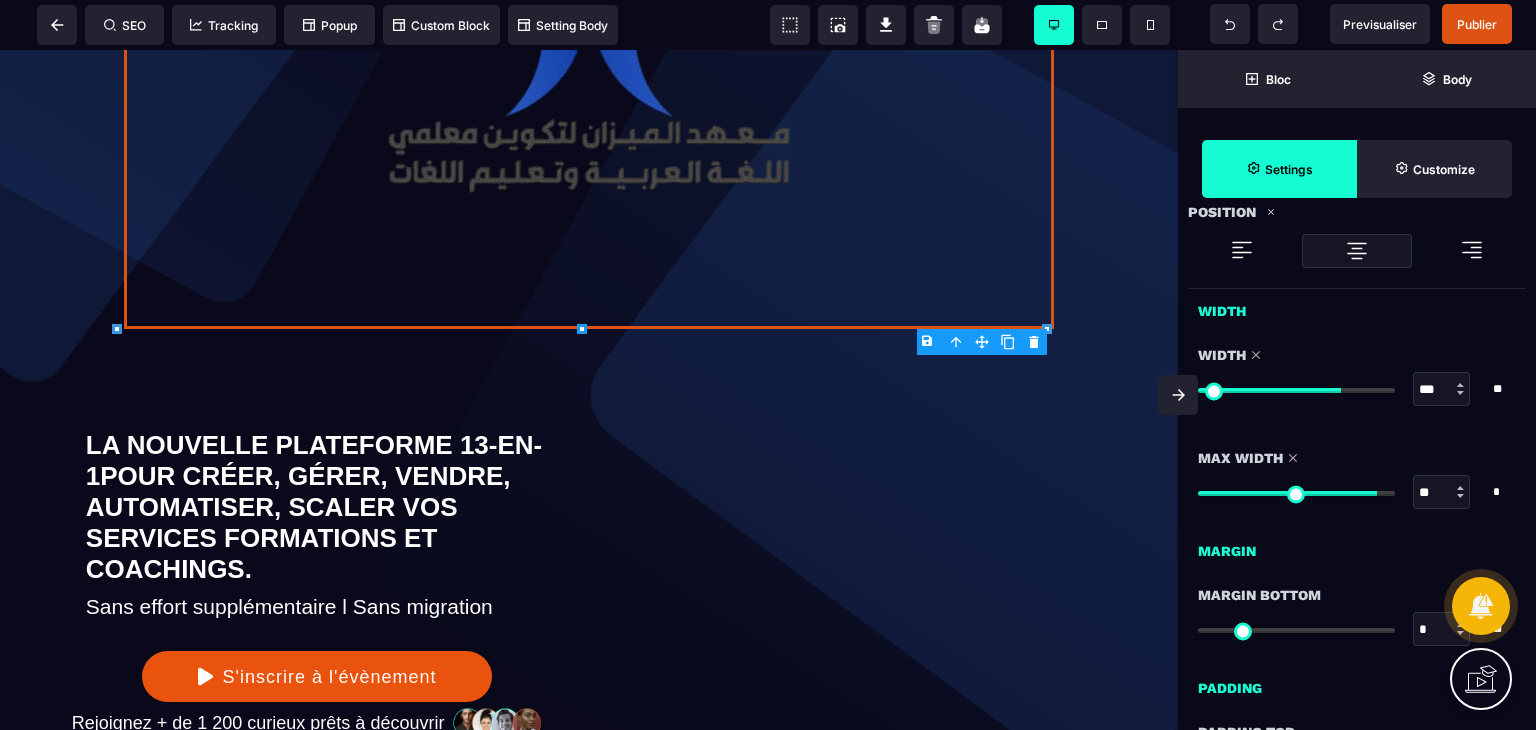 type on "***" 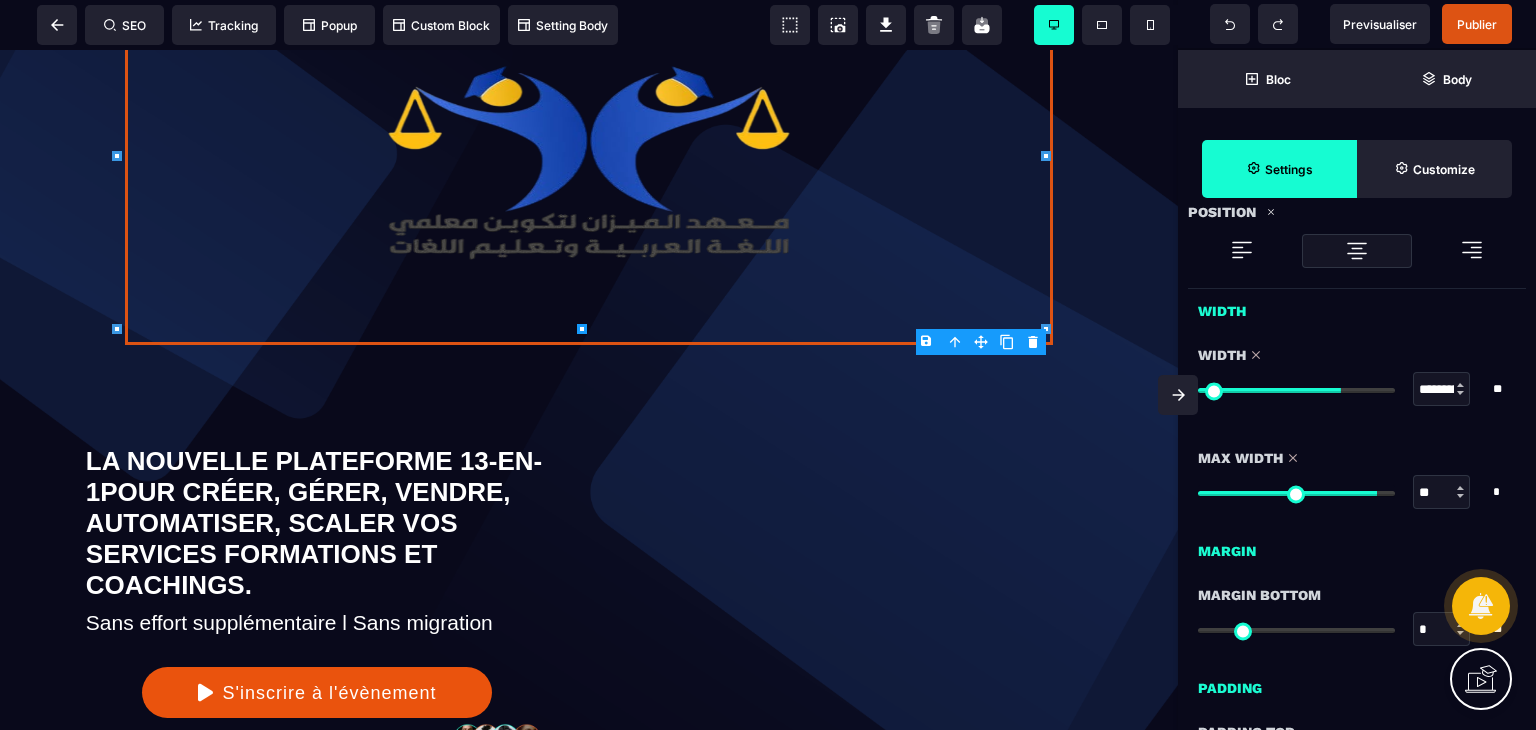 scroll, scrollTop: 67, scrollLeft: 0, axis: vertical 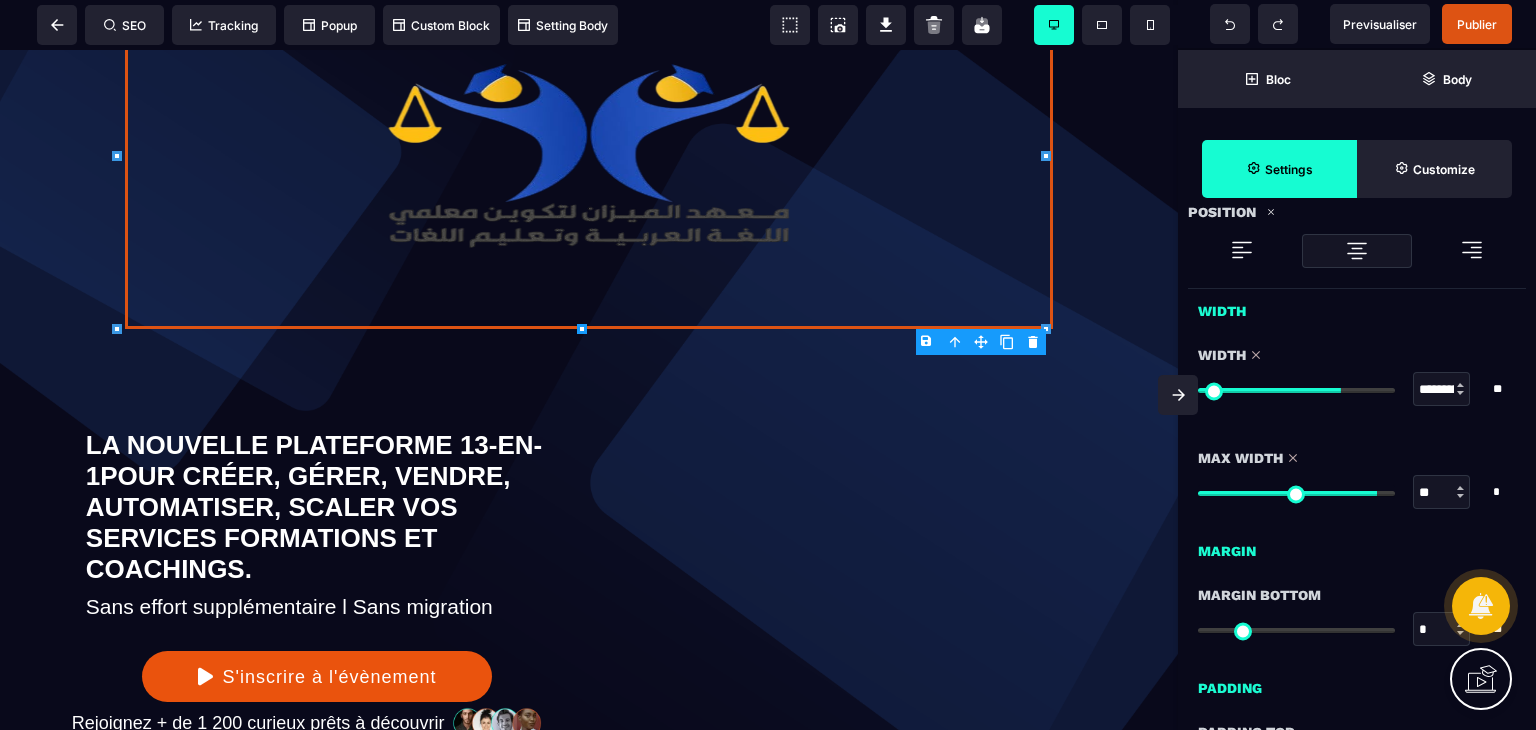 click on "B I U S
A *******
Image" at bounding box center (589, 390) 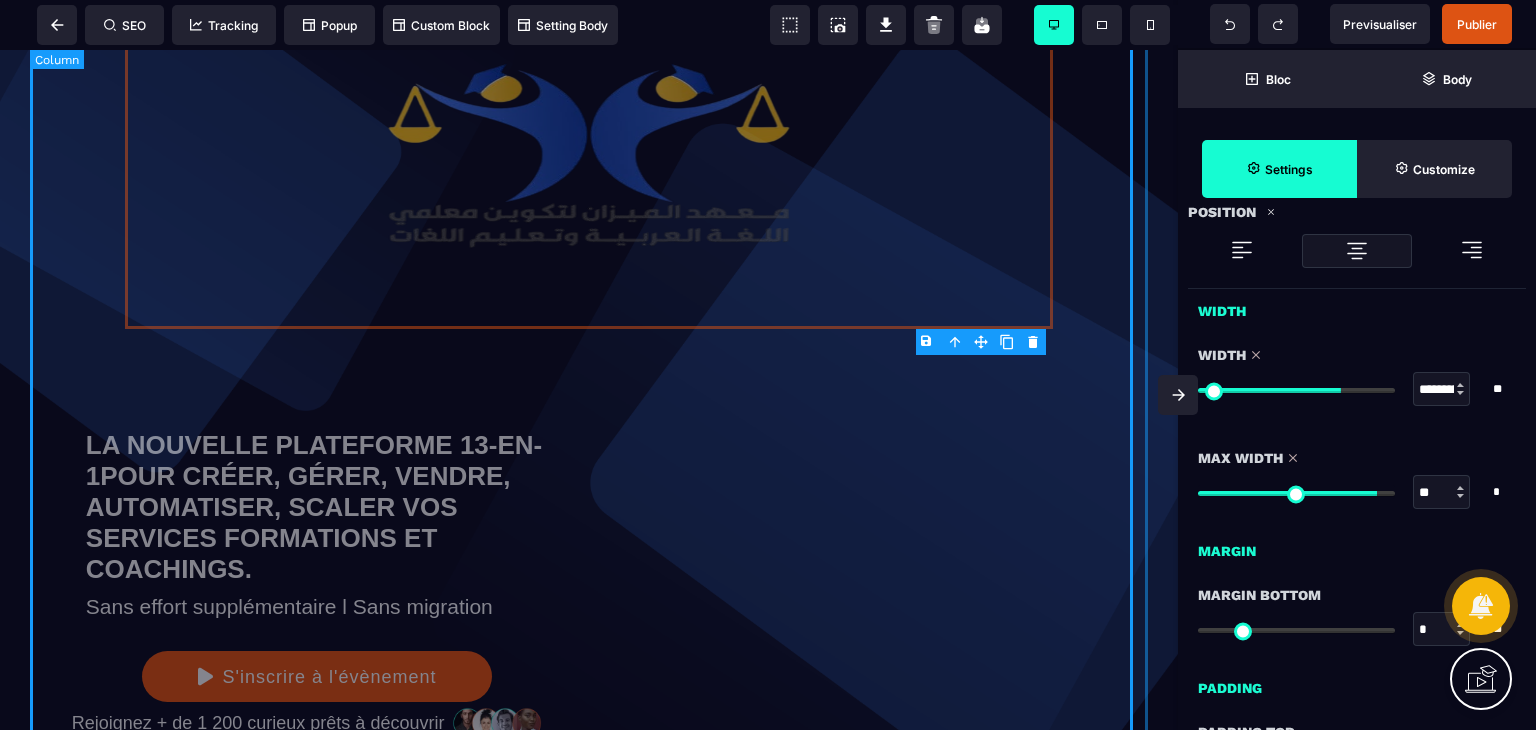 drag, startPoint x: 112, startPoint y: 207, endPoint x: 115, endPoint y: 157, distance: 50.08992 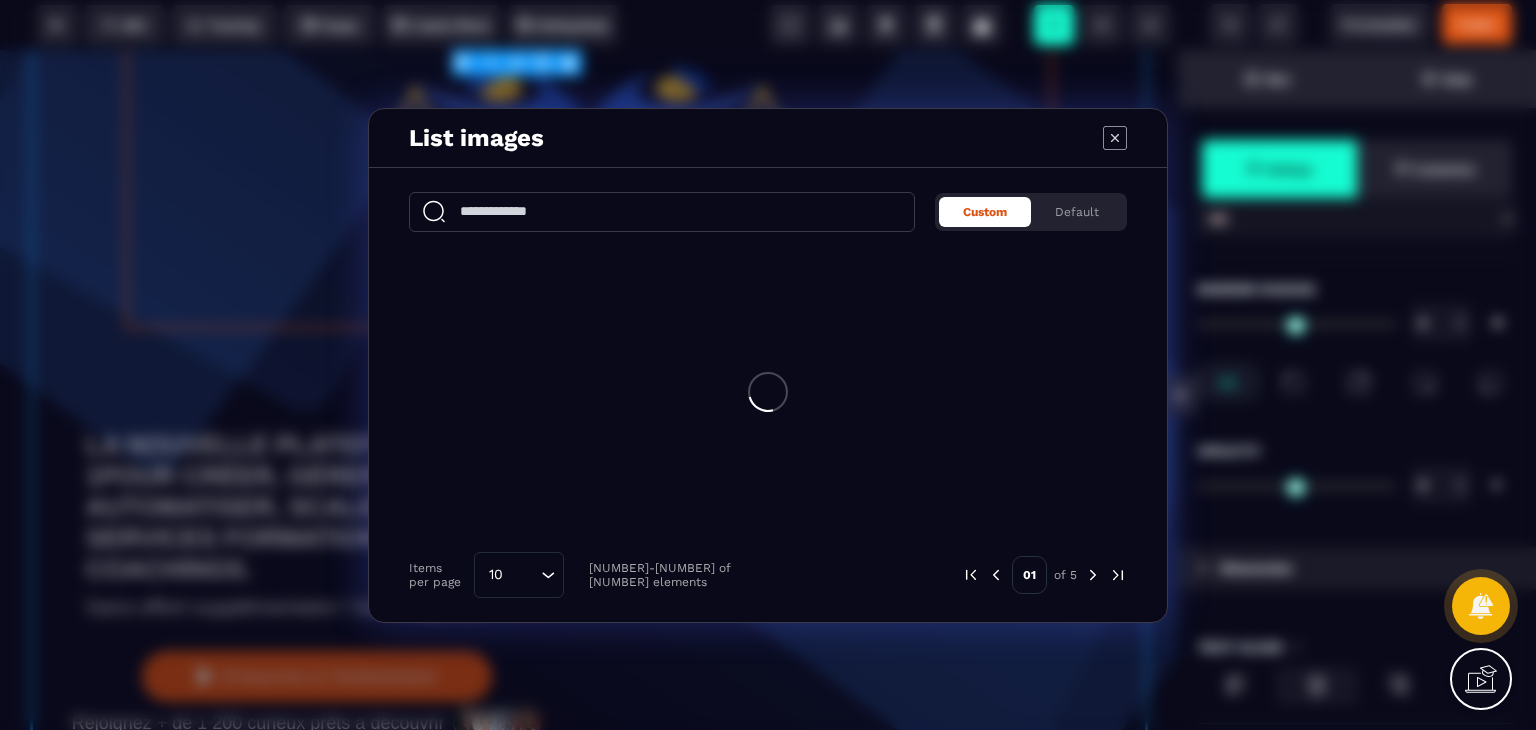 scroll, scrollTop: 26, scrollLeft: 0, axis: vertical 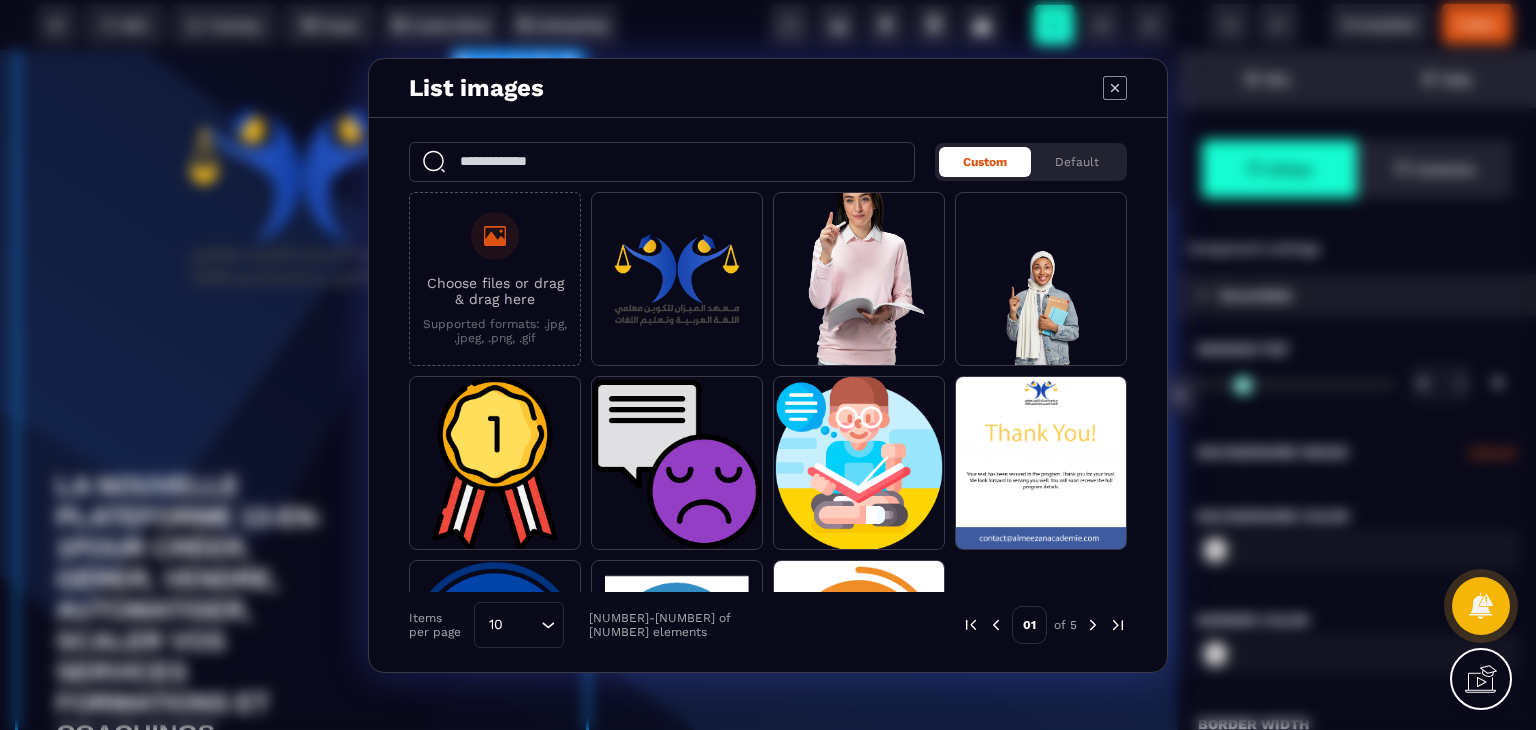 click 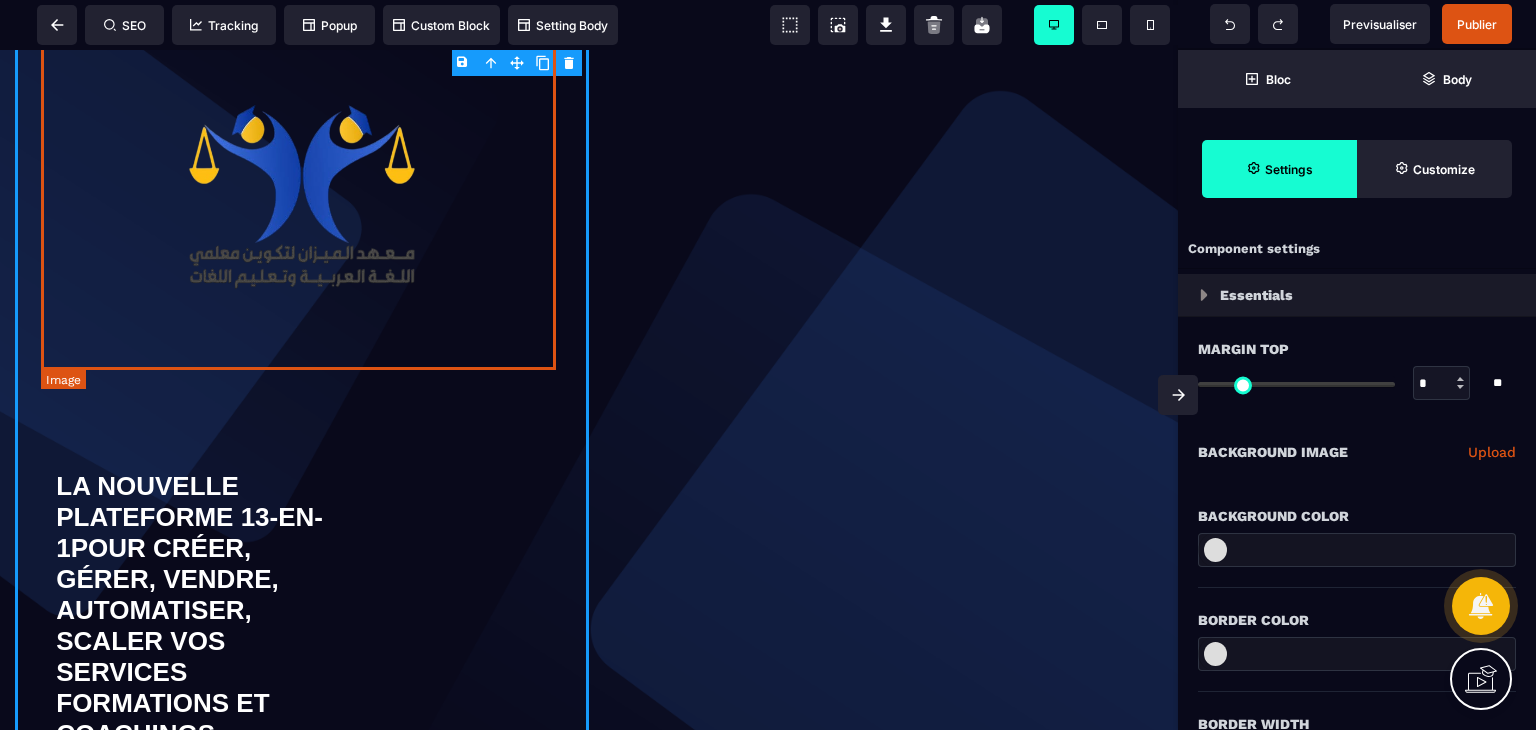 drag, startPoint x: 377, startPoint y: 208, endPoint x: 365, endPoint y: 161, distance: 48.507732 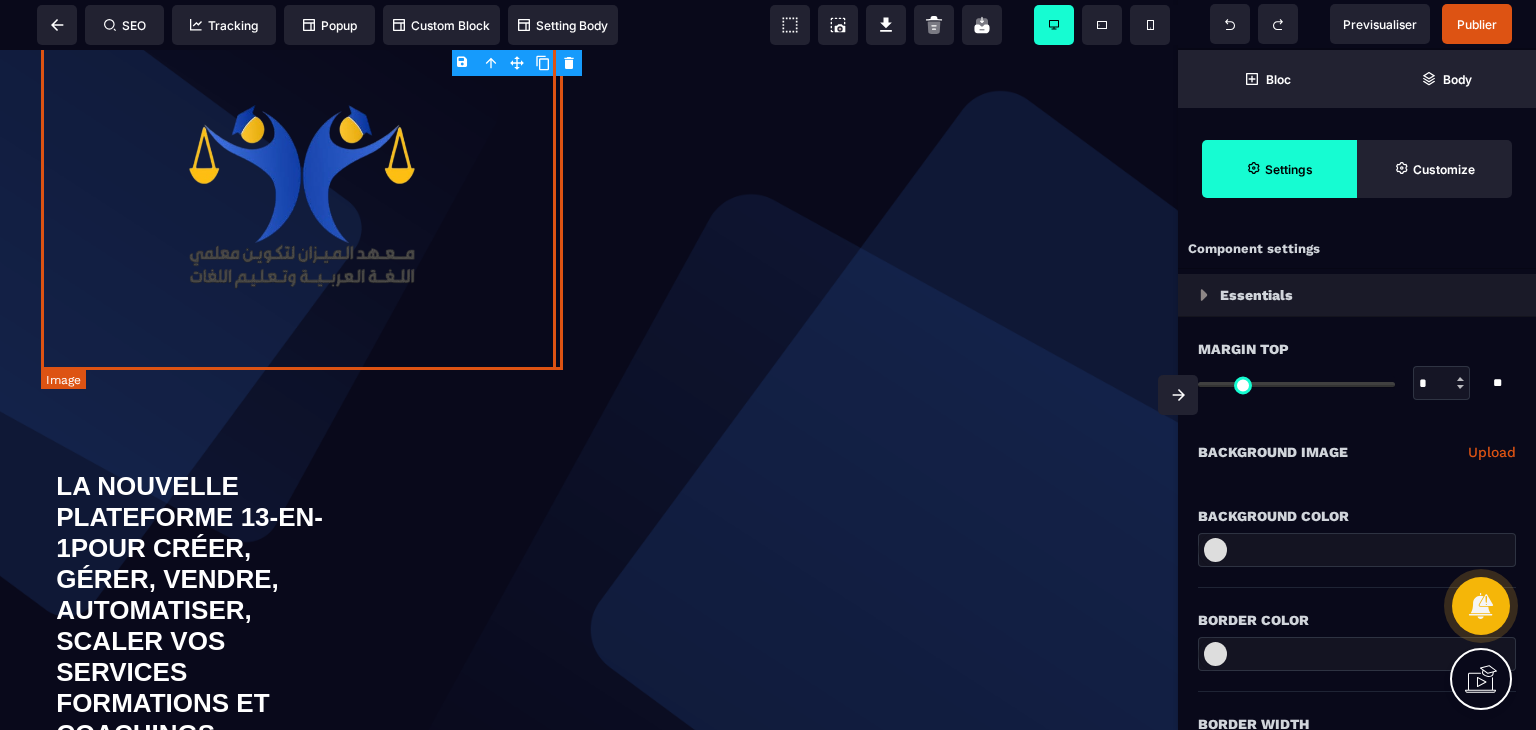 select 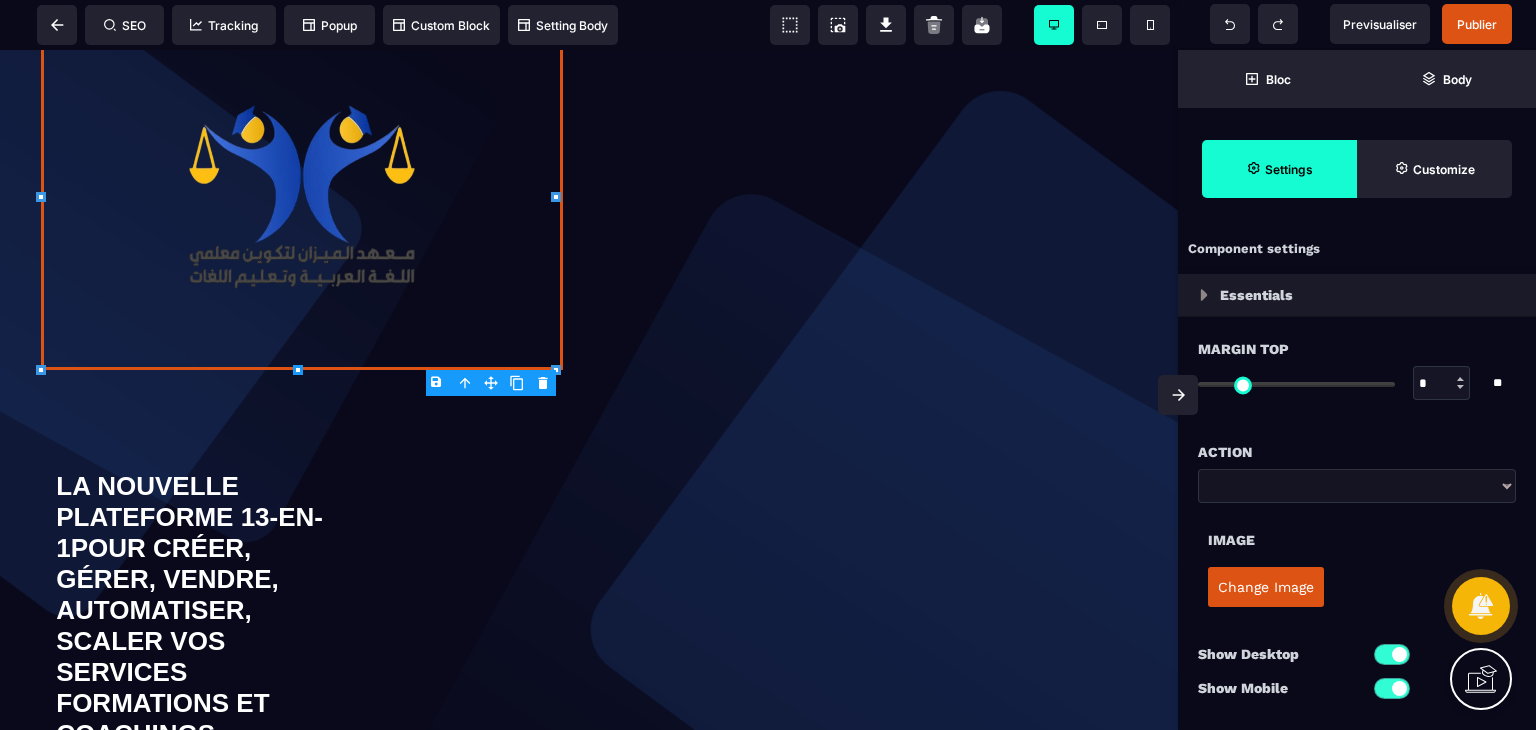 click at bounding box center (1178, 395) 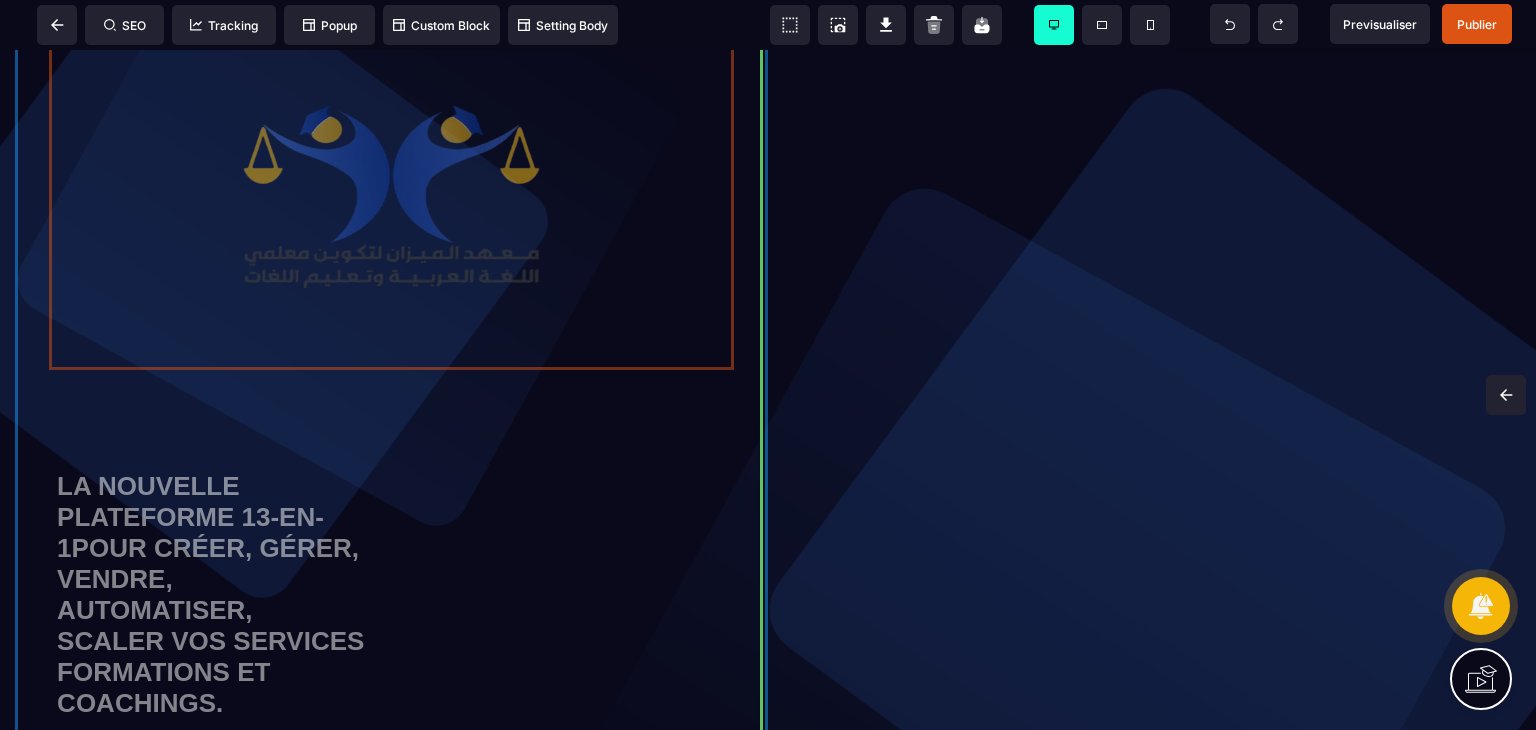 drag, startPoint x: 465, startPoint y: 189, endPoint x: 980, endPoint y: 210, distance: 515.428 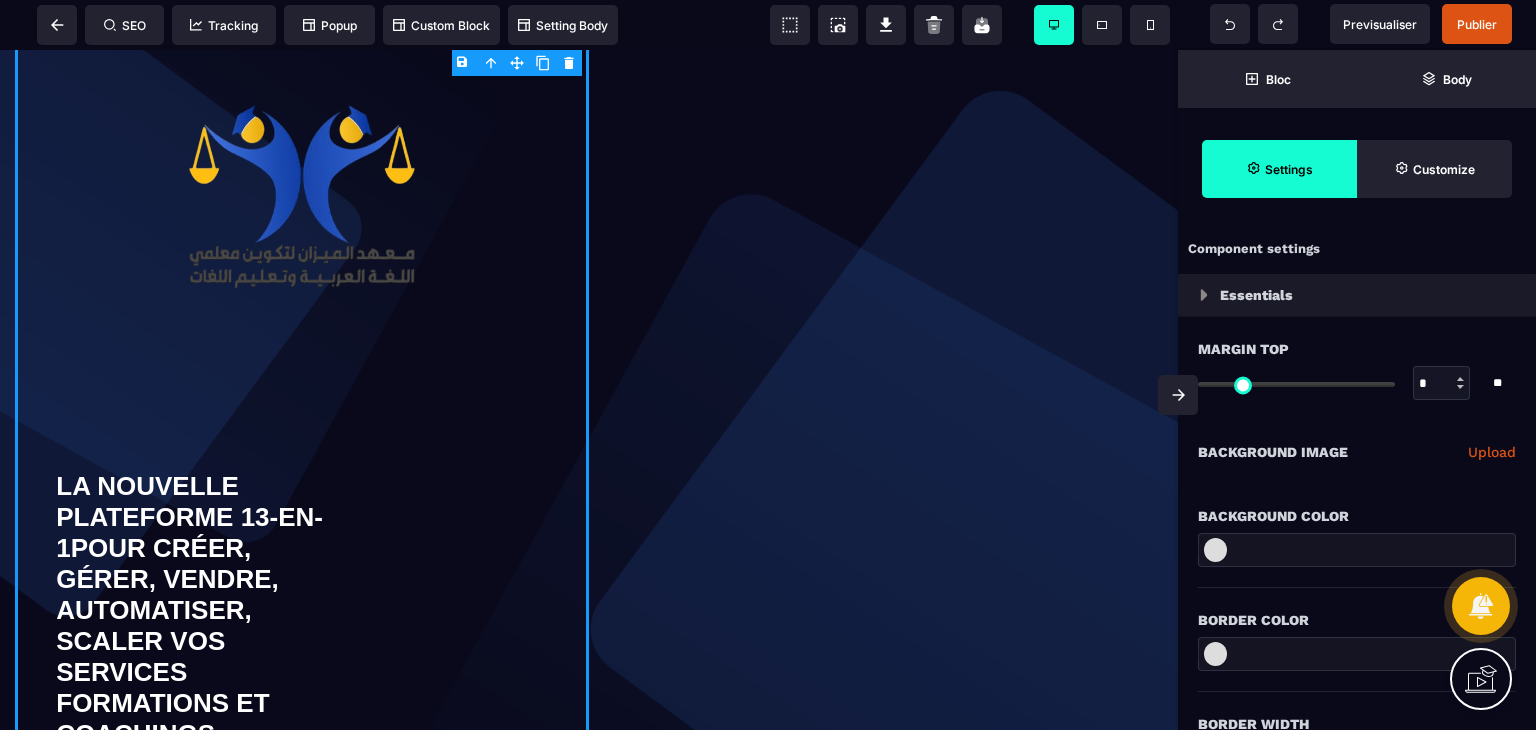 click at bounding box center [1178, 395] 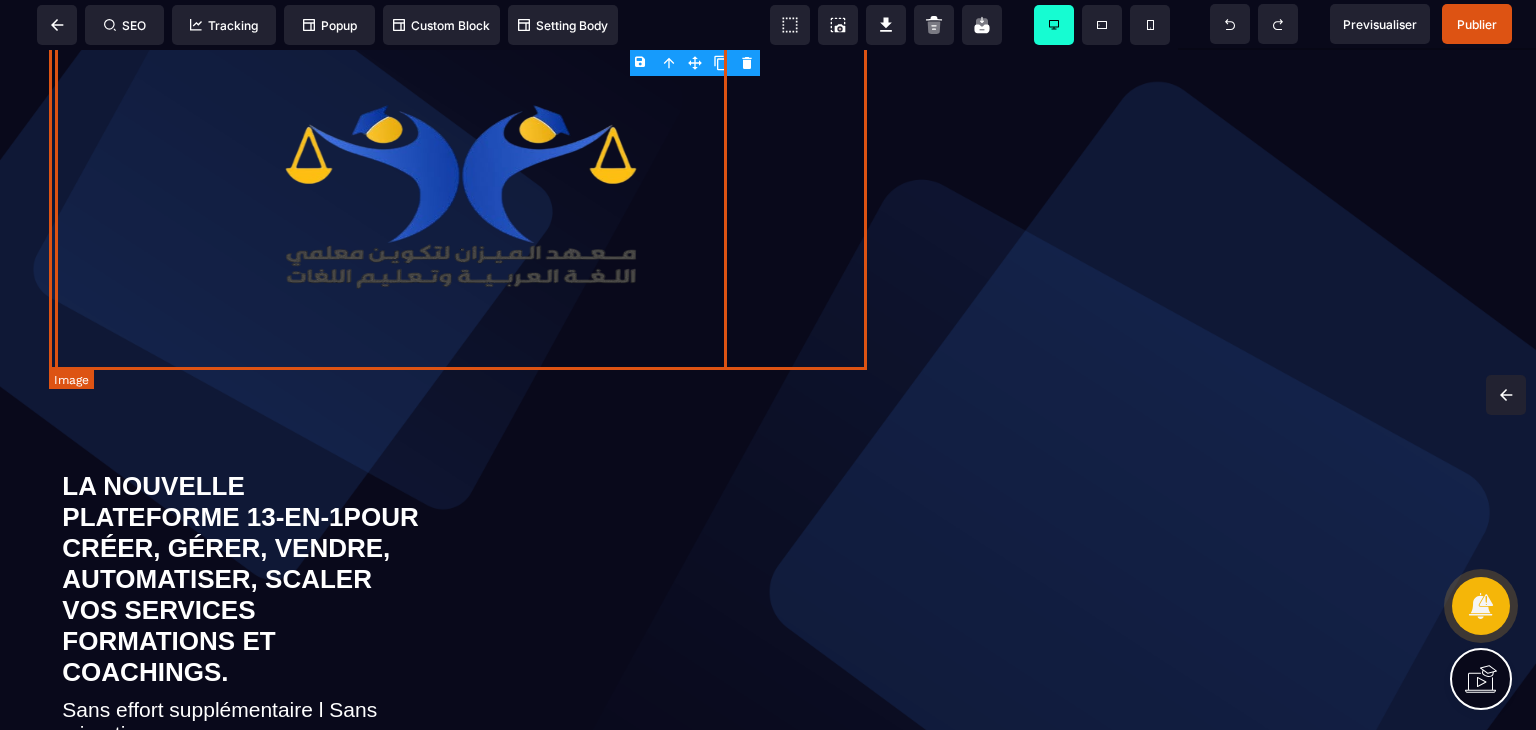 select 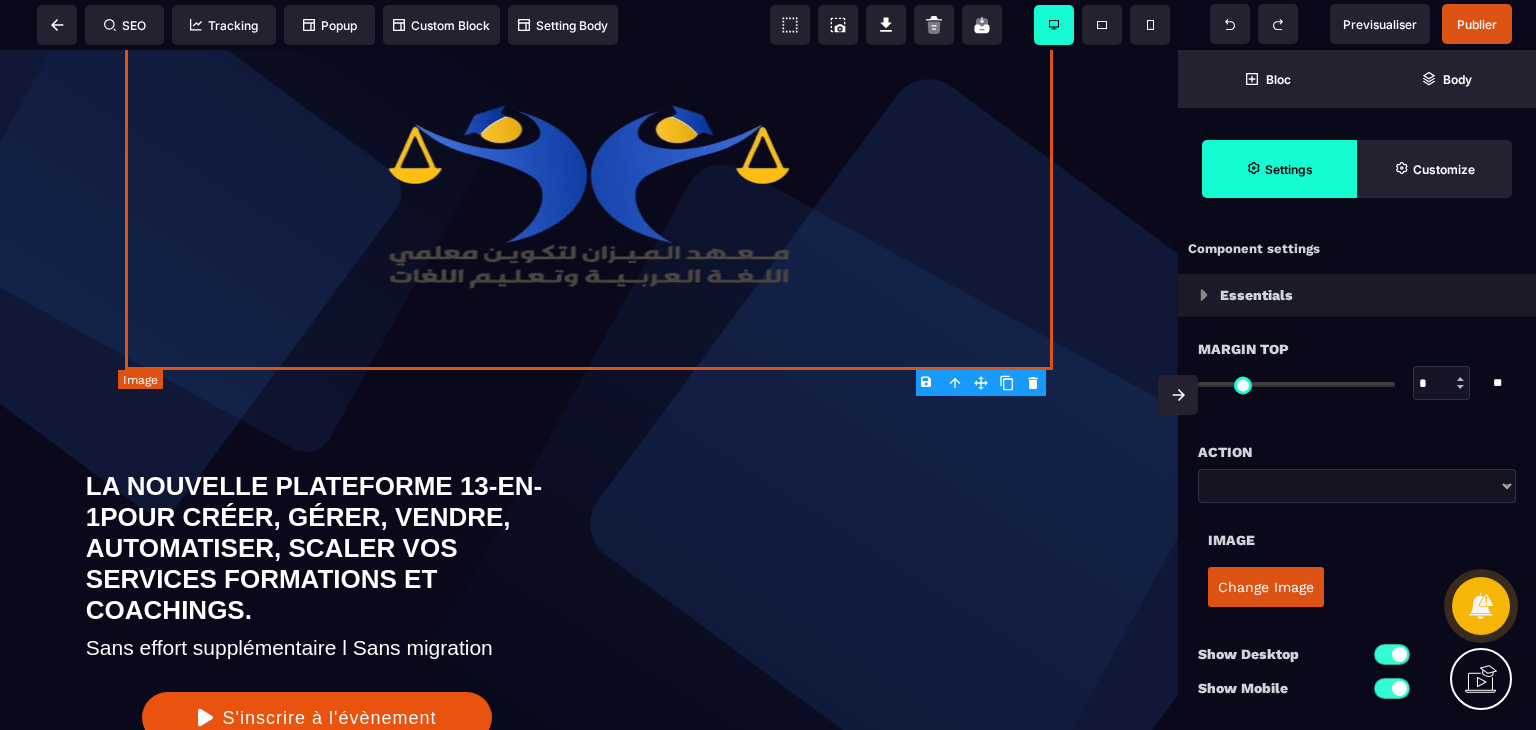 drag, startPoint x: 121, startPoint y: 414, endPoint x: 120, endPoint y: 361, distance: 53.009434 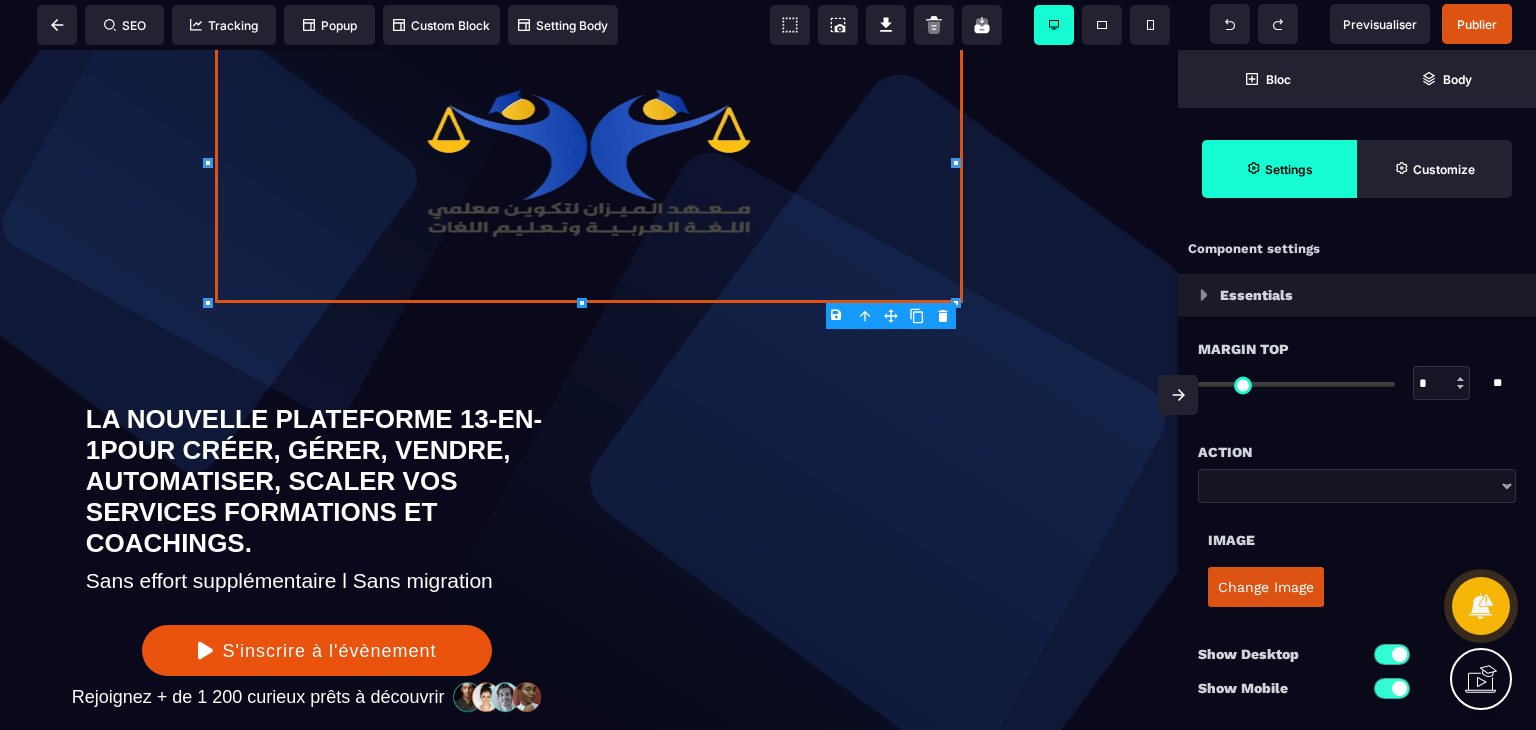 click at bounding box center [1178, 395] 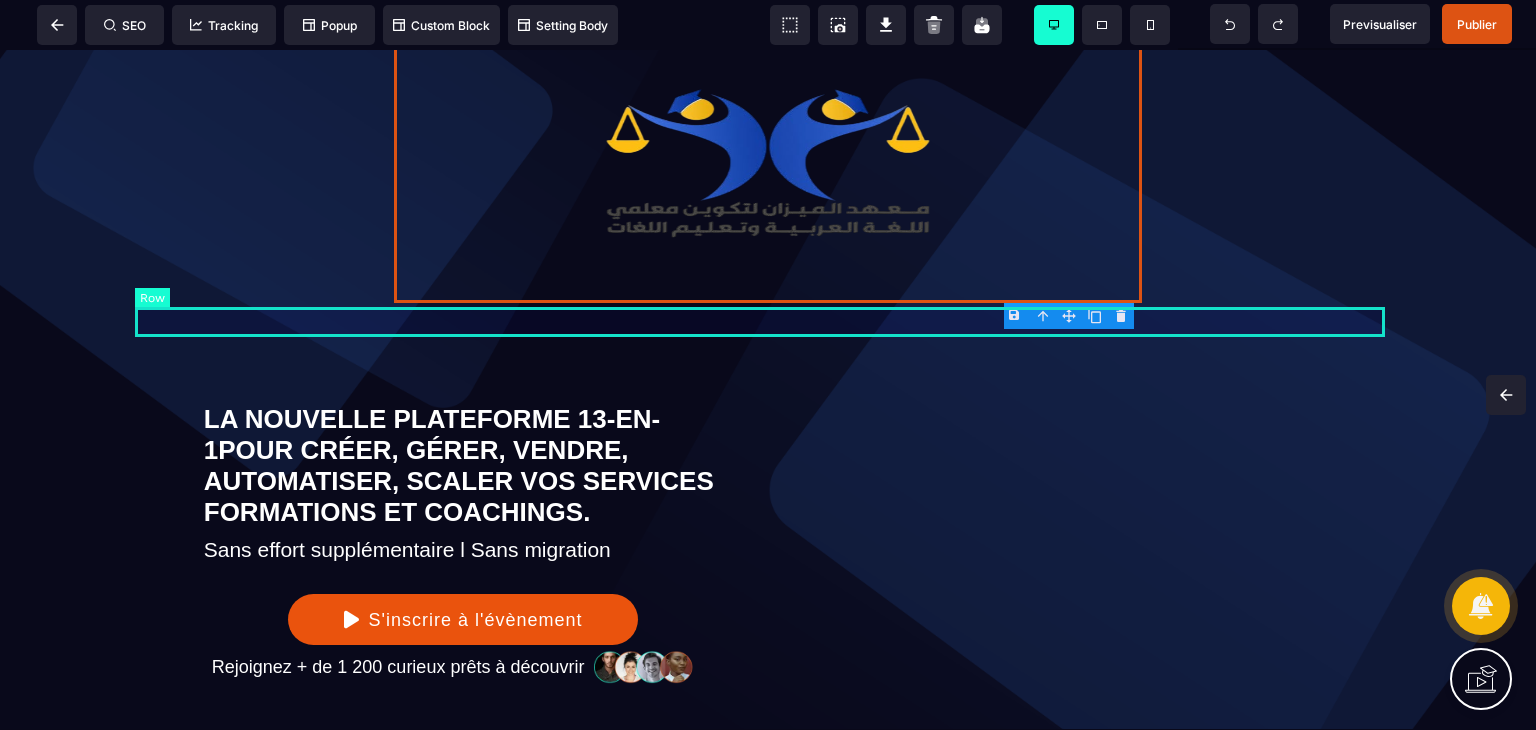 click at bounding box center [768, 322] 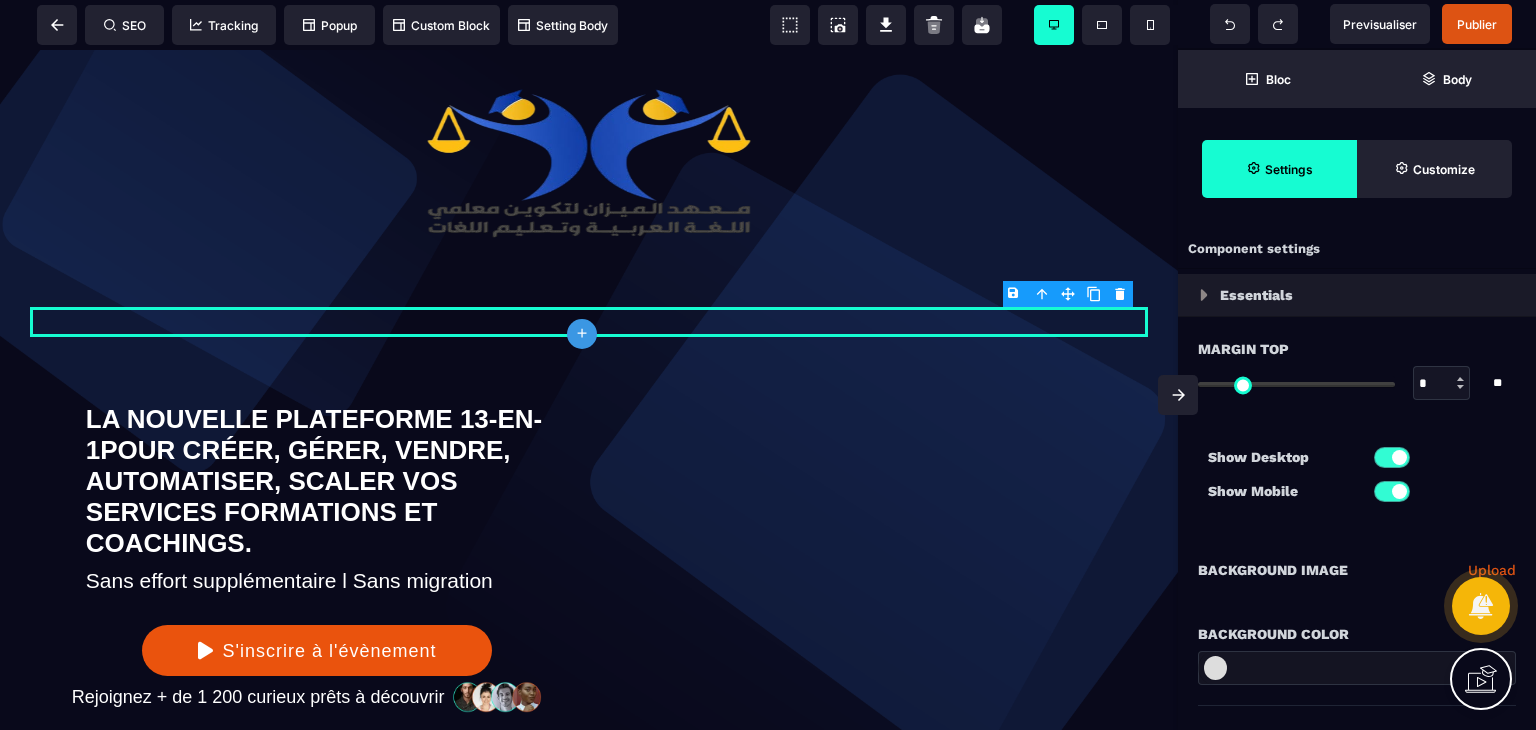 click at bounding box center [1178, 395] 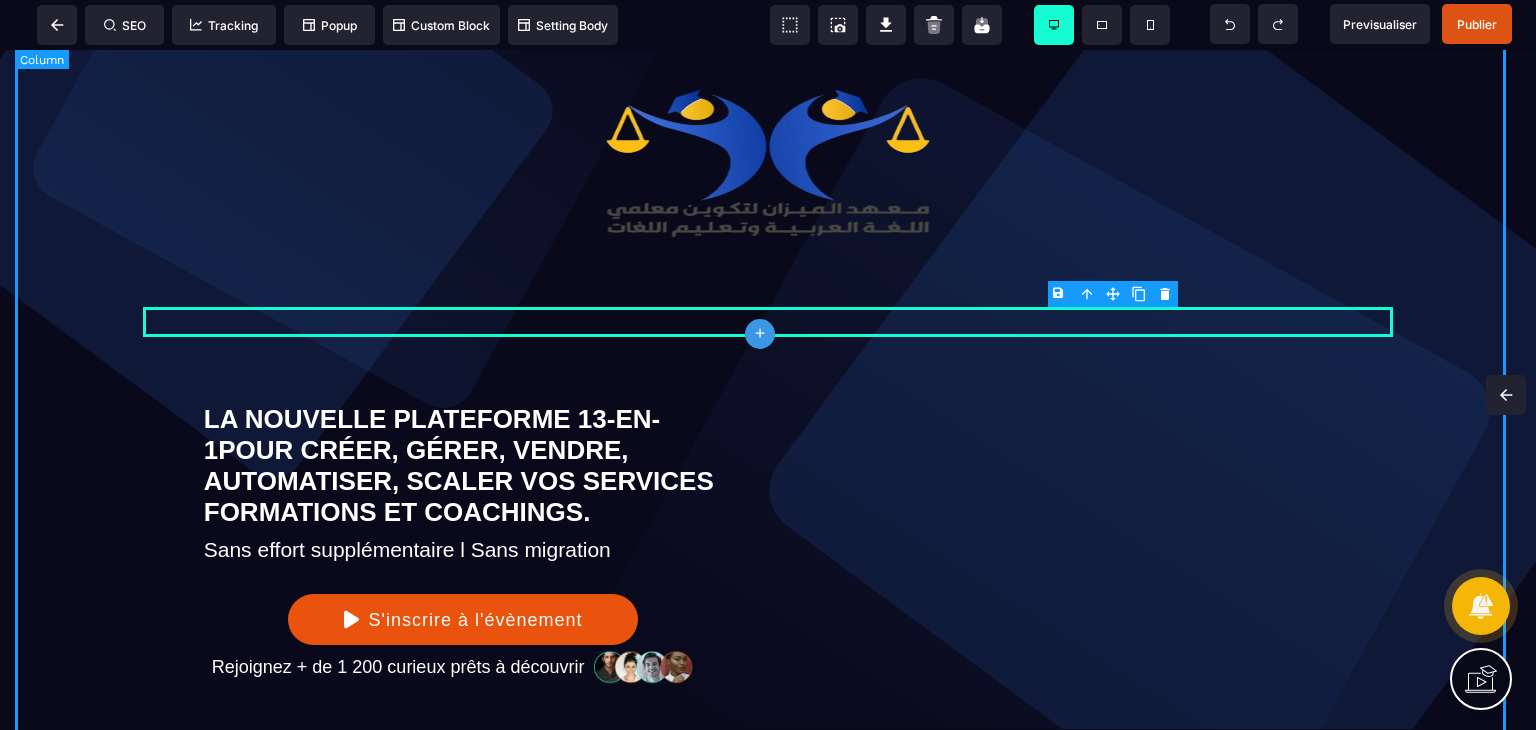 click on "LA NOUVELLE PLATEFORME 13-EN-1 POUR CRÉER, GÉRER, VENDRE, AUTOMATISER, SCALER VOS SERVICES FORMATIONS ET COACHINGS. Sans effort supplémentaire l Sans migration S'inscrire à l'évènement Rejoignez + de 1 200 curieux prêts à découvrir" at bounding box center [768, 376] 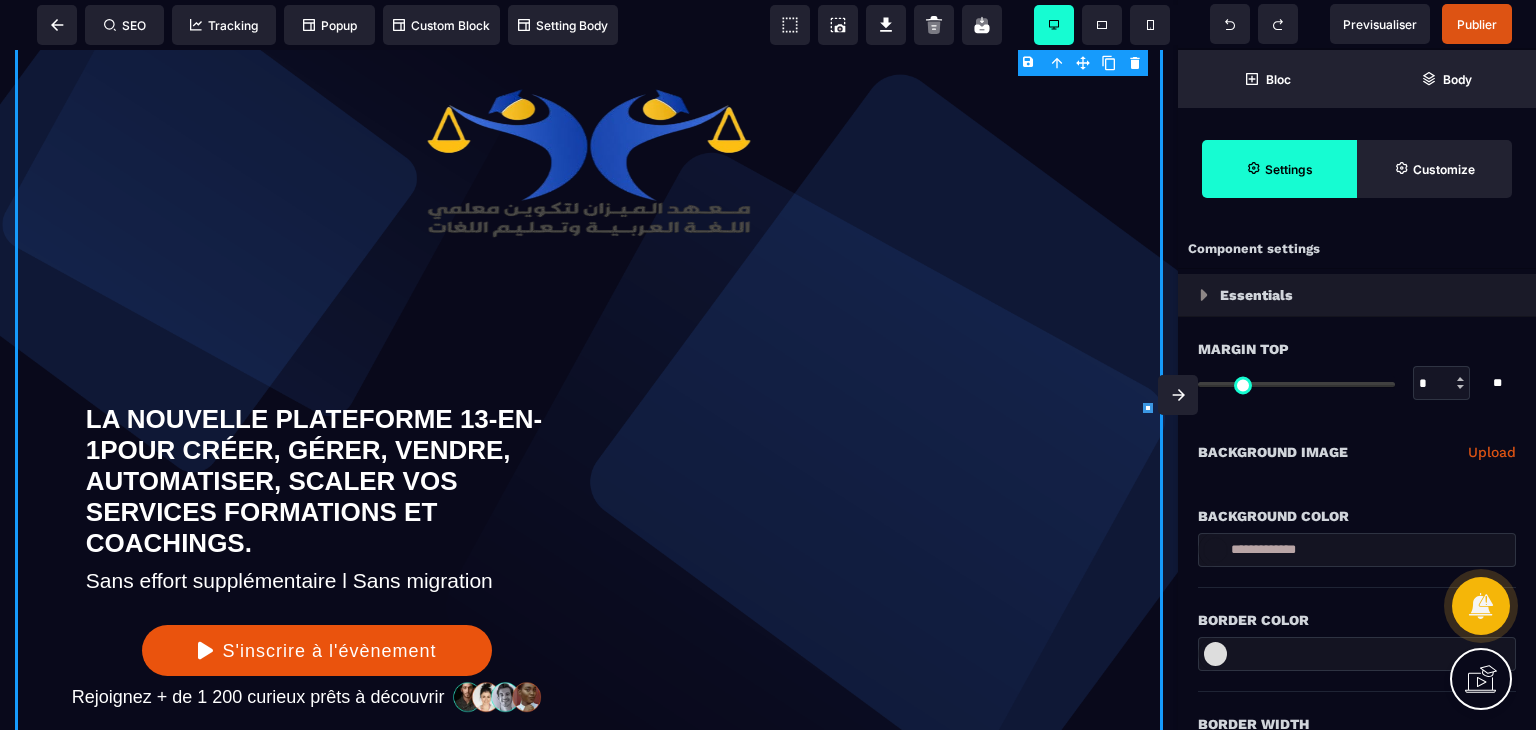 click 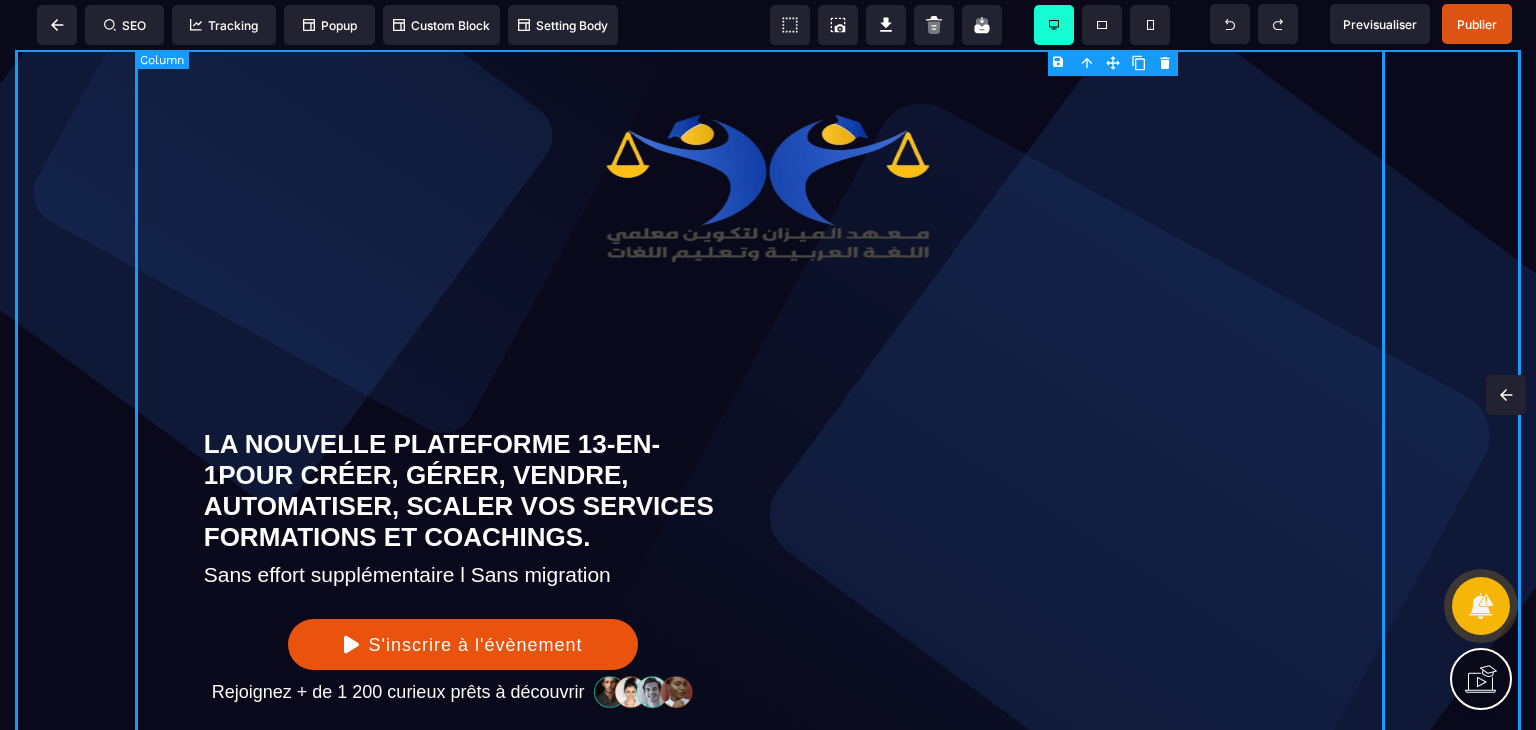 scroll, scrollTop: 0, scrollLeft: 0, axis: both 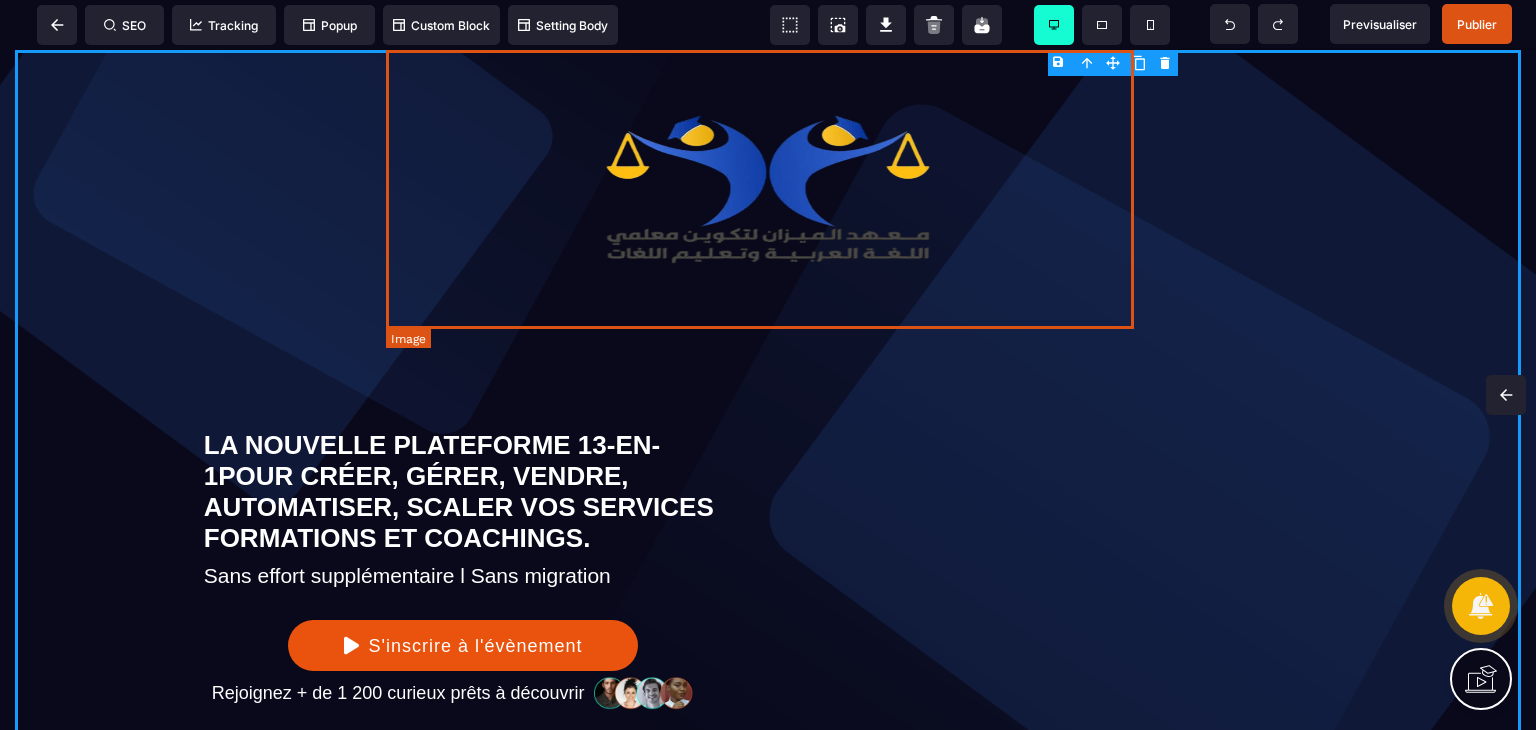 click at bounding box center [768, 189] 